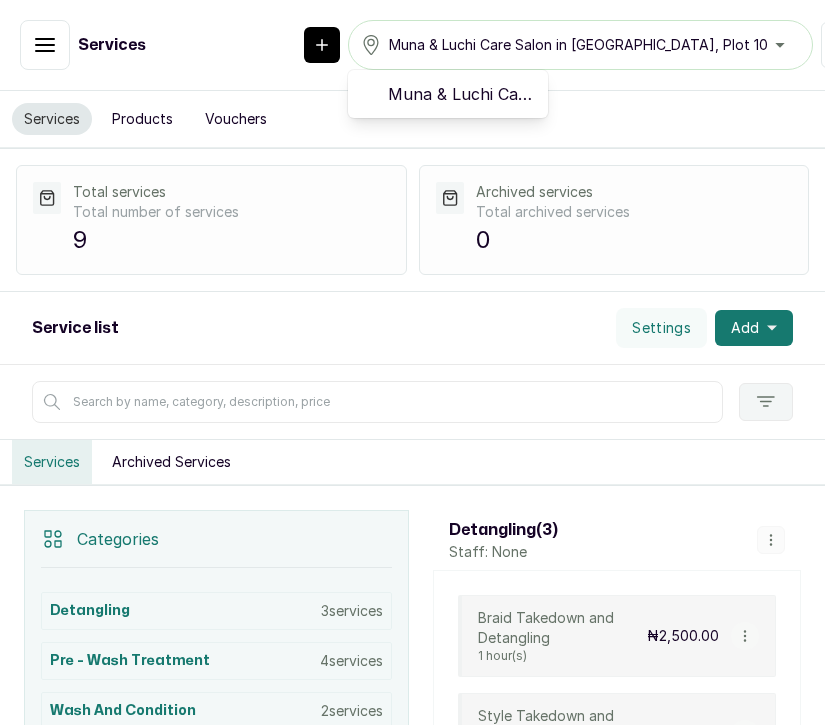 scroll, scrollTop: 0, scrollLeft: 0, axis: both 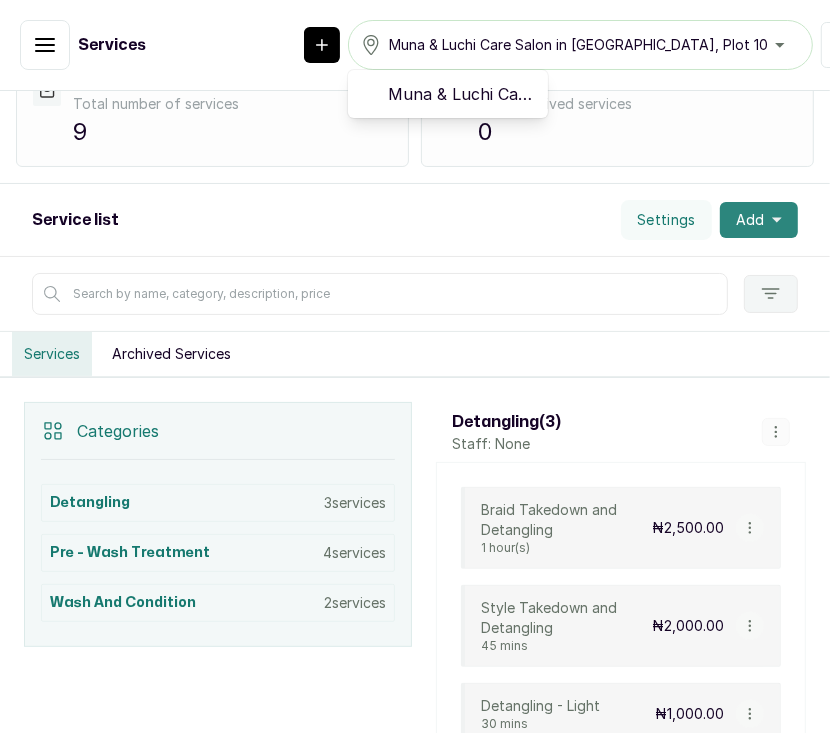 click on "Add" at bounding box center (759, 220) 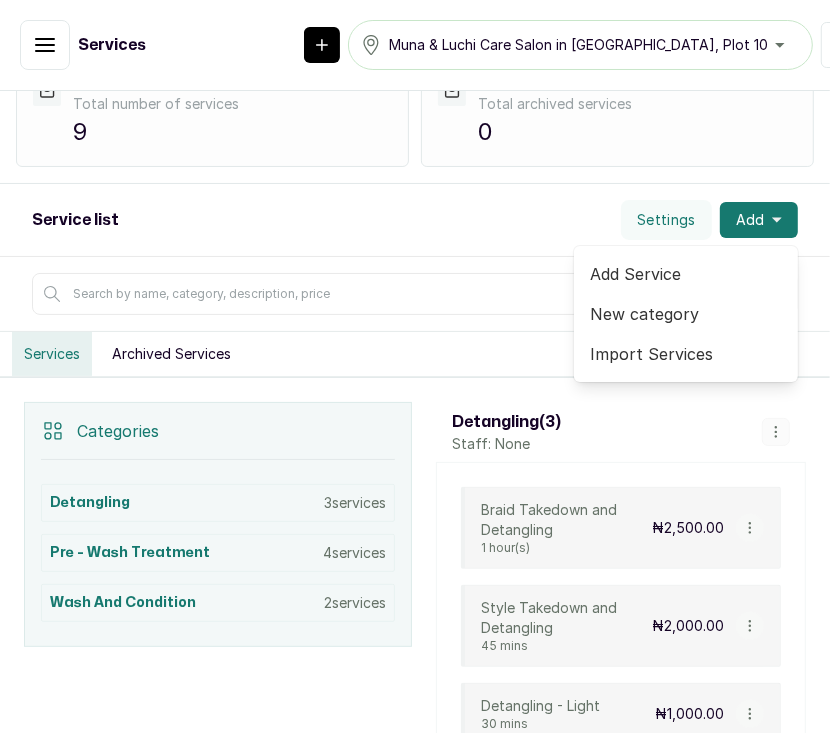 click on "Add Service" at bounding box center (686, 274) 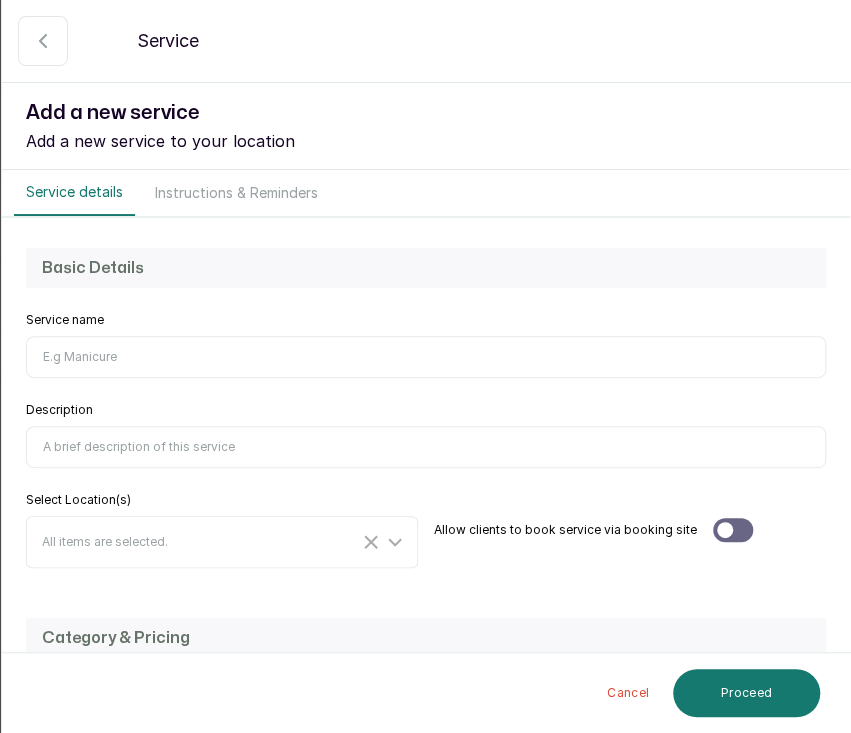 click on "Service name" at bounding box center (426, 357) 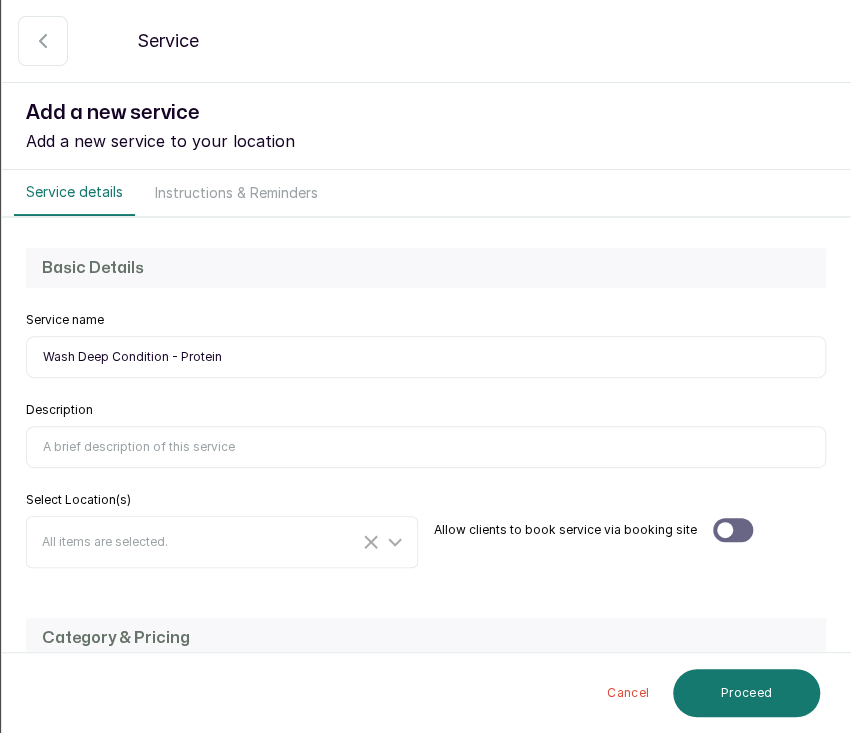 type on "Wash Deep Condition - Protein" 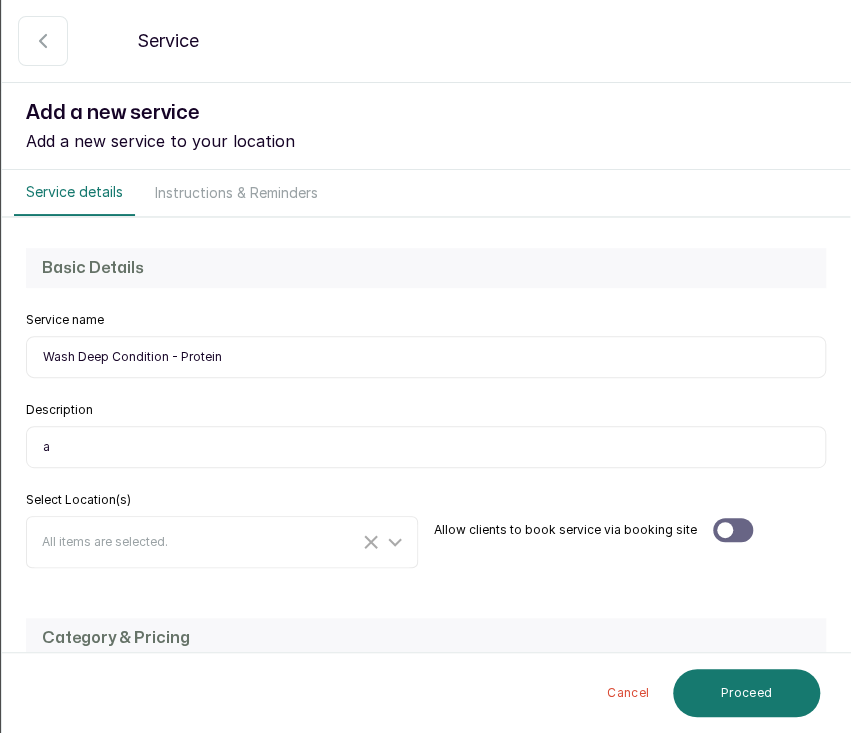 type on "a" 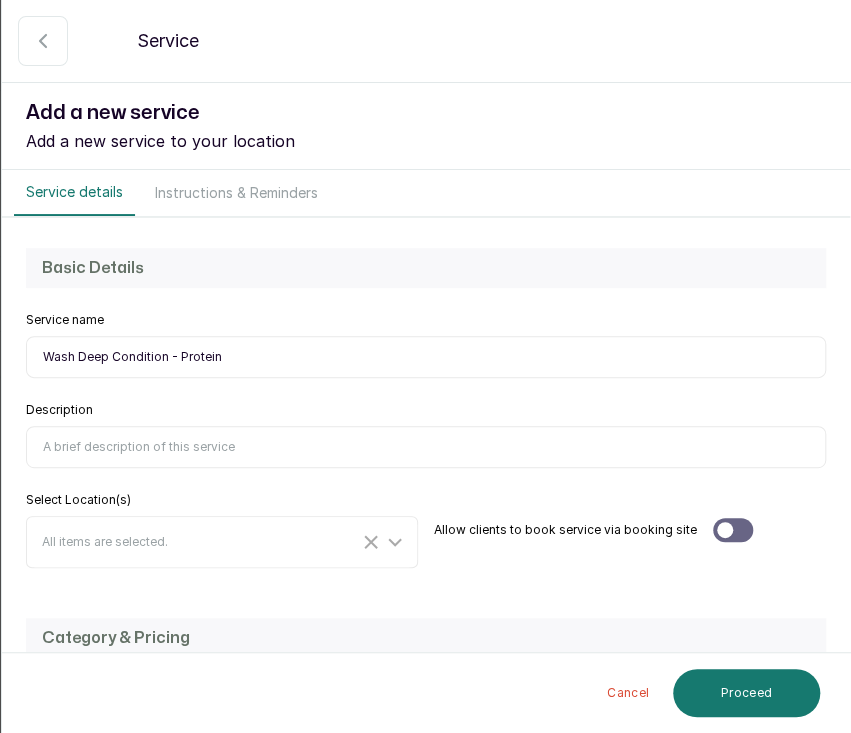 click on "Wash Deep Condition - Protein" at bounding box center [426, 357] 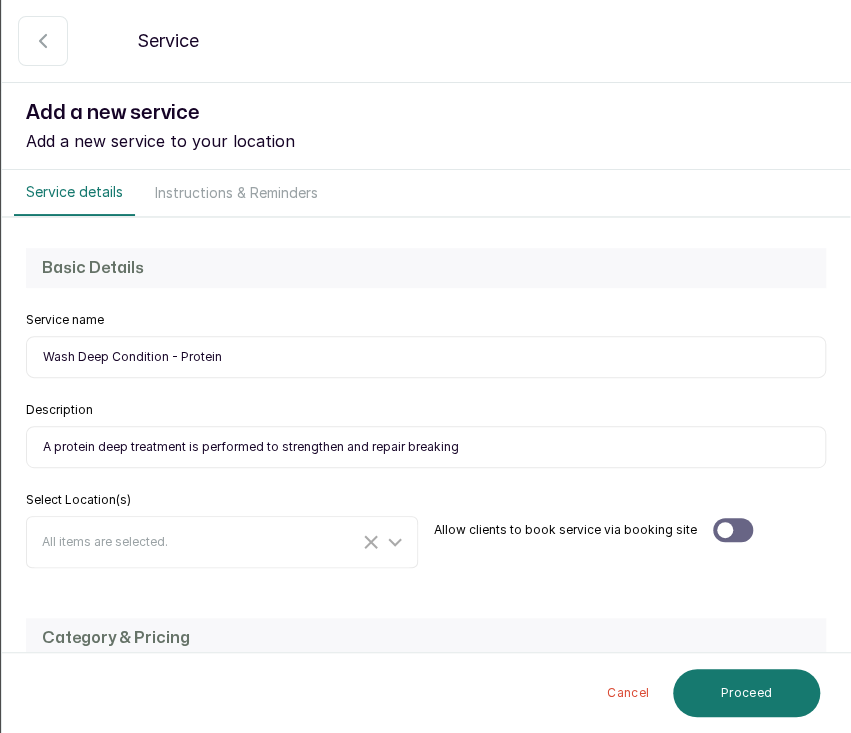 click on "A protein deep treatment is performed to strengthen and repair breaking" at bounding box center (426, 447) 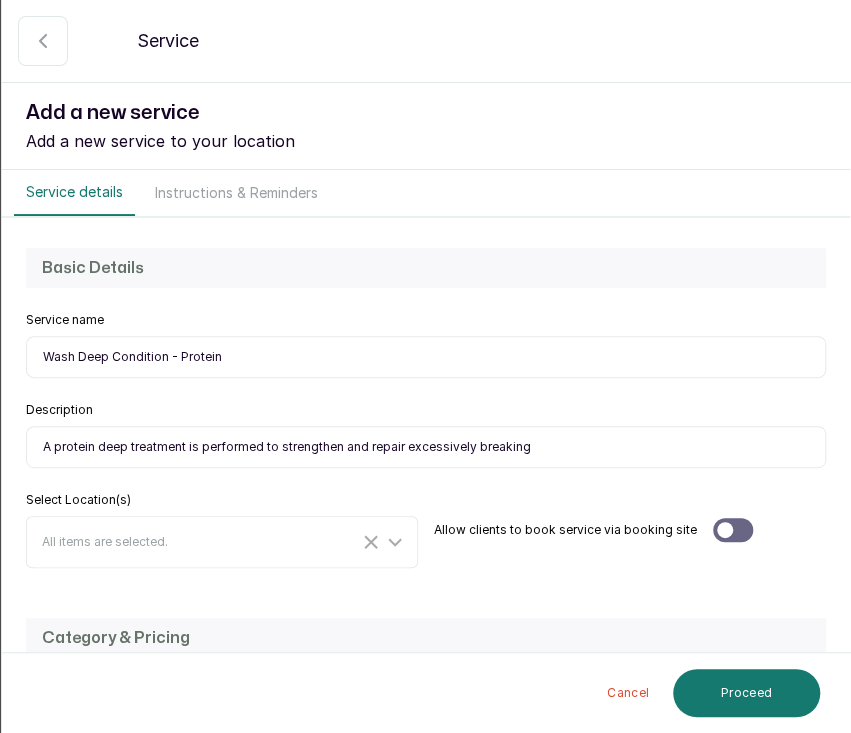 click on "A protein deep treatment is performed to strengthen and repair excessively breaking" at bounding box center (426, 447) 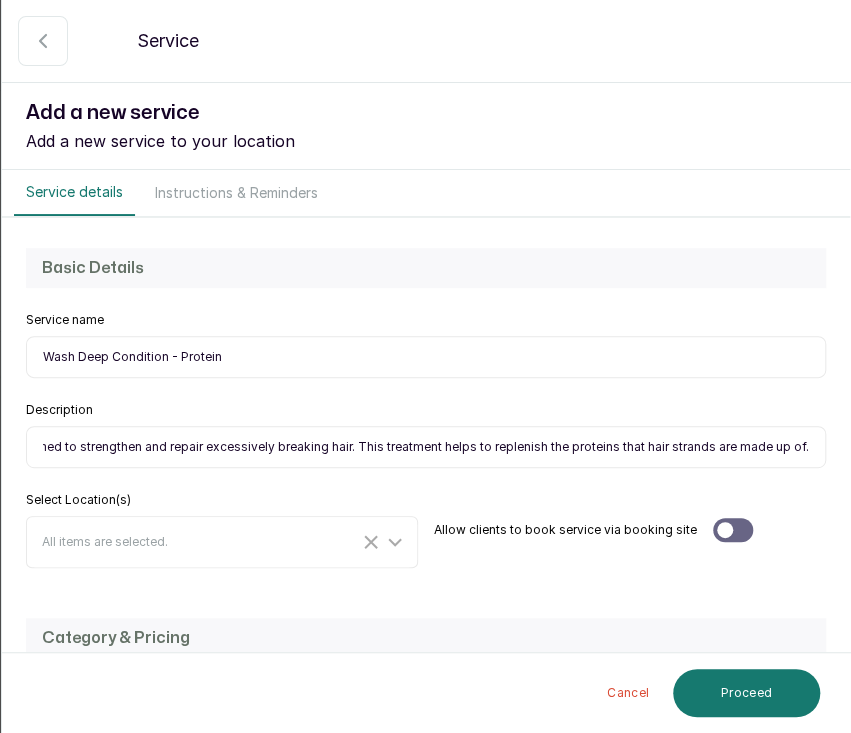 scroll, scrollTop: 0, scrollLeft: 208, axis: horizontal 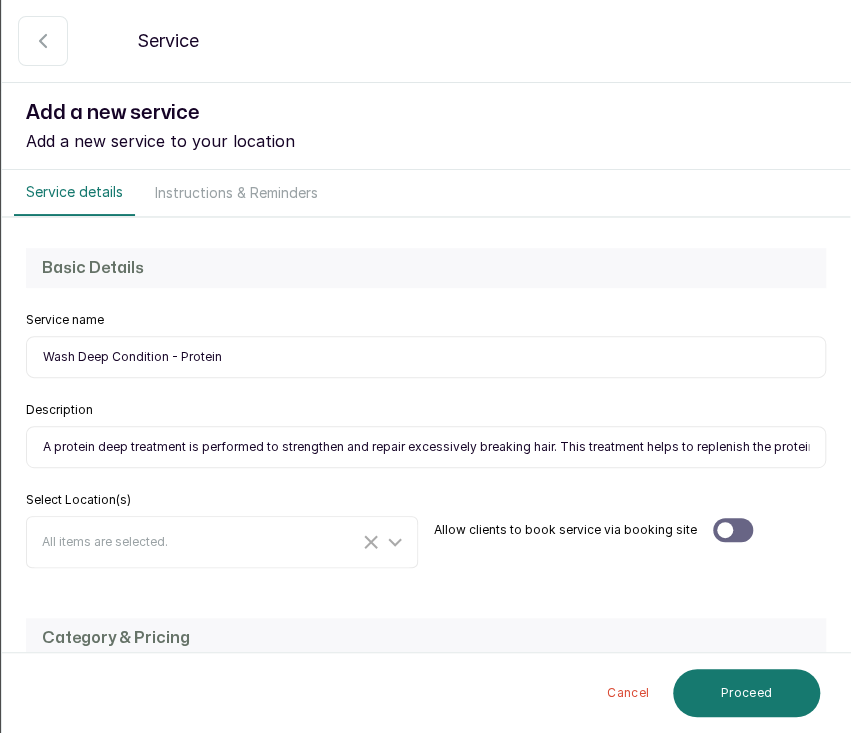 drag, startPoint x: 488, startPoint y: 421, endPoint x: 475, endPoint y: 440, distance: 23.021729 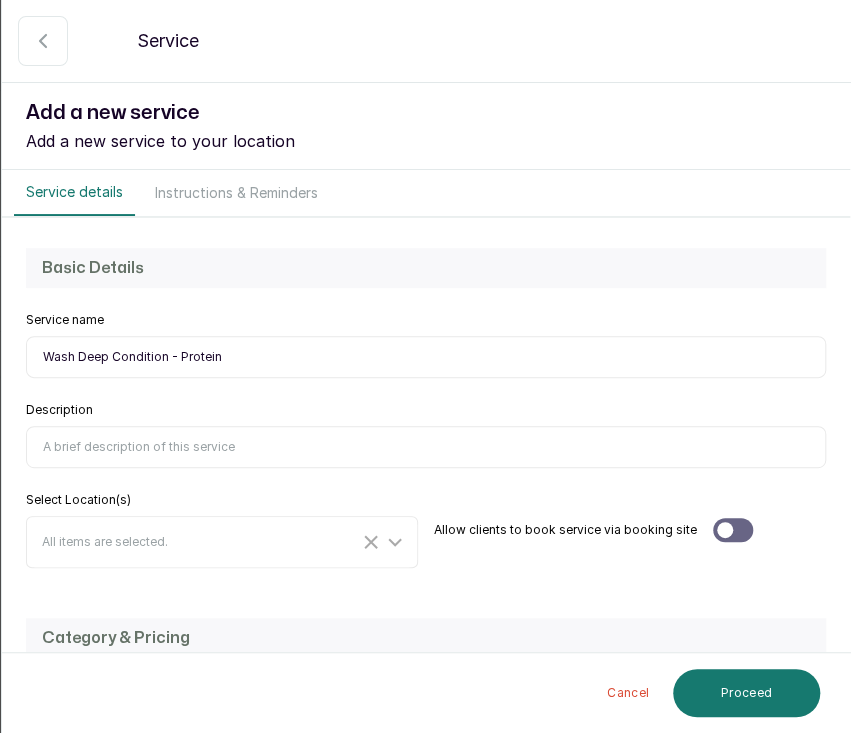 click on "Description" at bounding box center (426, 447) 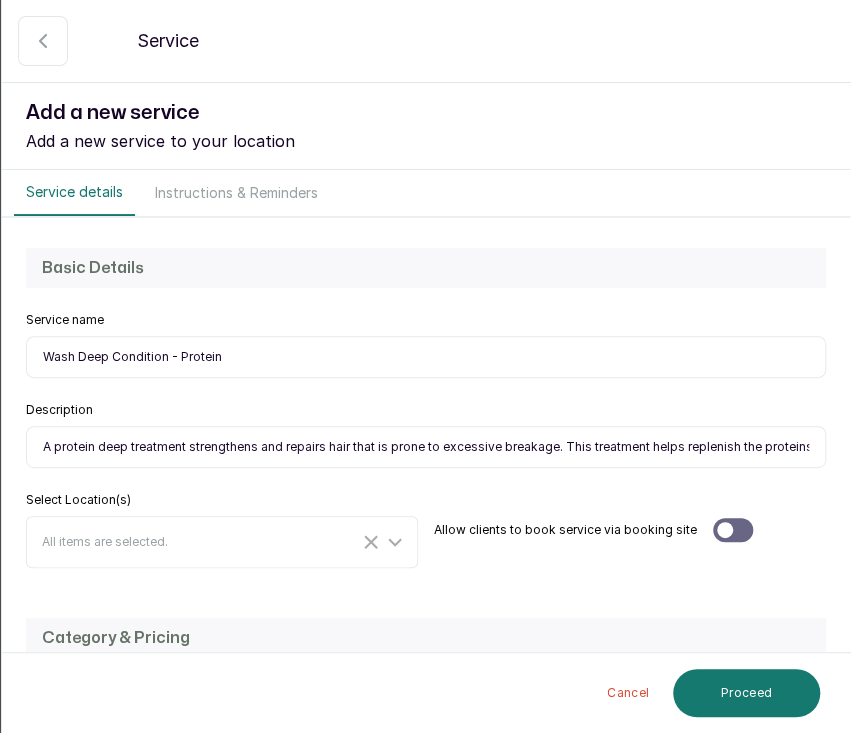 scroll, scrollTop: 0, scrollLeft: 161, axis: horizontal 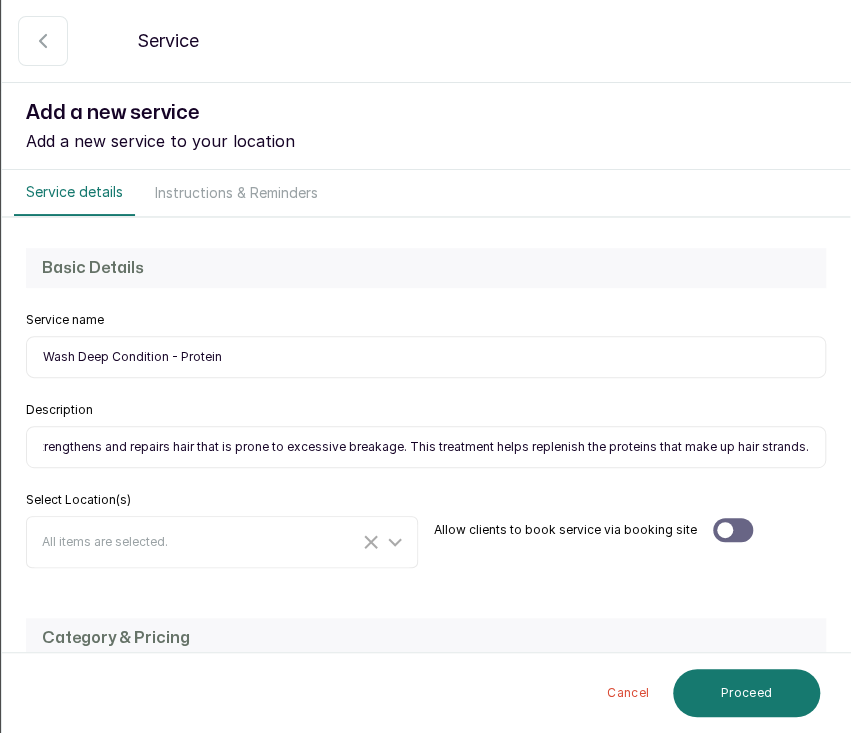 type on "A protein deep treatment strengthens and repairs hair that is prone to excessive breakage. This treatment helps replenish the proteins that make up hair strands." 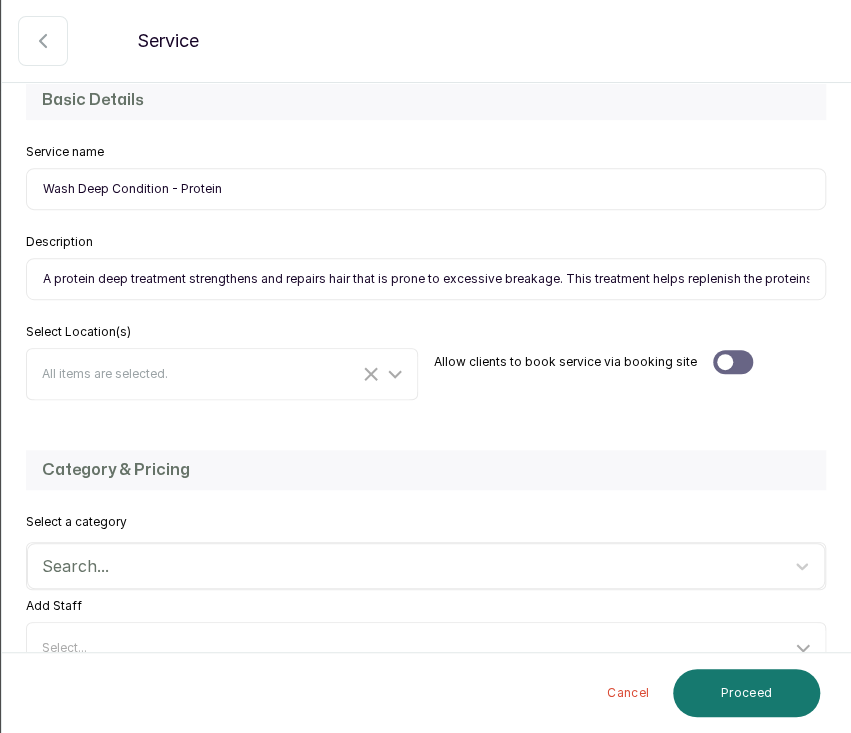 scroll, scrollTop: 172, scrollLeft: 0, axis: vertical 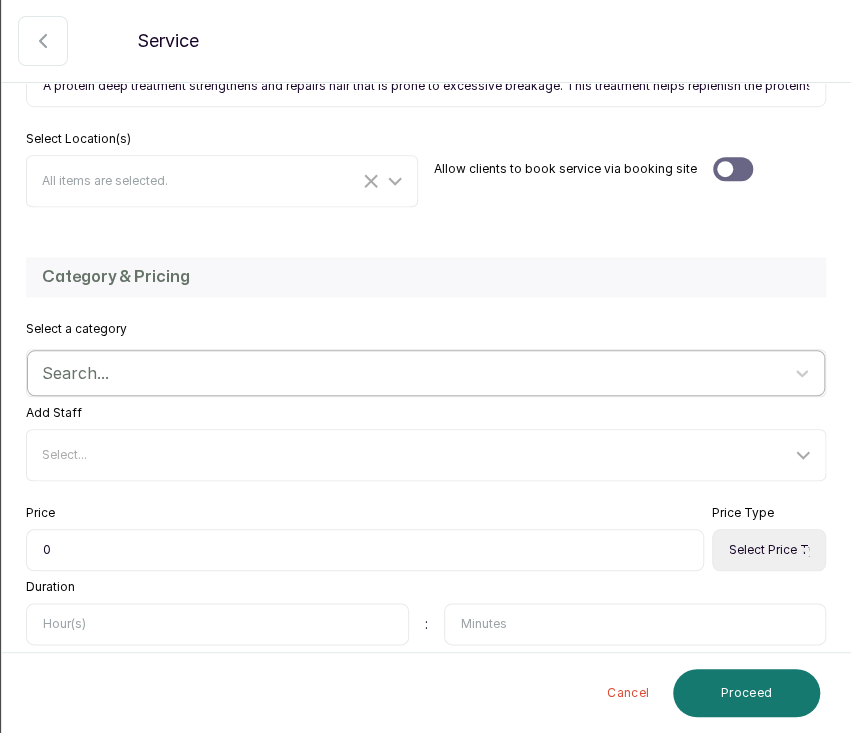 click at bounding box center (408, 373) 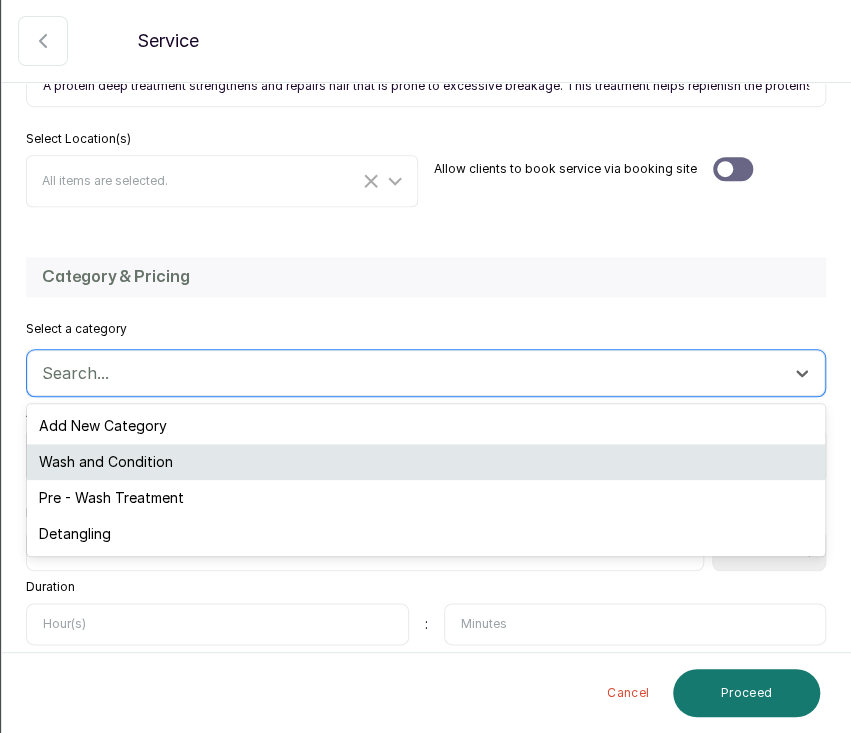 click on "Wash and Condition" at bounding box center (426, 462) 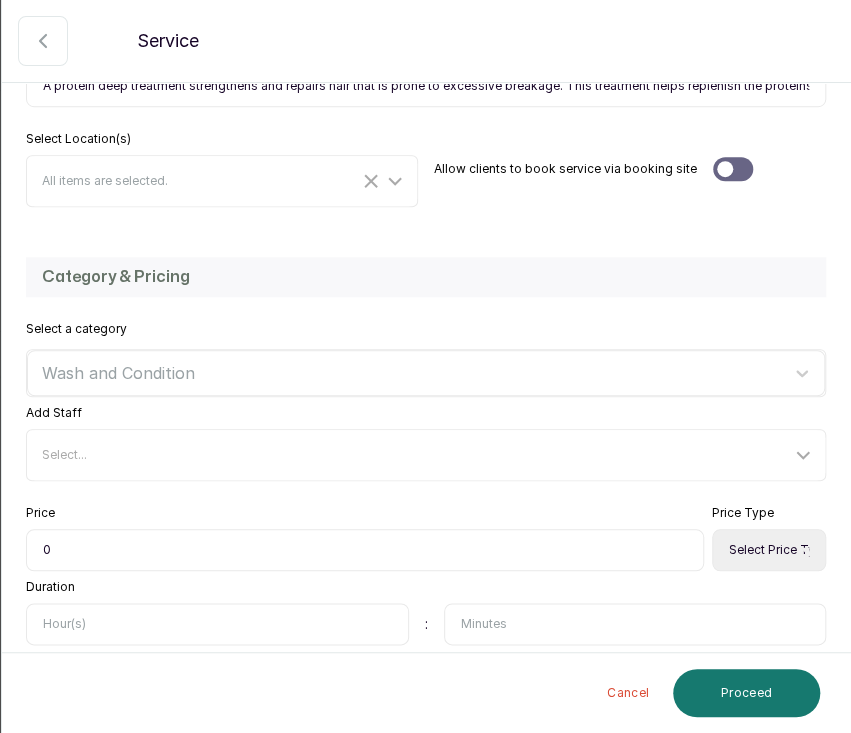 click on "0" at bounding box center [365, 550] 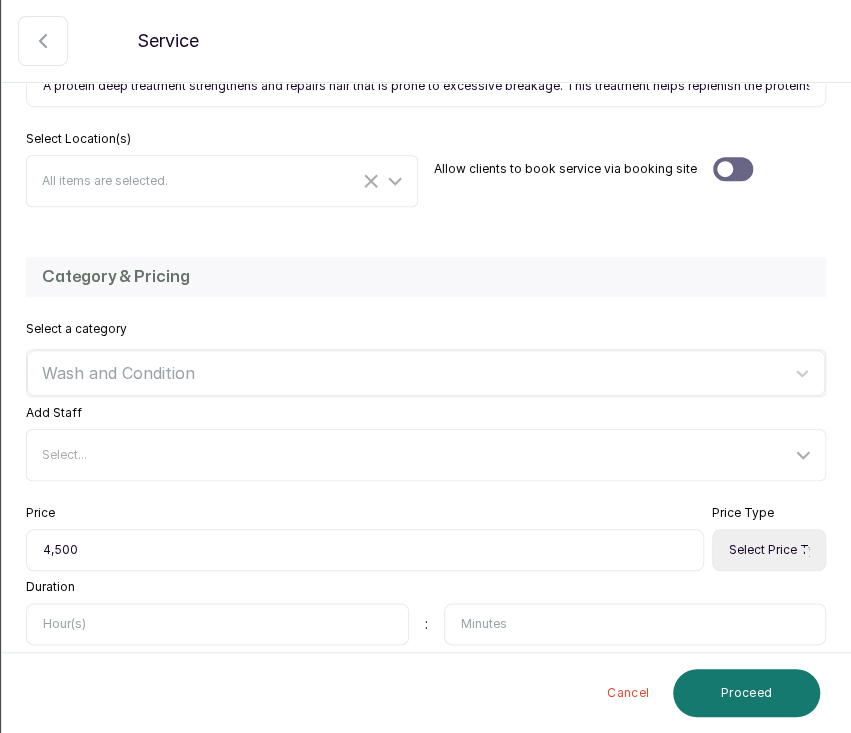 type on "4,500" 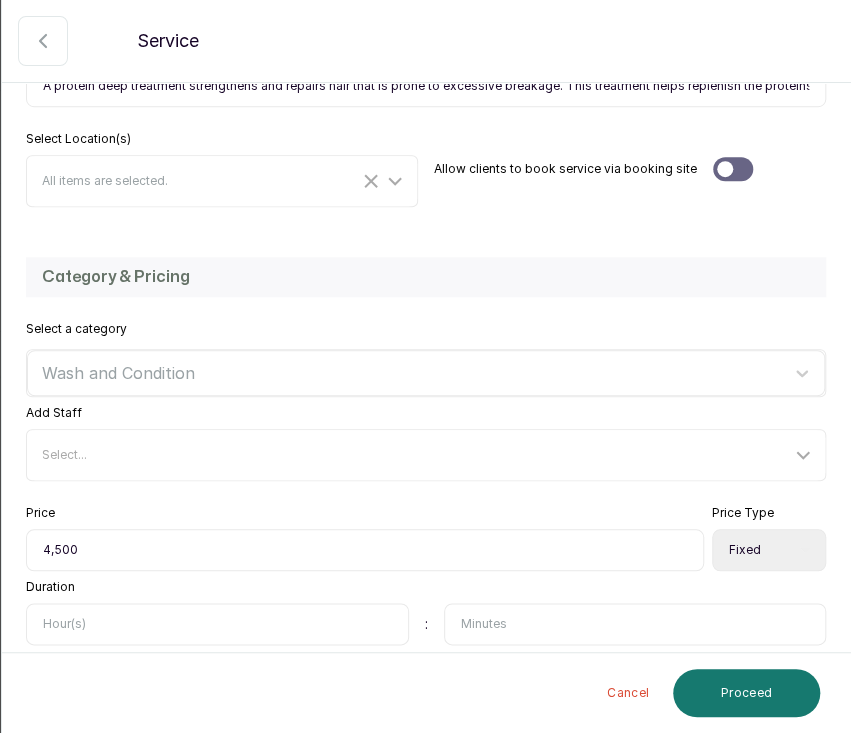 click on "Select Price Type Fixed From" at bounding box center (769, 550) 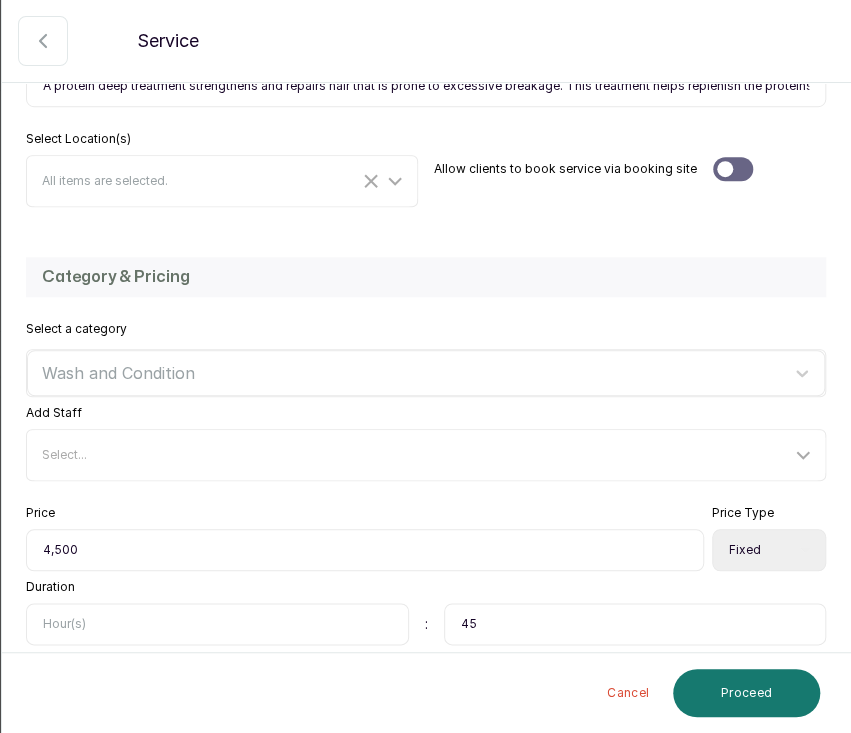 type on "4" 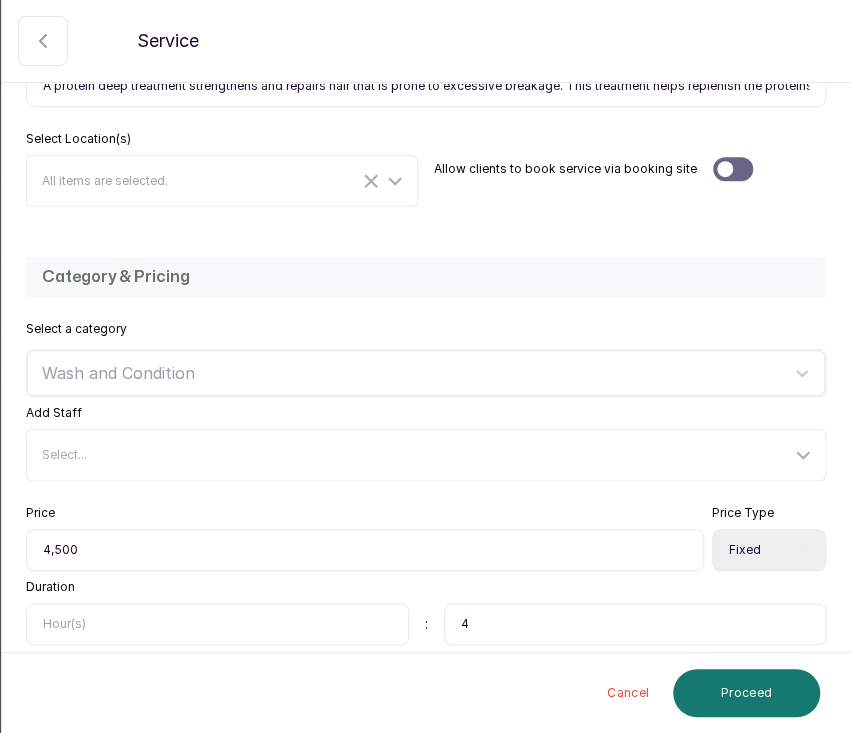click on "4" at bounding box center (635, 624) 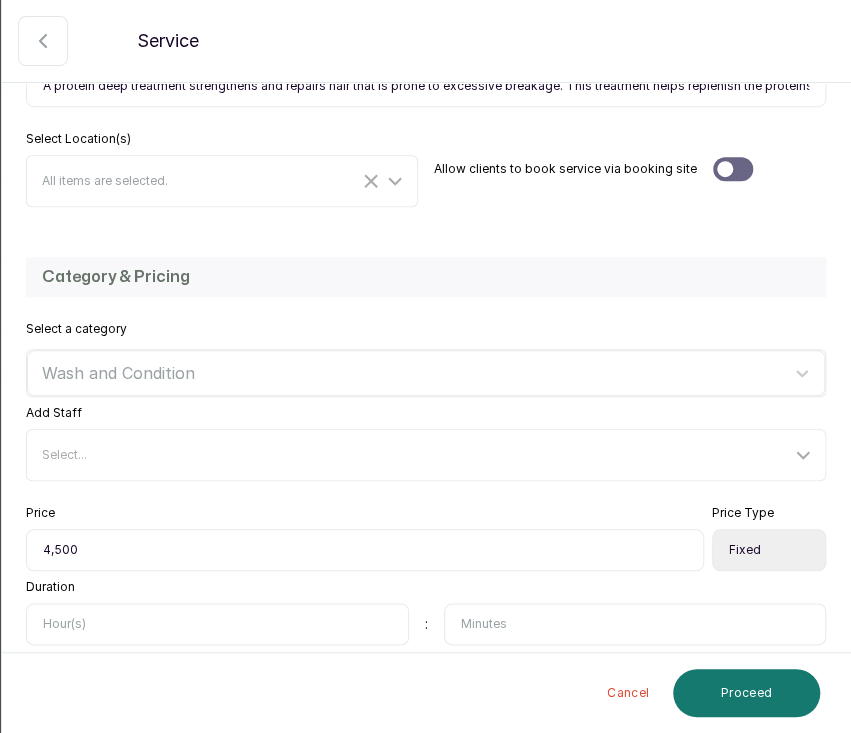 click at bounding box center [217, 624] 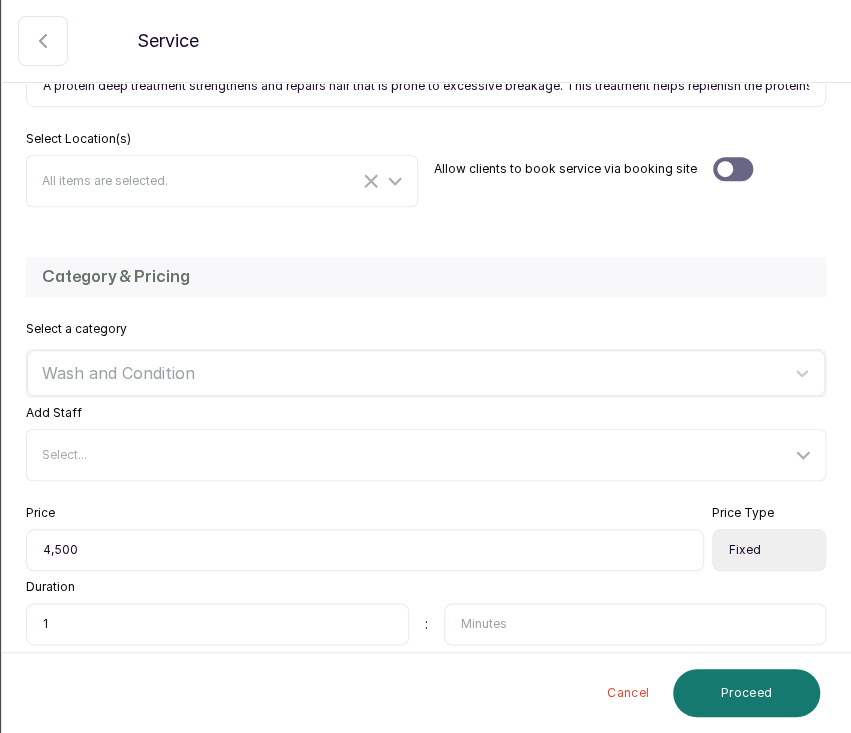 type on "1" 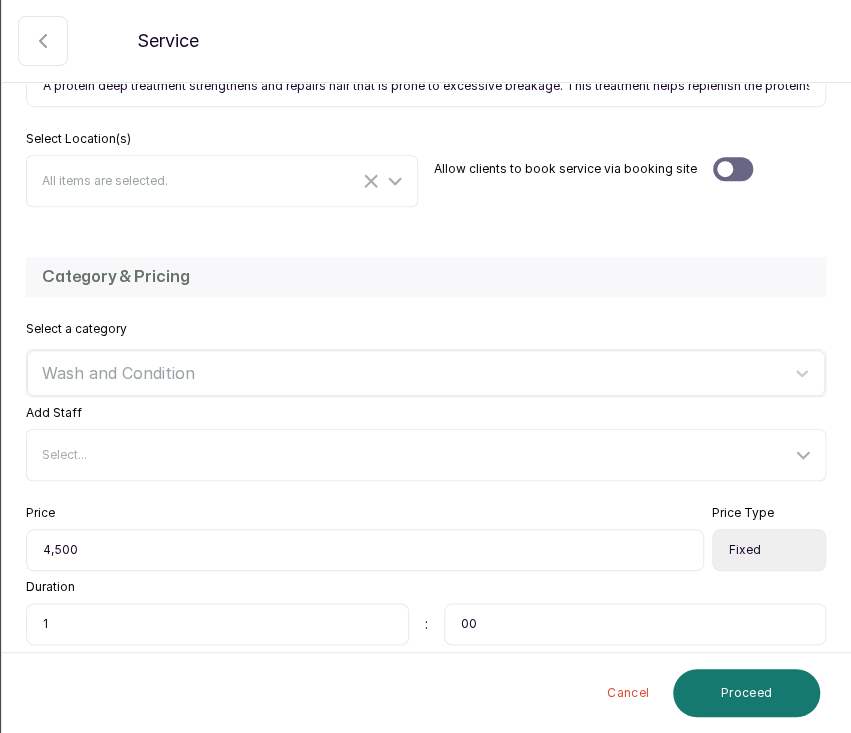 type on "00" 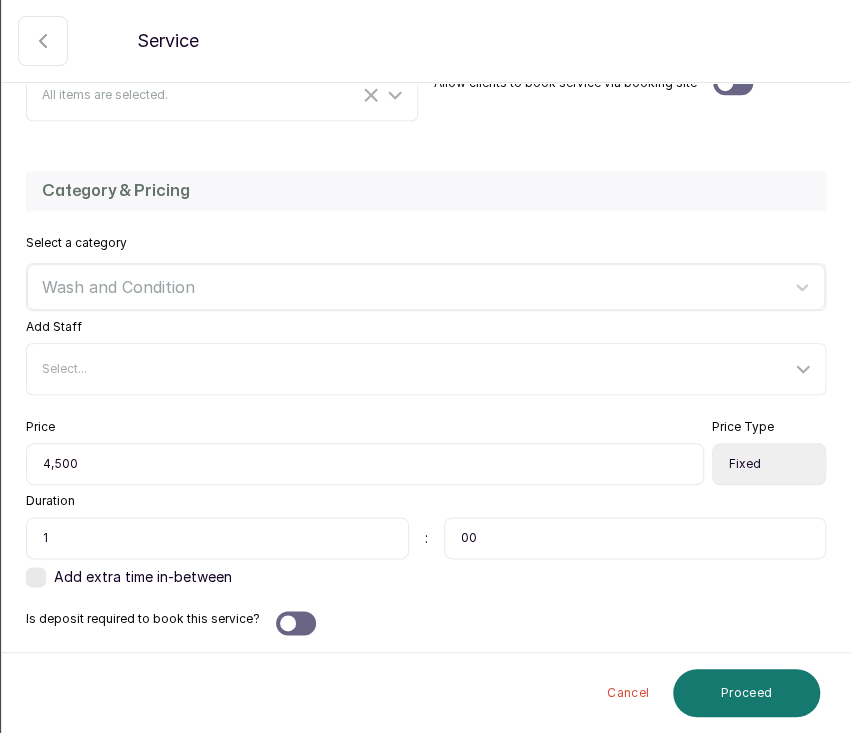 click at bounding box center (36, 577) 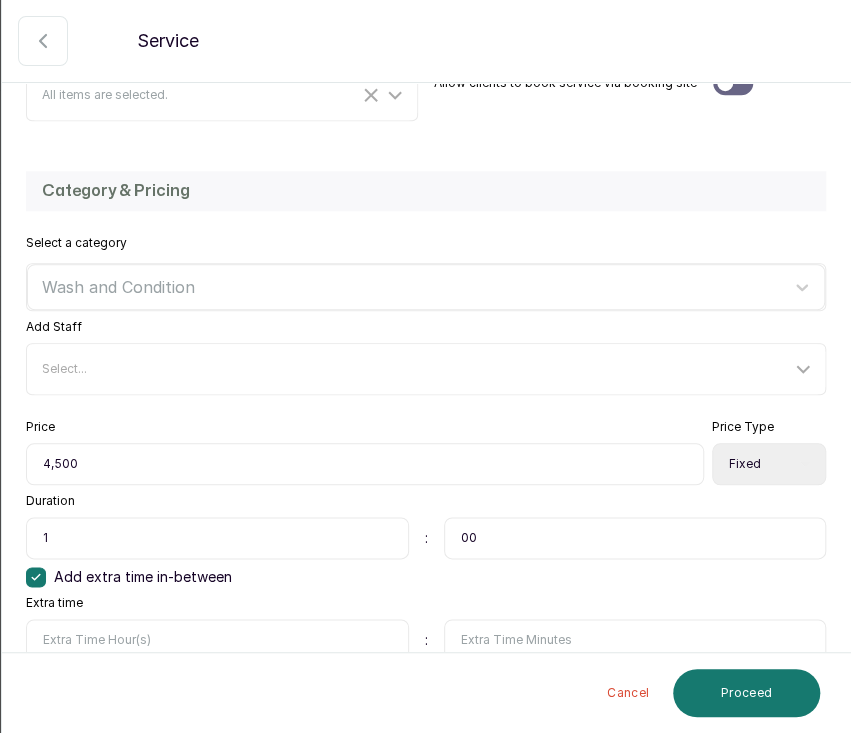 click at bounding box center (635, 640) 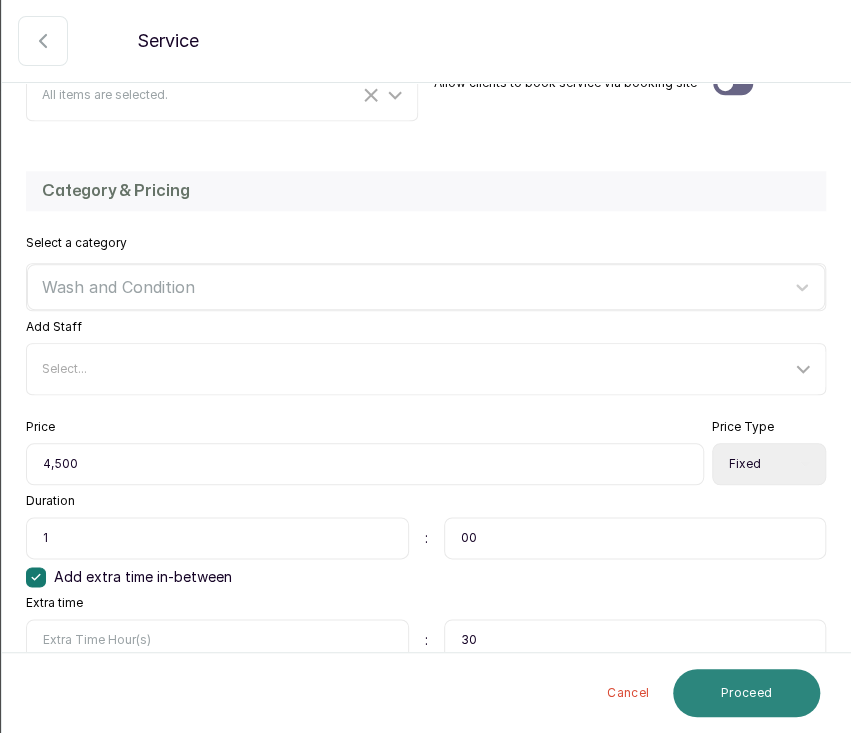 type on "30" 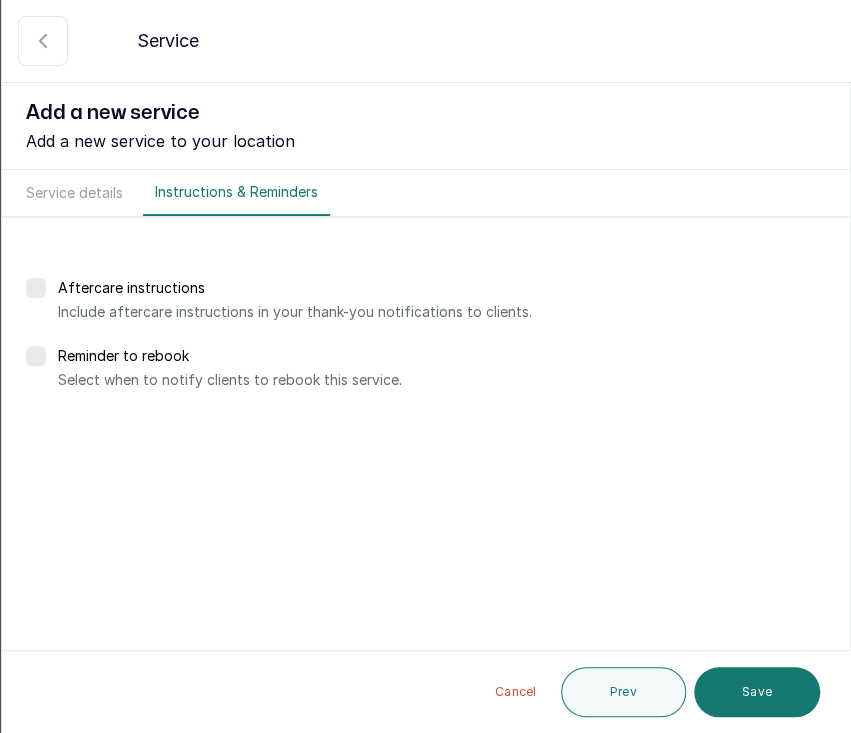 scroll, scrollTop: 0, scrollLeft: 0, axis: both 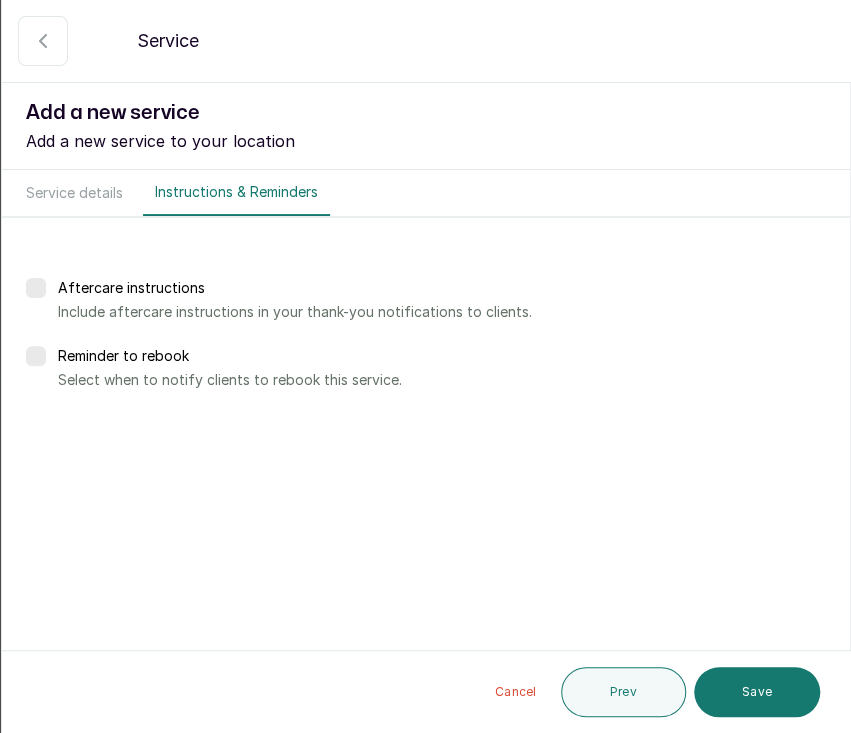click at bounding box center [36, 356] 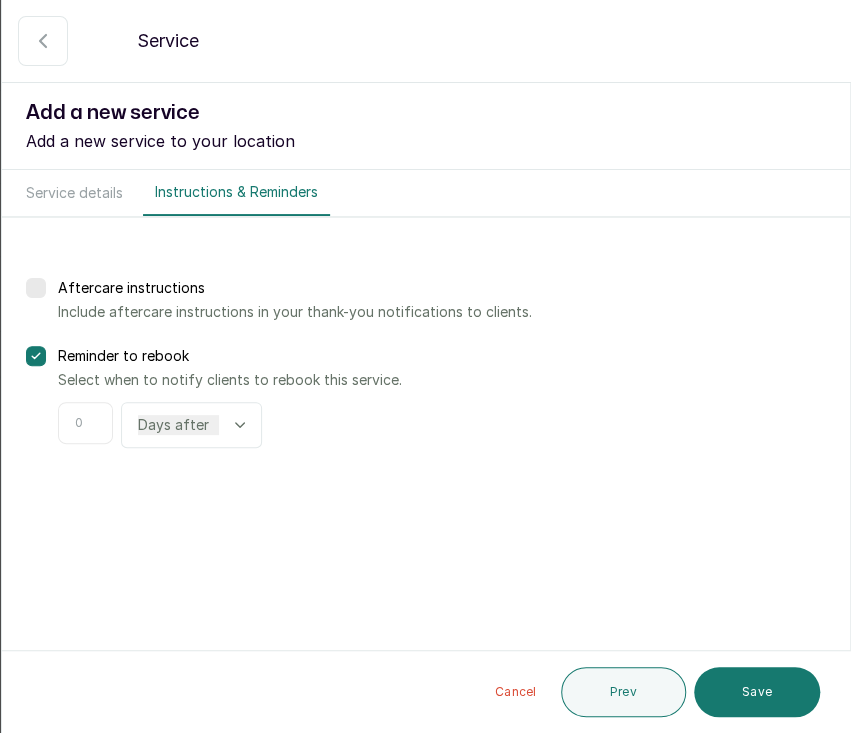 click on "Days after Weeks after" at bounding box center (178, 425) 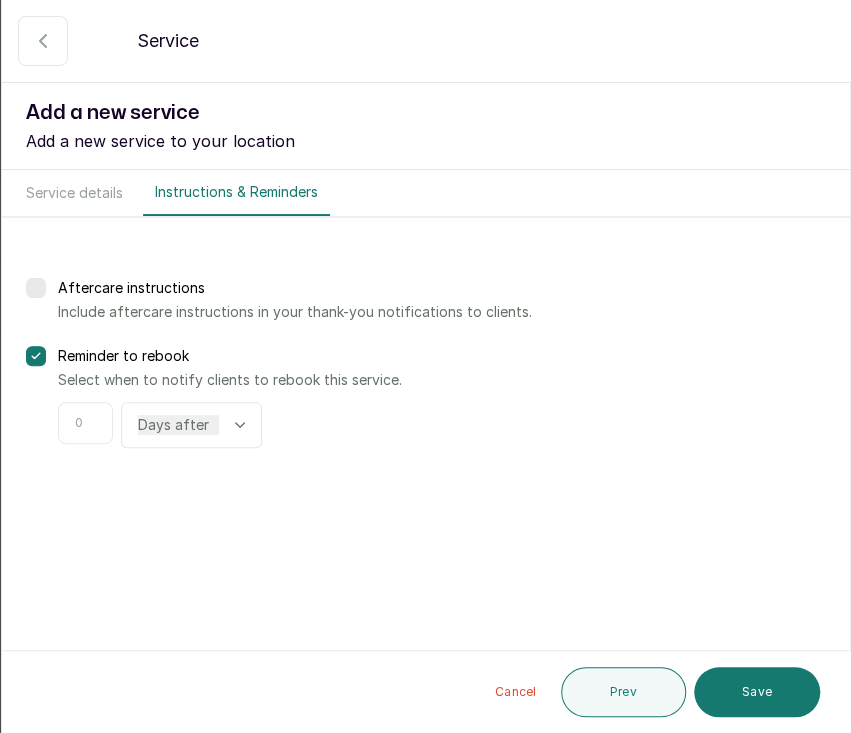 select on "weeks" 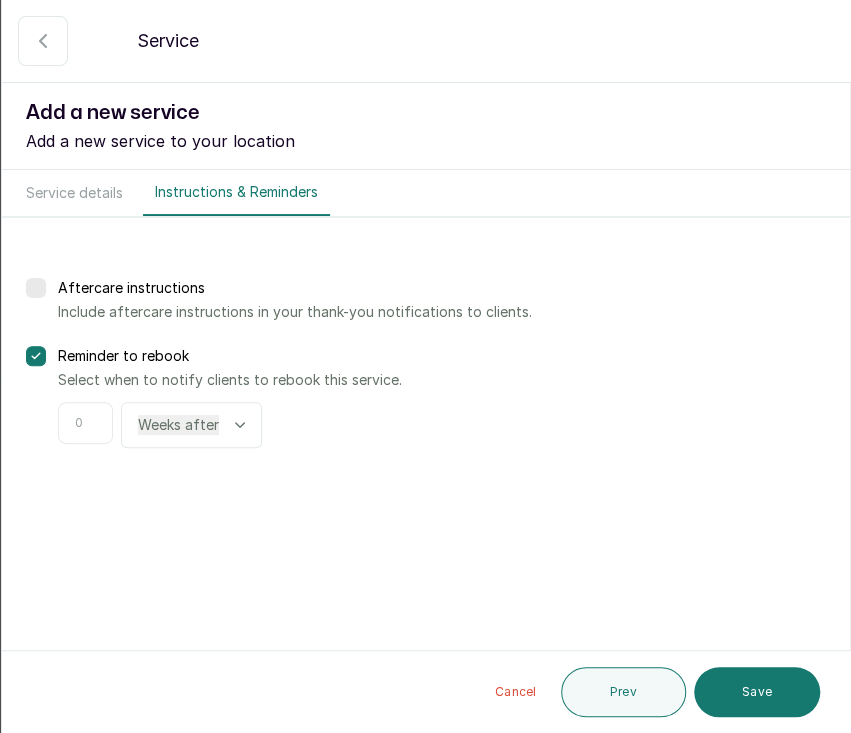 click on "Days after Weeks after" at bounding box center [178, 425] 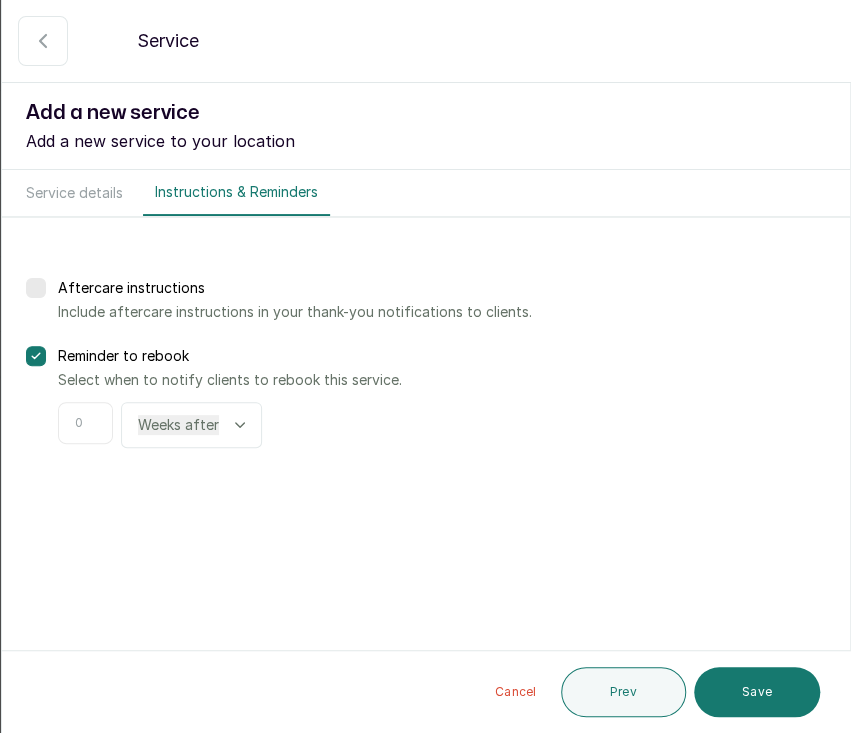 click at bounding box center [85, 423] 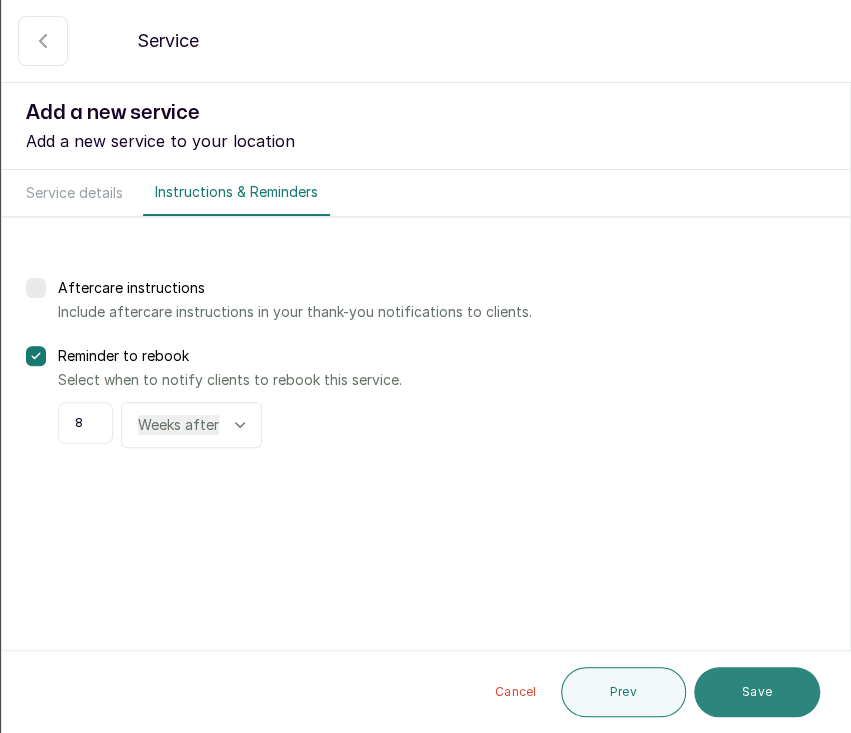 type on "8" 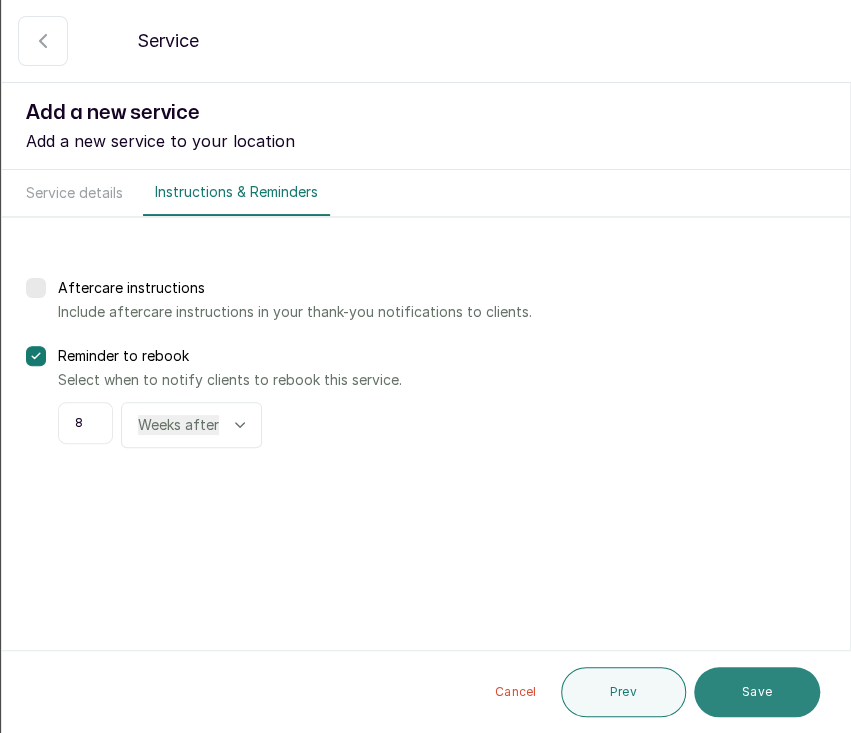 click on "Save" at bounding box center [757, 692] 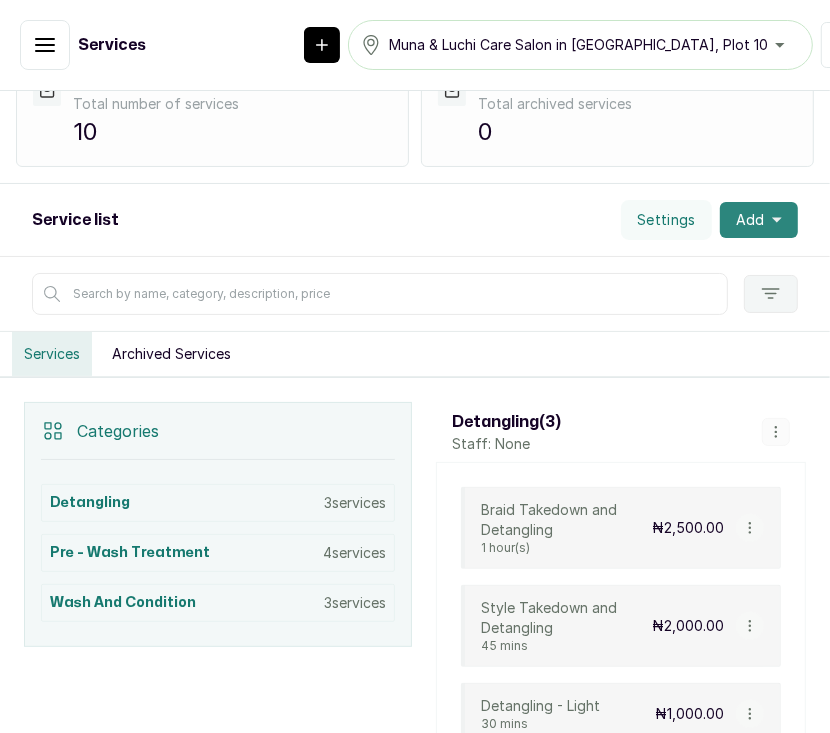 click on "Add" at bounding box center [759, 220] 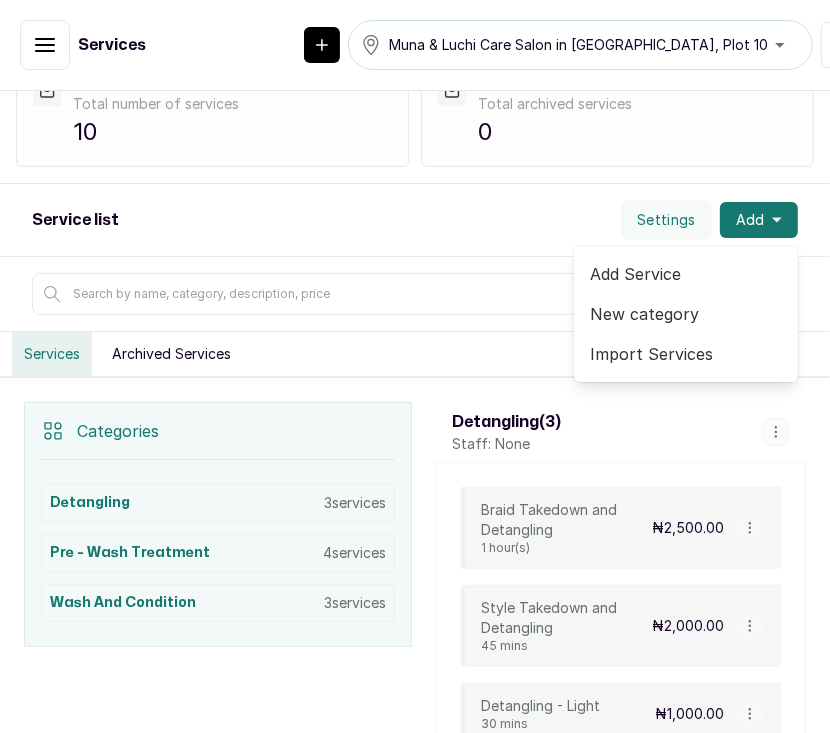 click on "New category" at bounding box center (686, 314) 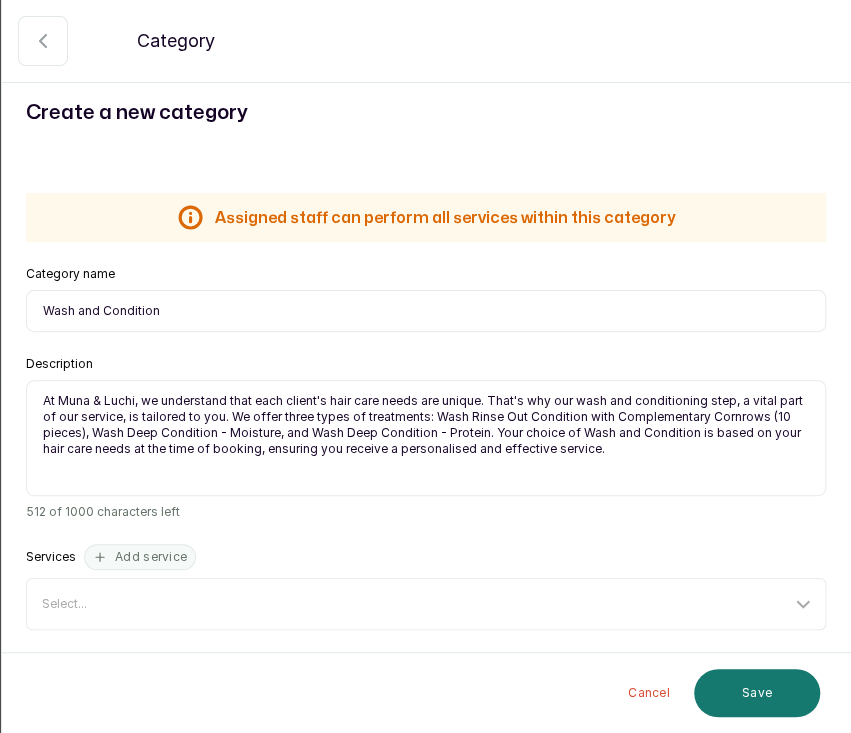 click 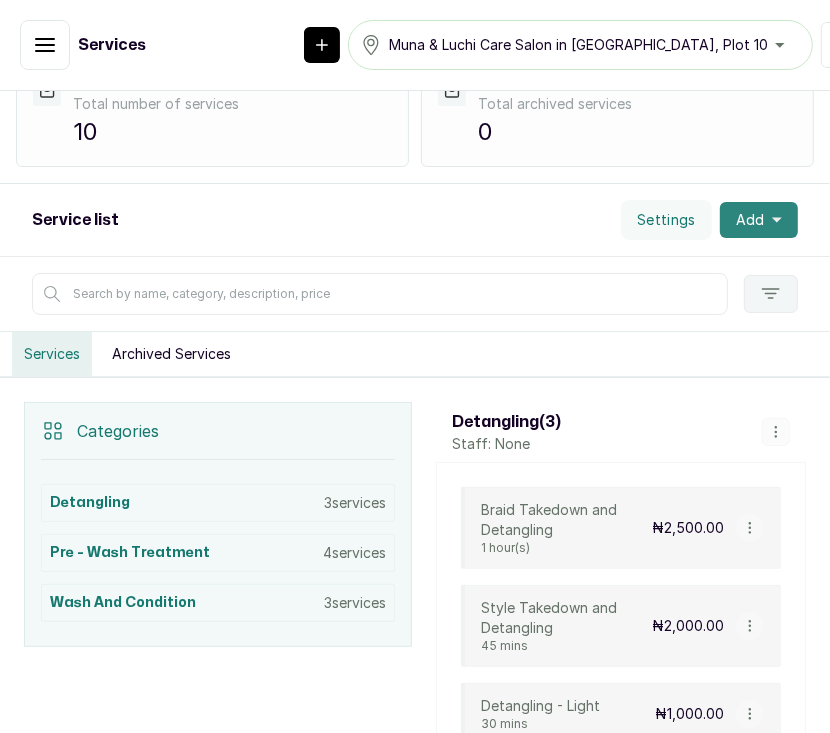 click on "Add" at bounding box center [750, 220] 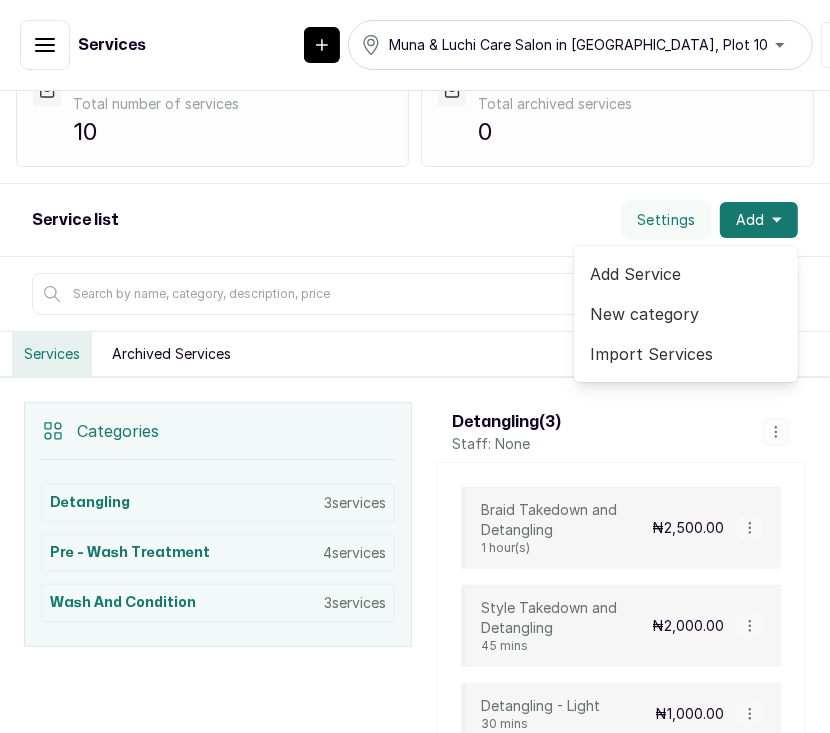 click on "New category" at bounding box center (686, 314) 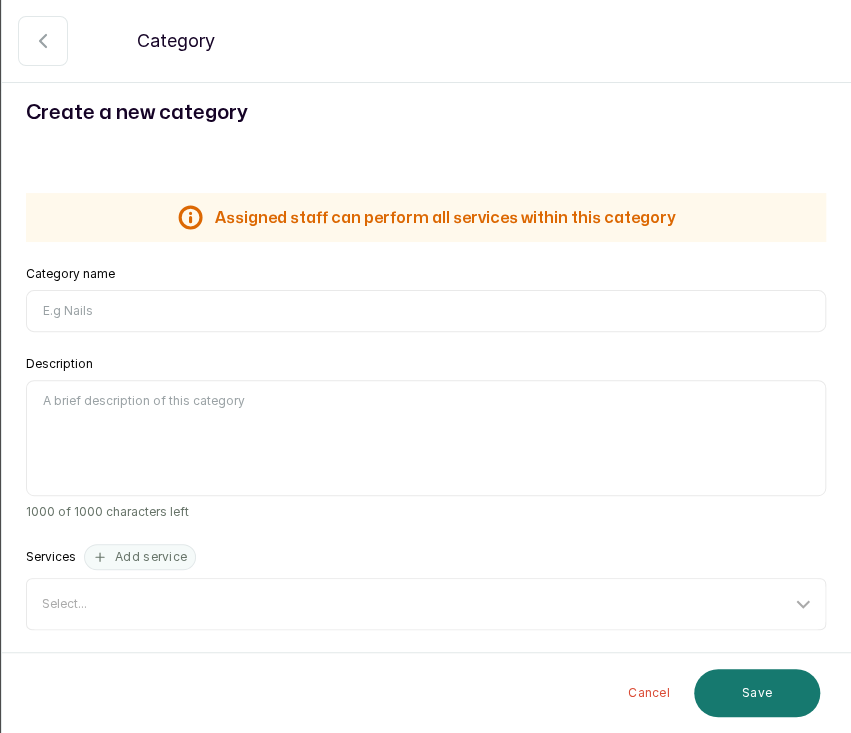 click on "Category name" at bounding box center (426, 311) 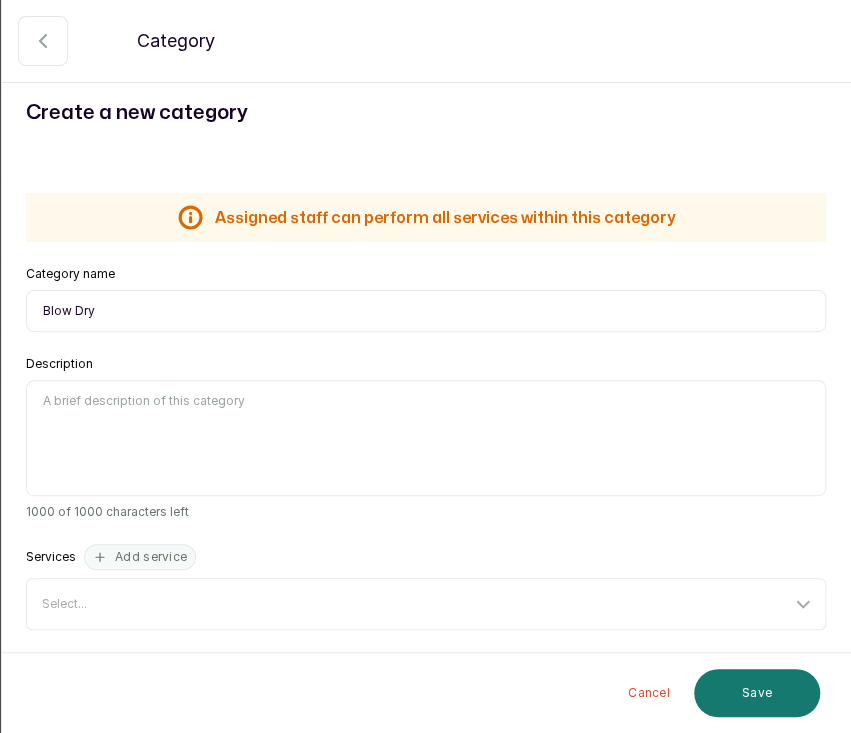 type on "Blow Dry" 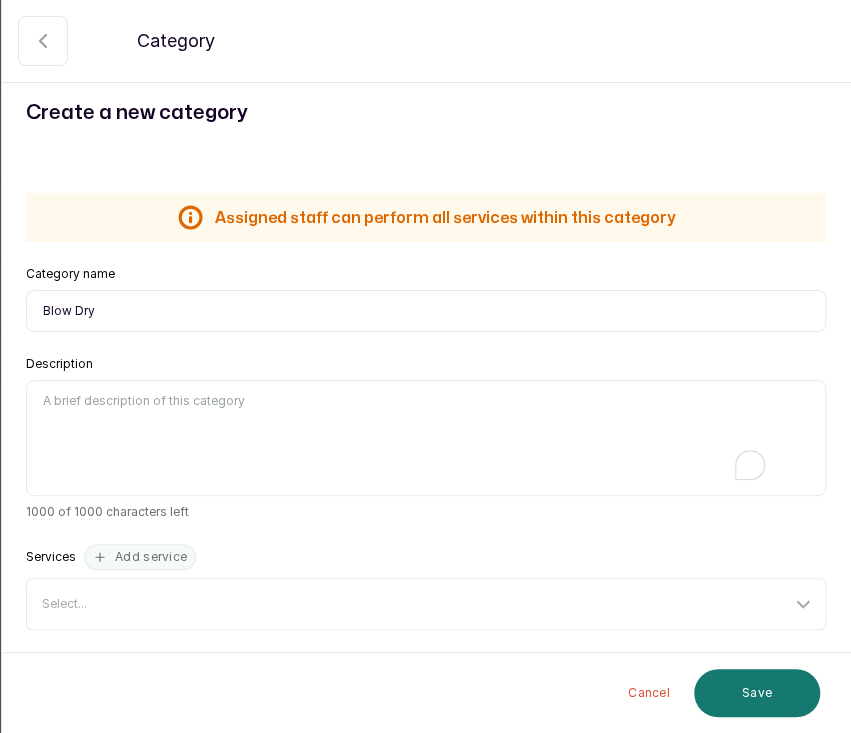 click on "Description" at bounding box center (426, 438) 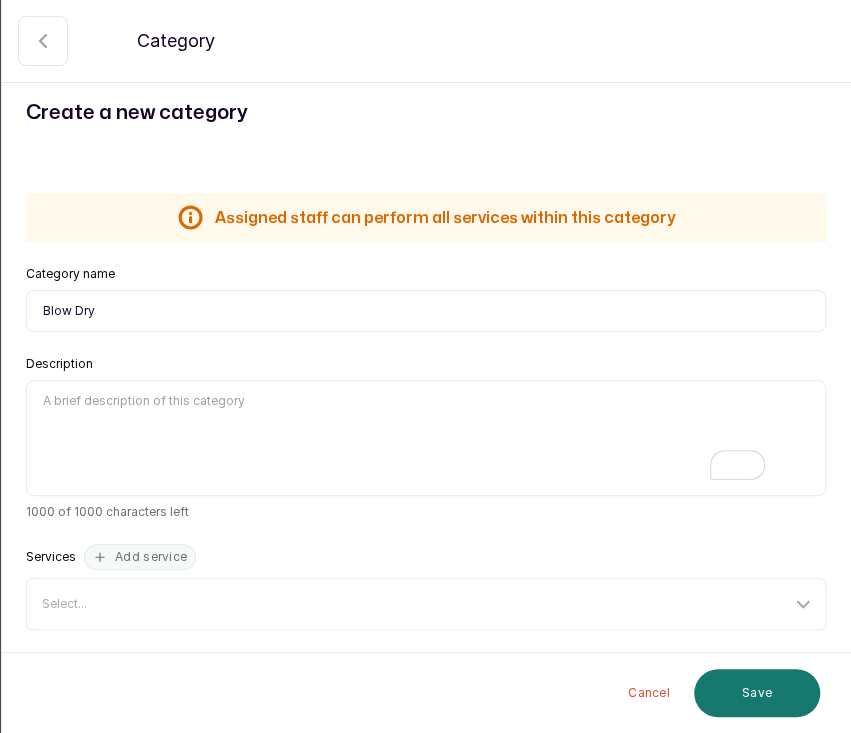 click on "Blow Dry" at bounding box center [426, 311] 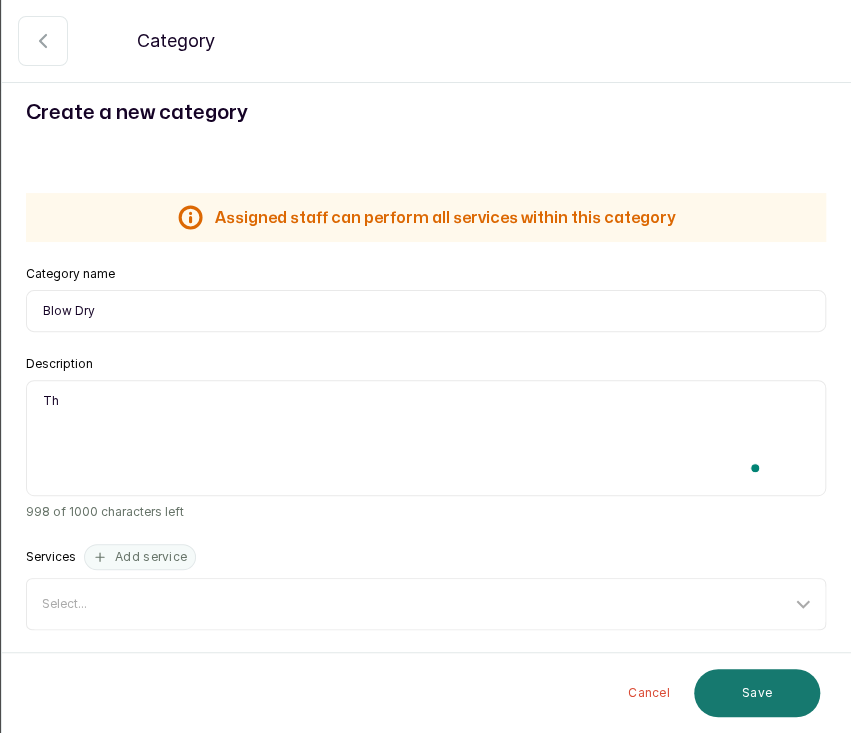 type on "T" 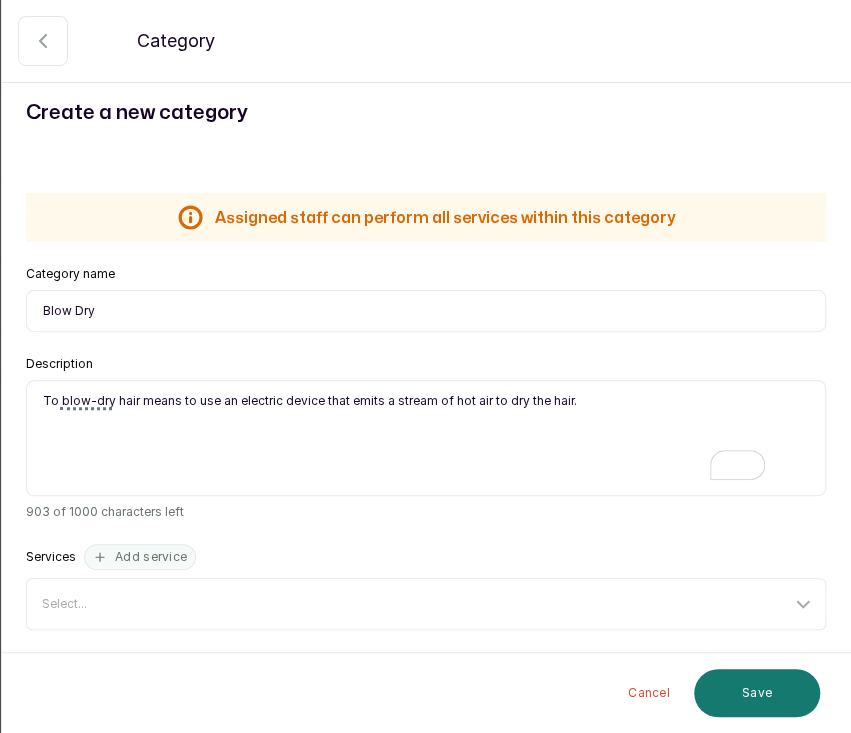 type on "To blow-dry hair means to use an electric device that emits a stream of hot air to dry the hair." 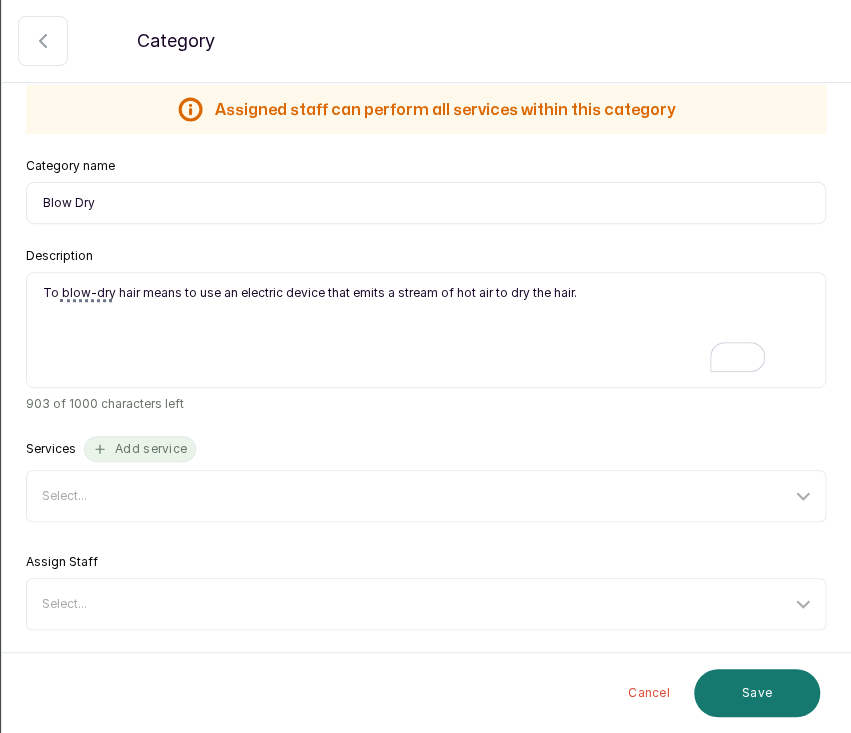 click on "Add service" at bounding box center (140, 449) 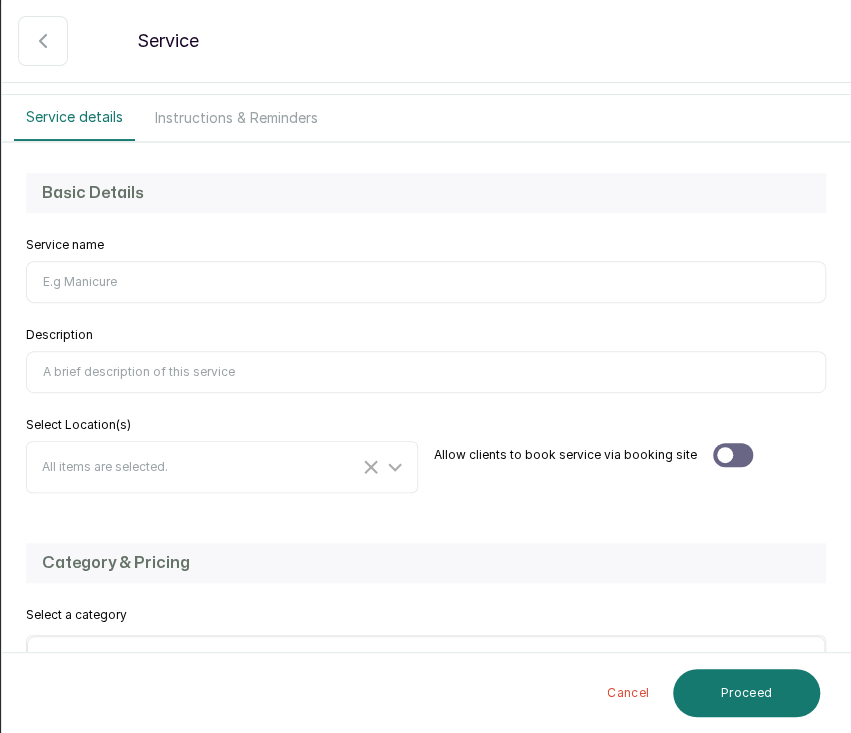 scroll, scrollTop: 71, scrollLeft: 0, axis: vertical 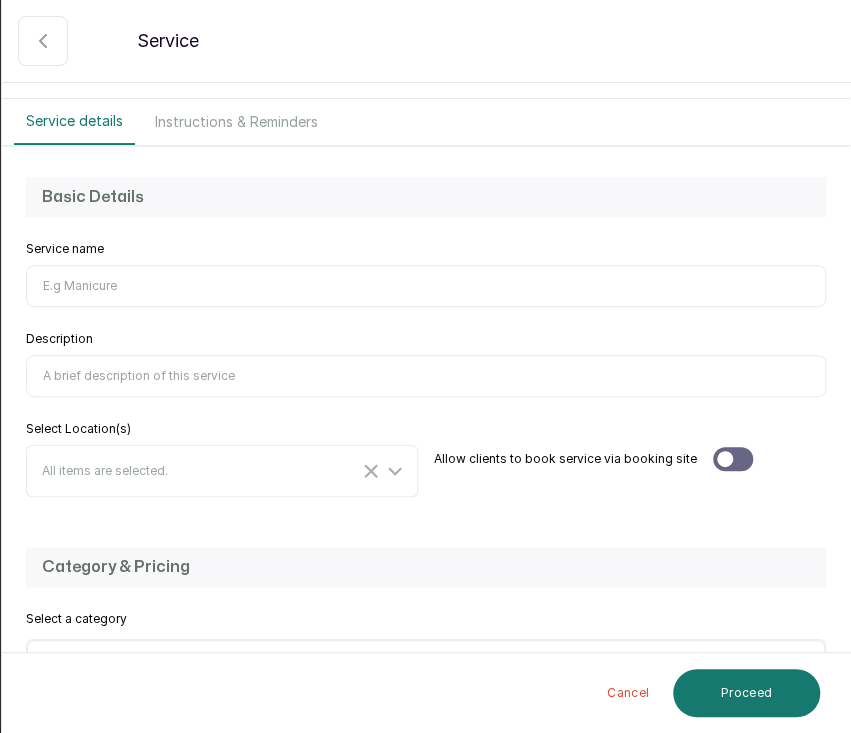 click on "Category name" at bounding box center [426, 286] 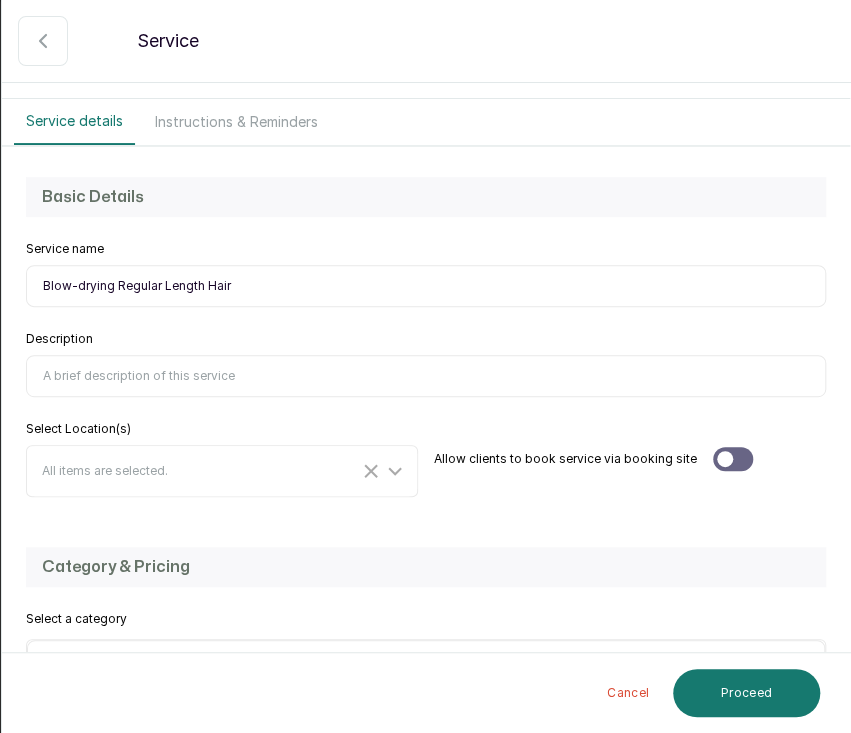 click on "Blow-drying Regular Length Hair" at bounding box center [426, 286] 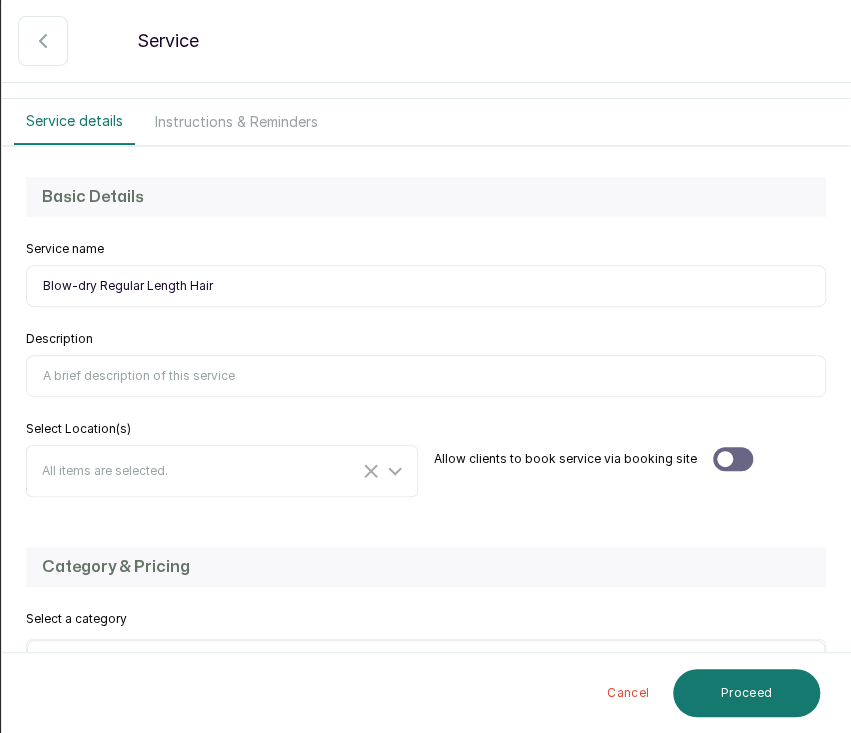type on "Blow-dry Regular Length Hair" 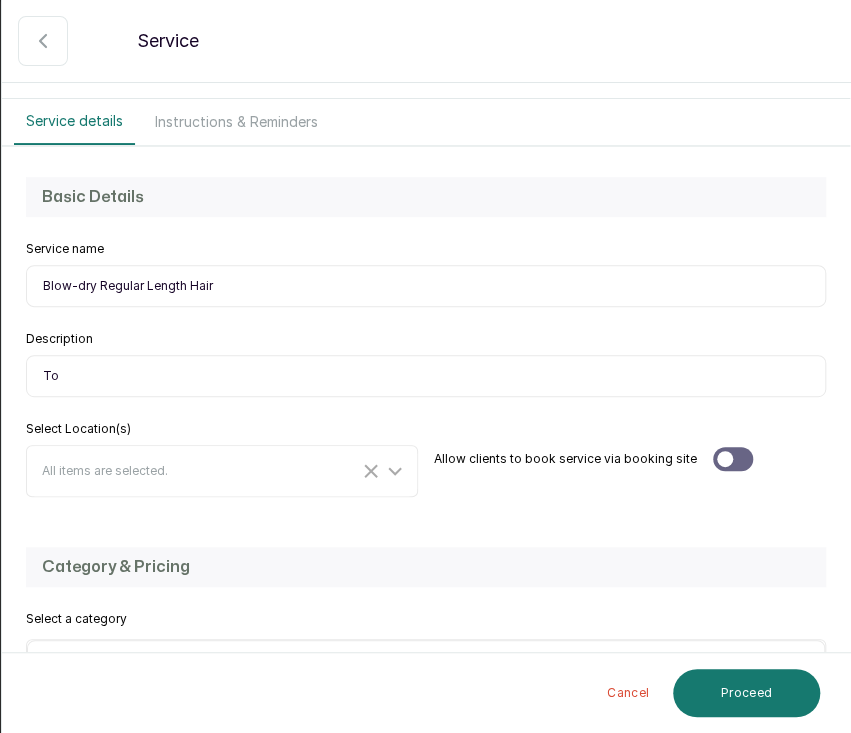 type on "T" 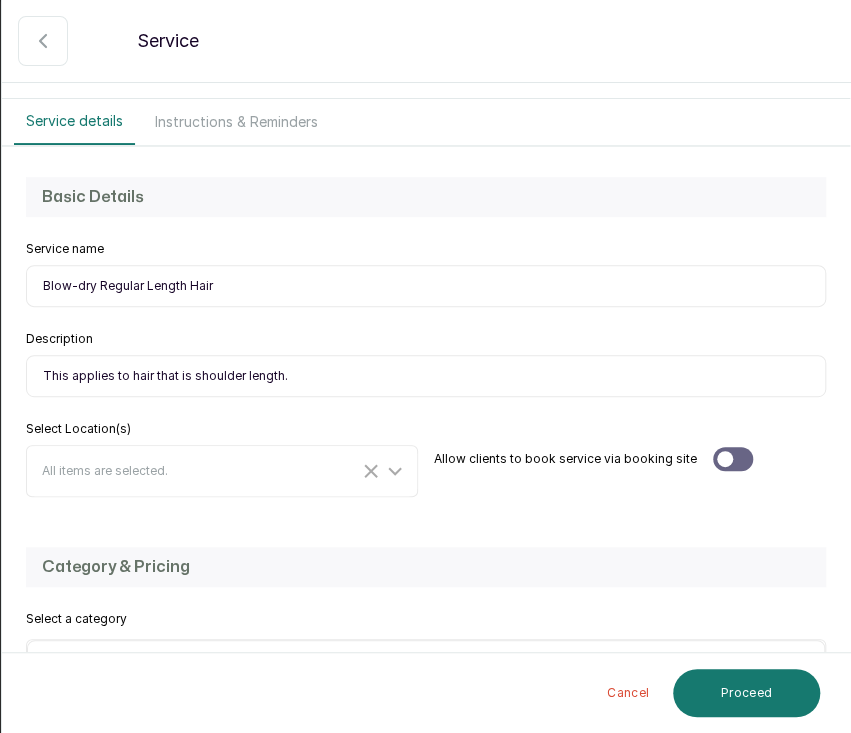 type on "This applies to hair that is shoulder length." 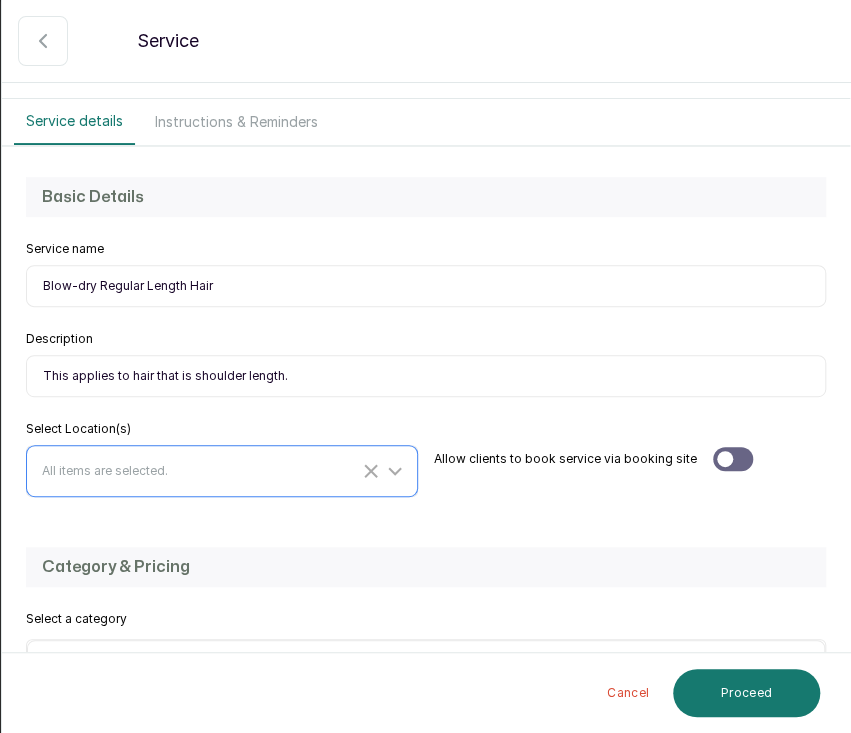 click on "All items are selected." at bounding box center [224, 471] 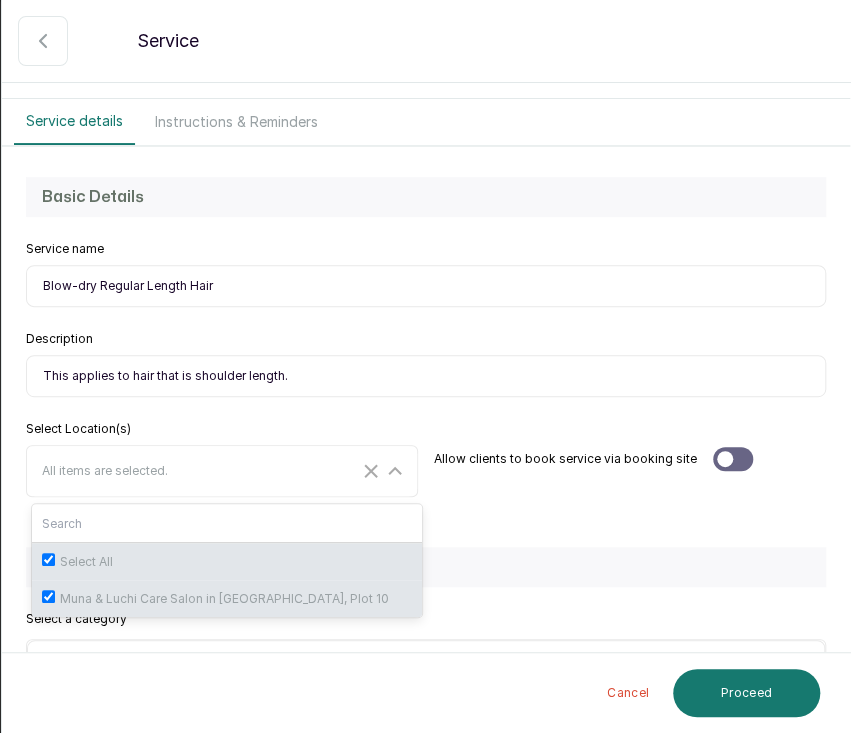 click on "Basic Details Service name   Blow-dry Regular Length Hair Description   This applies to hair that is shoulder length. Select Location(s) All items are selected. Select All Muna & Luchi Care Salon in [GEOGRAPHIC_DATA], Plot 10 Allow clients to book service via booking site" at bounding box center (426, 337) 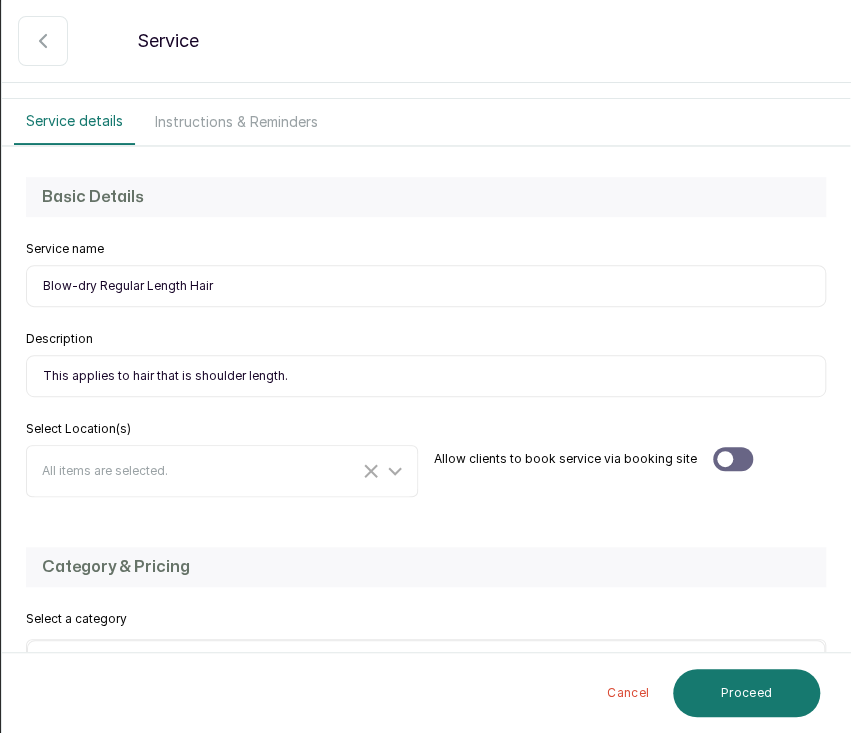 click at bounding box center (725, 459) 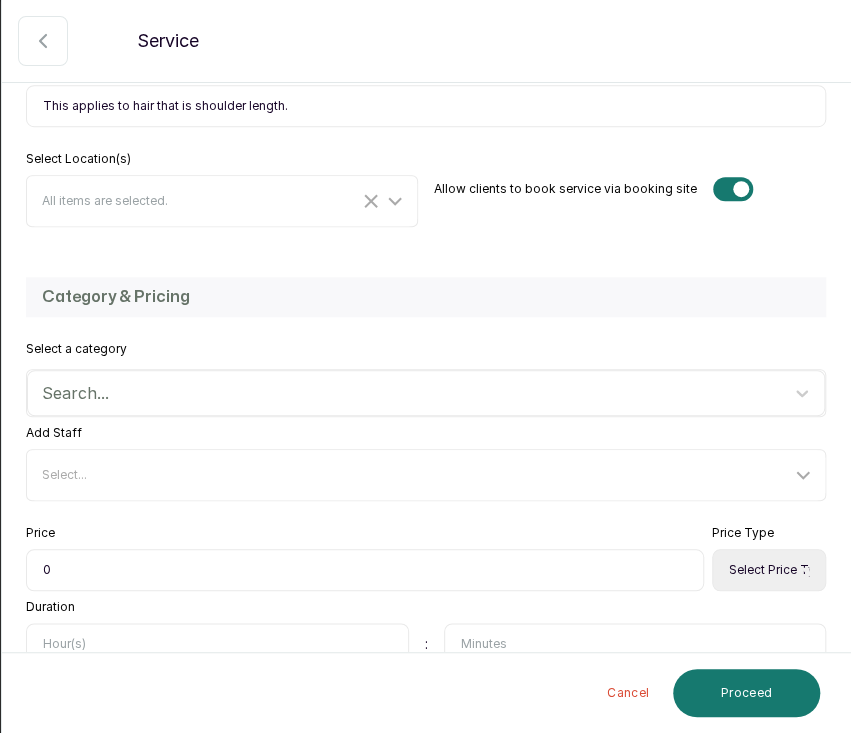 scroll, scrollTop: 385, scrollLeft: 0, axis: vertical 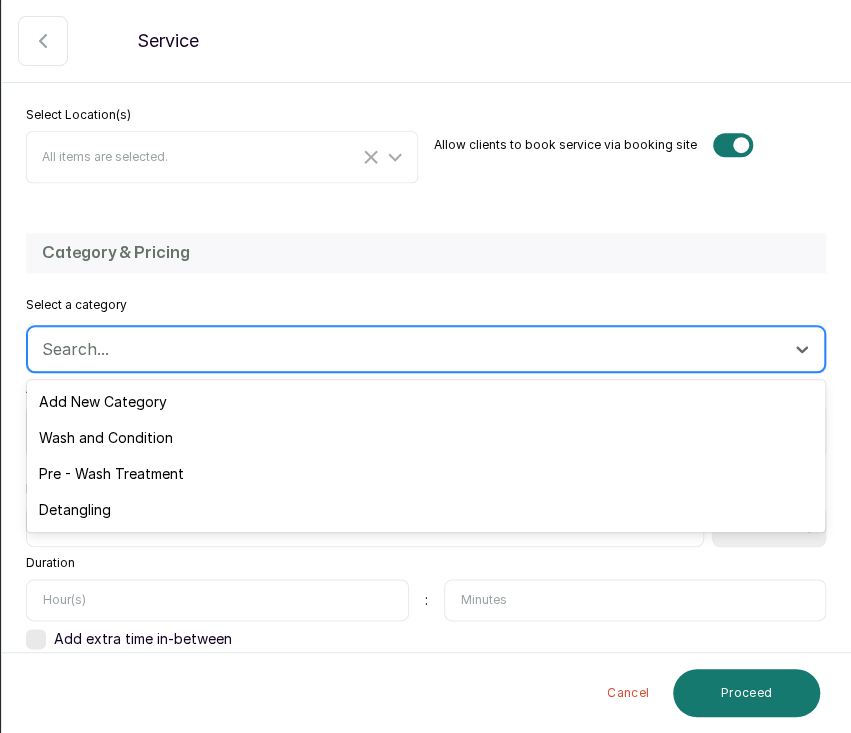 click at bounding box center [408, 349] 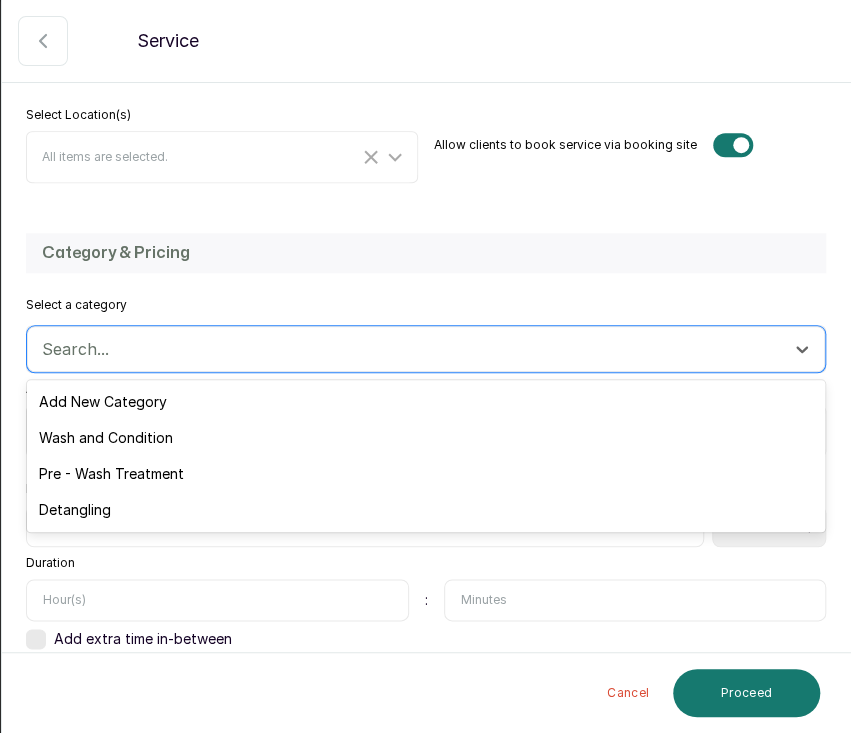 click on "Category & Pricing" at bounding box center (426, 253) 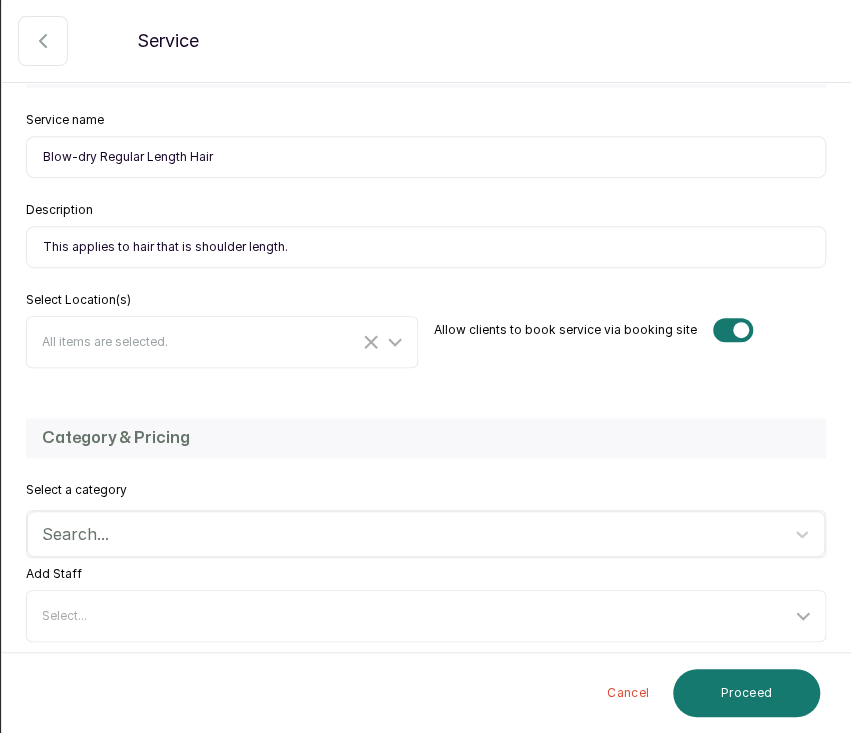 scroll, scrollTop: 64, scrollLeft: 0, axis: vertical 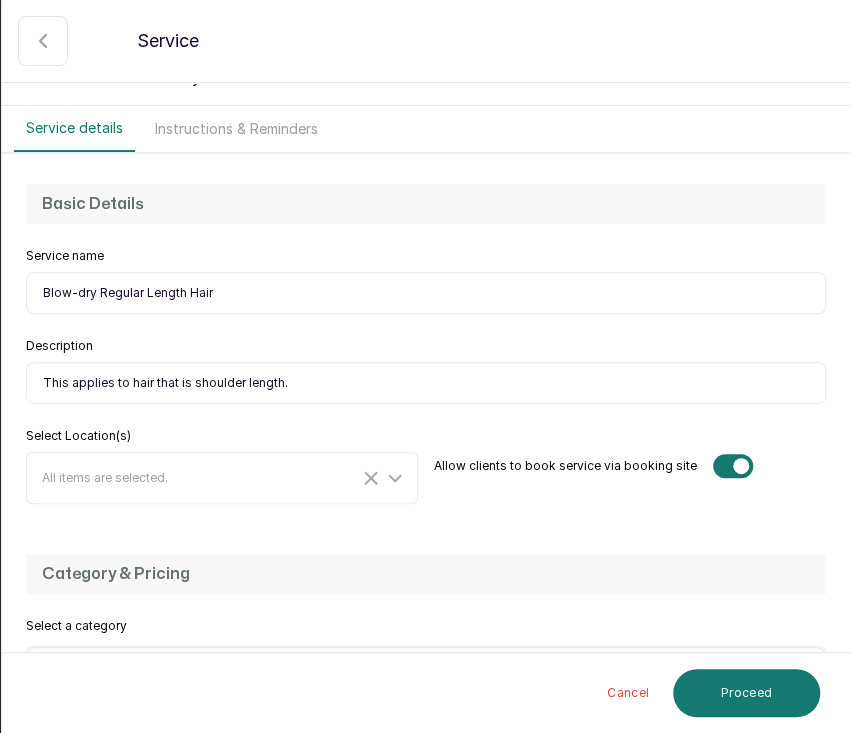 click on "This applies to hair that is shoulder length." at bounding box center [426, 383] 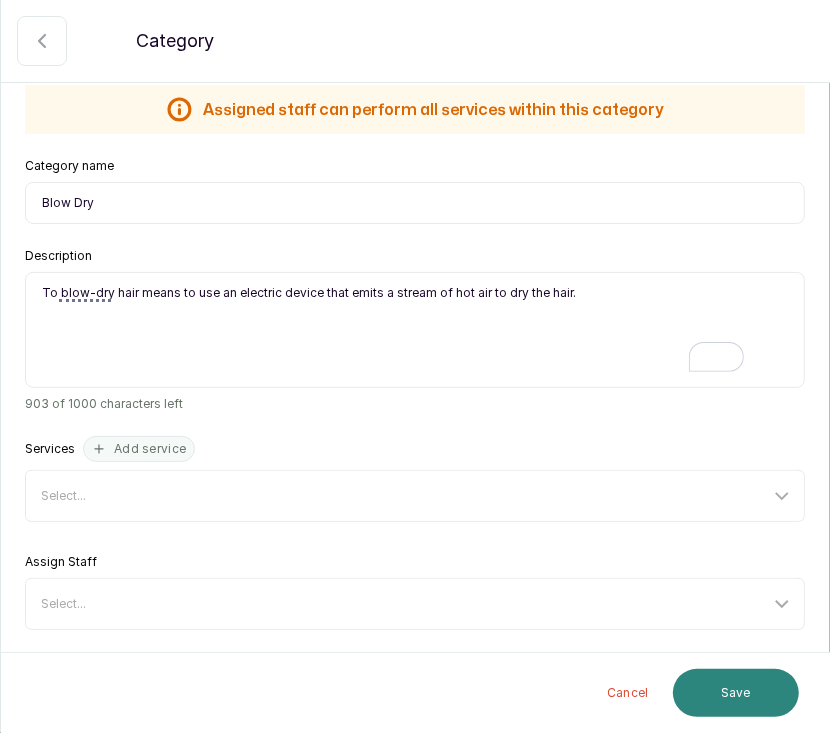 click on "Save" at bounding box center [736, 693] 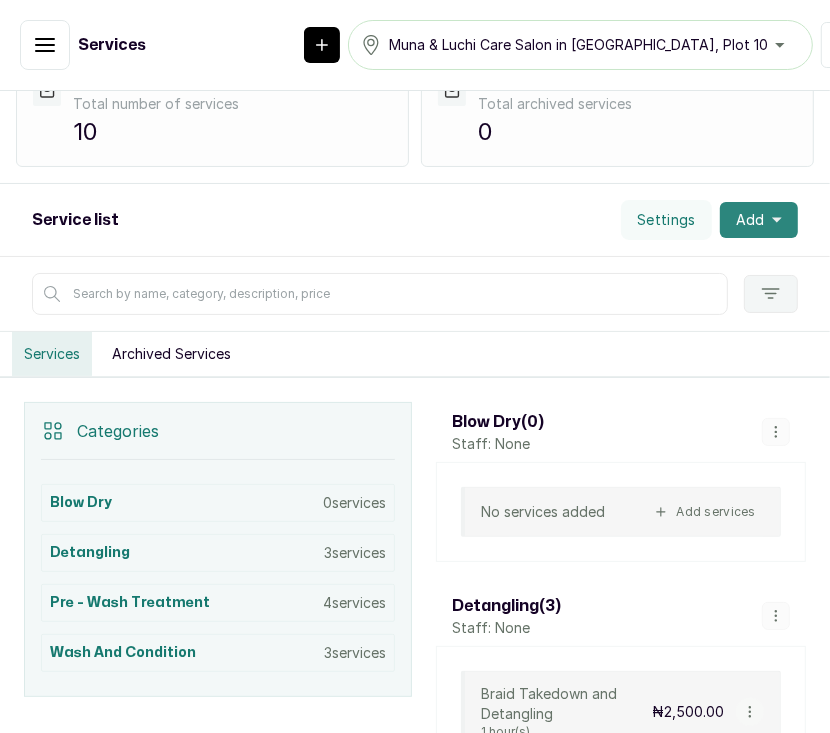 click on "Add" at bounding box center (750, 220) 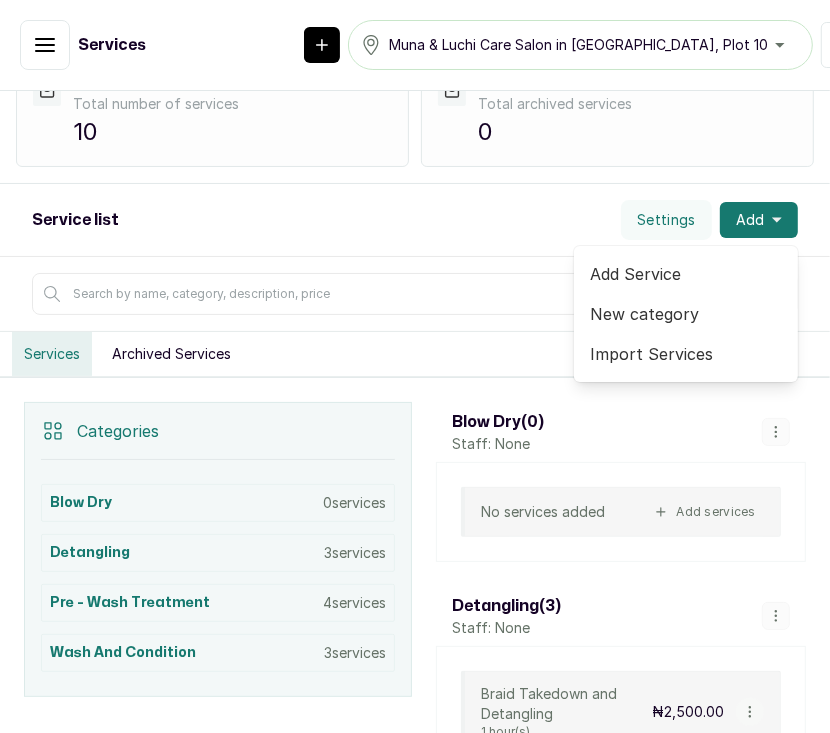 click on "Add Service" at bounding box center [686, 274] 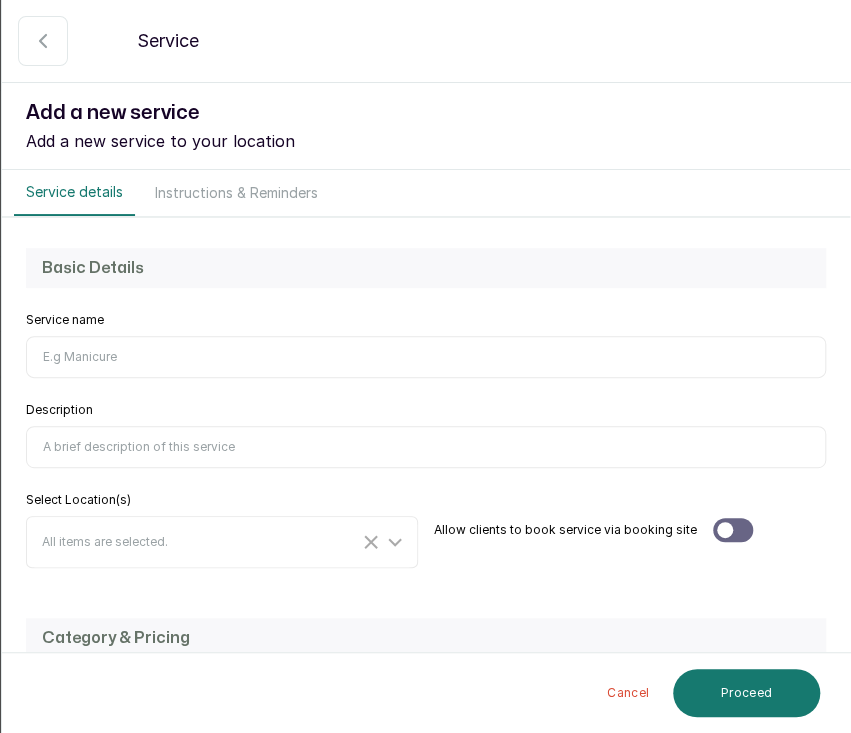 click on "Description" at bounding box center [426, 447] 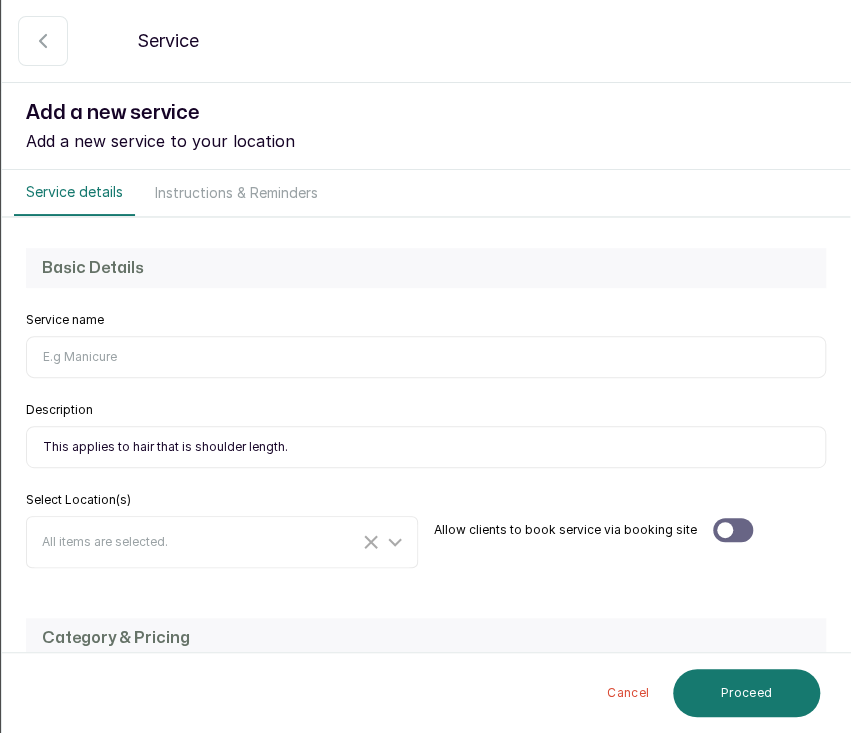 type on "This applies to hair that is shoulder length." 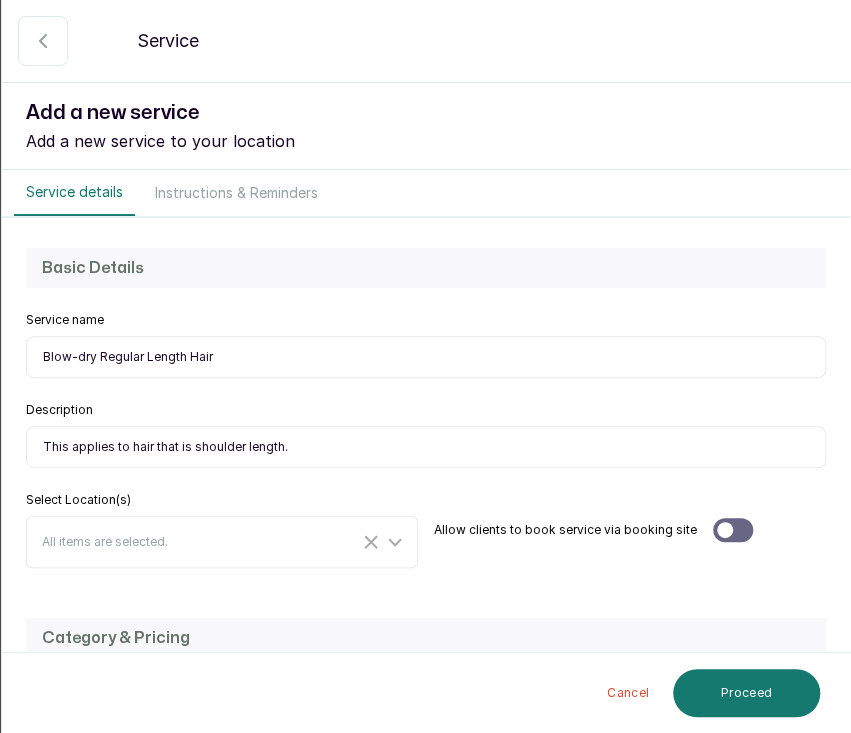 type on "Blow-dry Regular Length Hair" 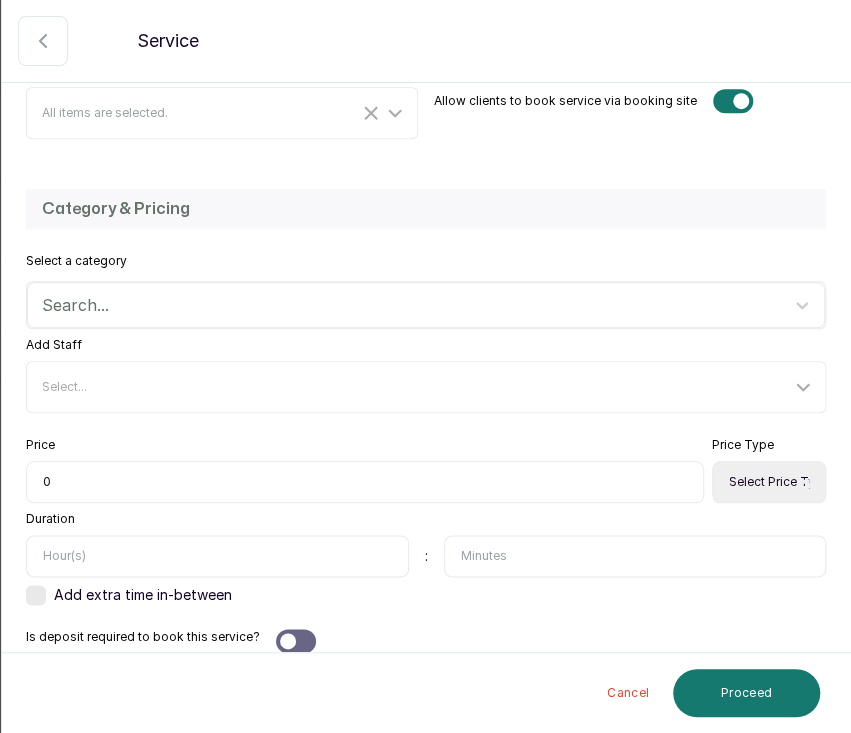 scroll, scrollTop: 447, scrollLeft: 0, axis: vertical 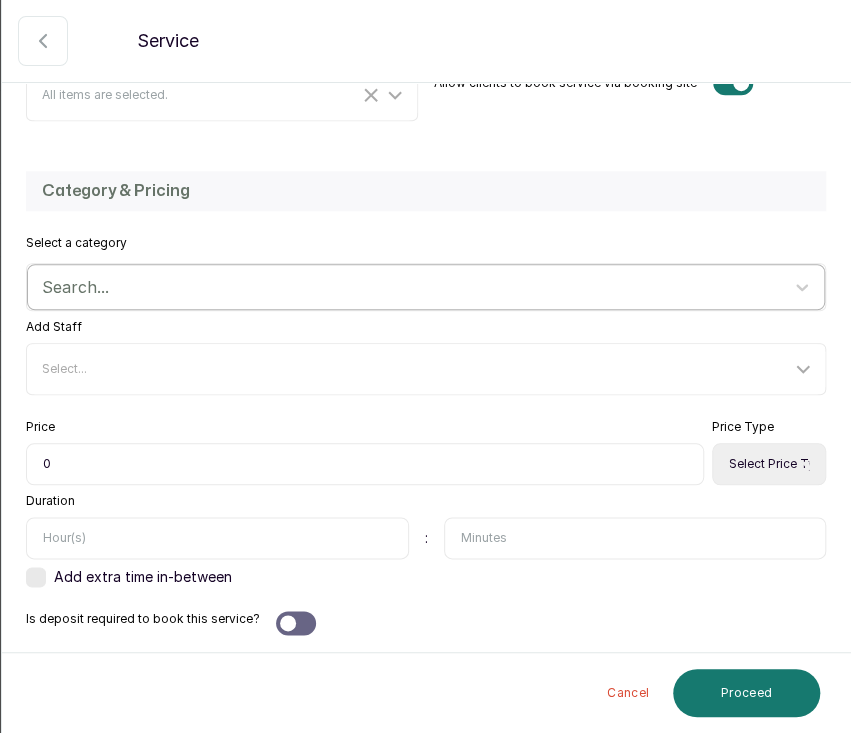 click at bounding box center (408, 287) 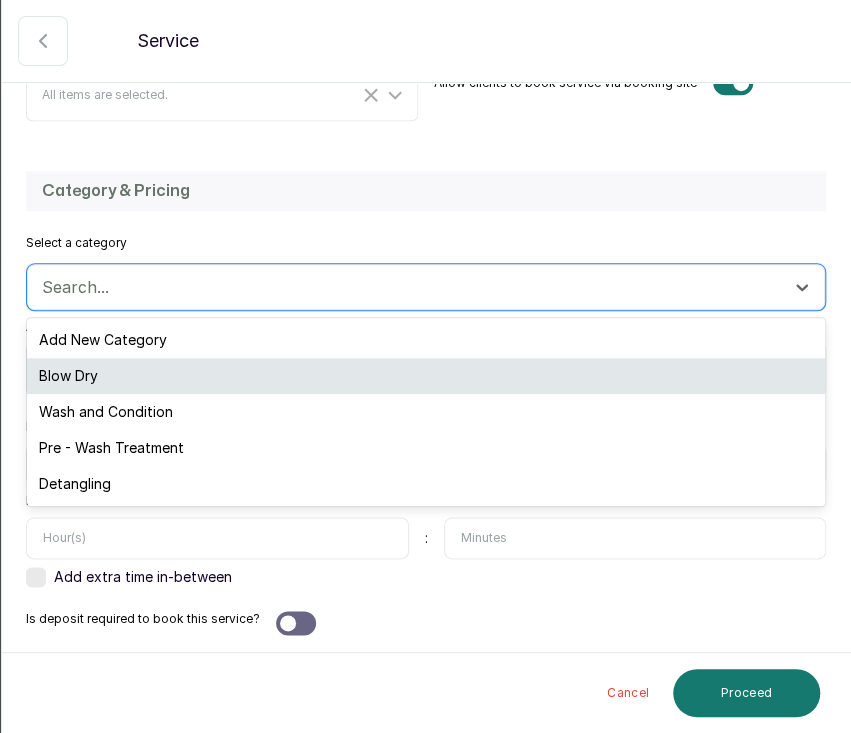 click on "Blow Dry" at bounding box center [426, 376] 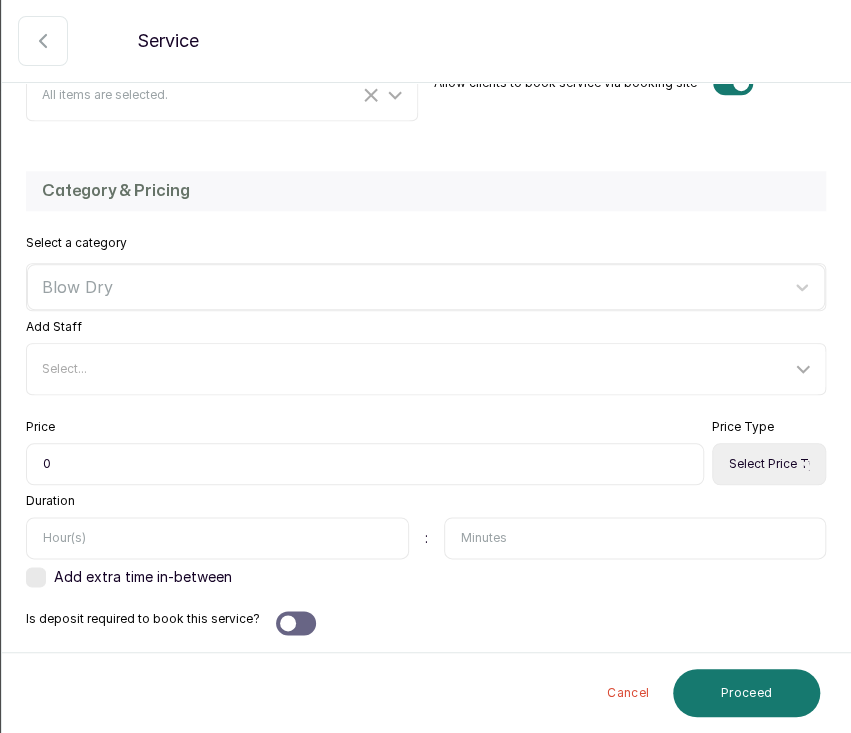 click on "0" at bounding box center [365, 464] 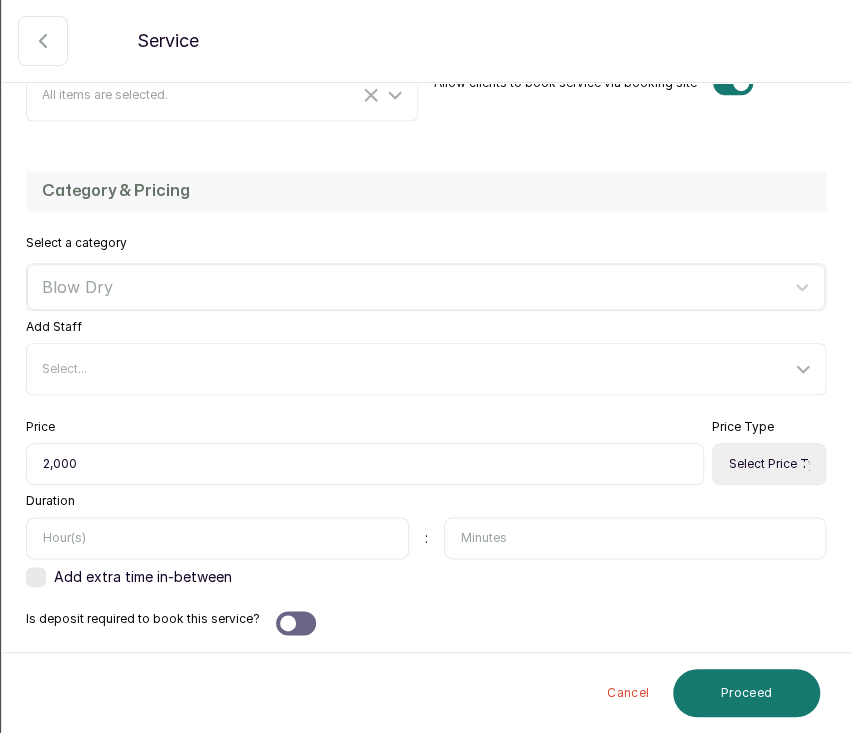 type on "2,000" 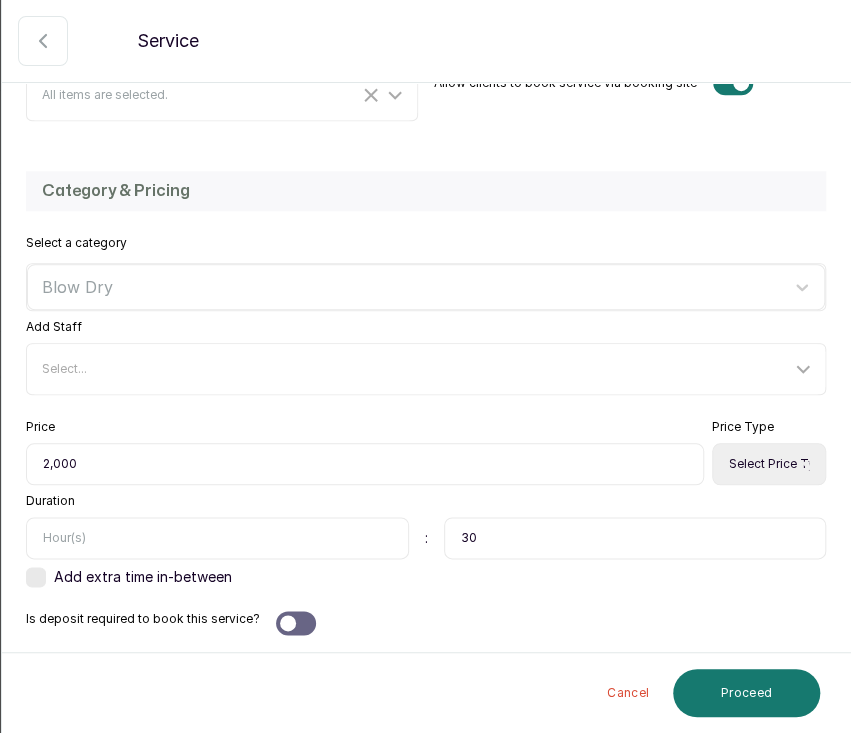 type on "30" 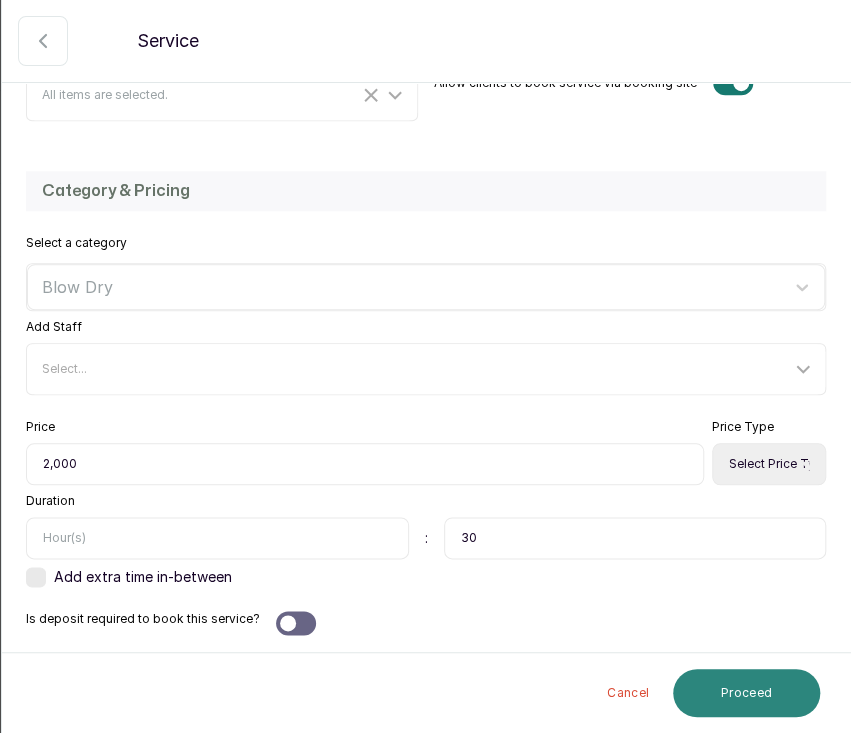 click on "Proceed" at bounding box center (746, 693) 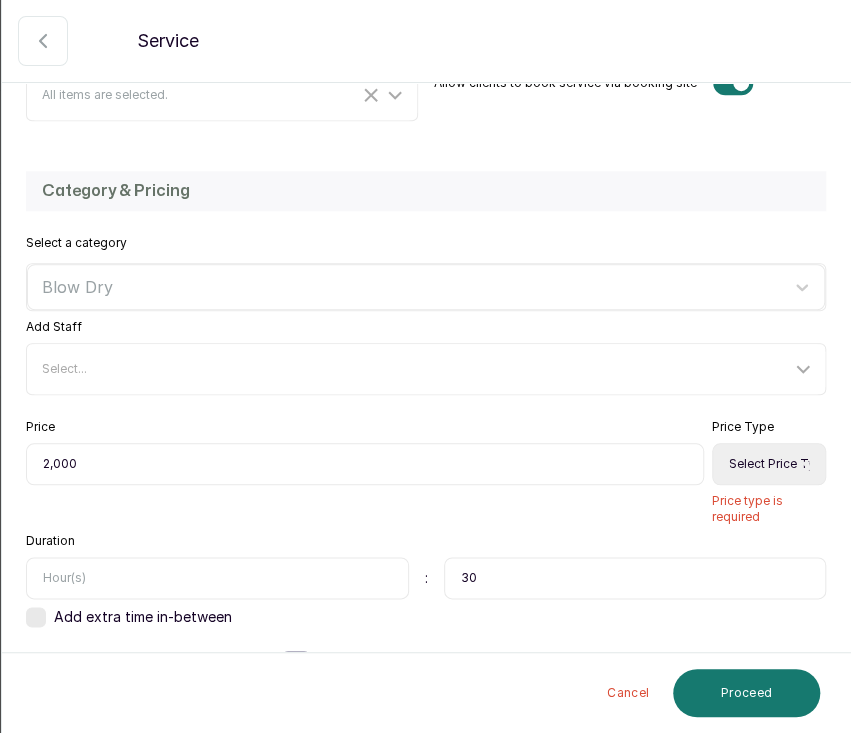 scroll, scrollTop: 487, scrollLeft: 0, axis: vertical 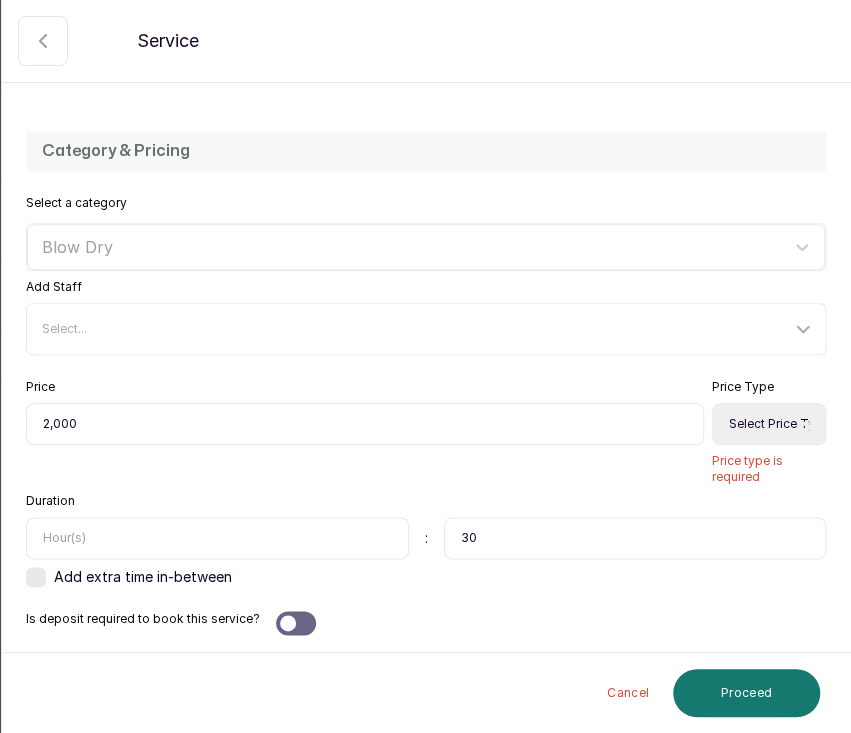 click on "Select Price Type Fixed From" at bounding box center [769, 424] 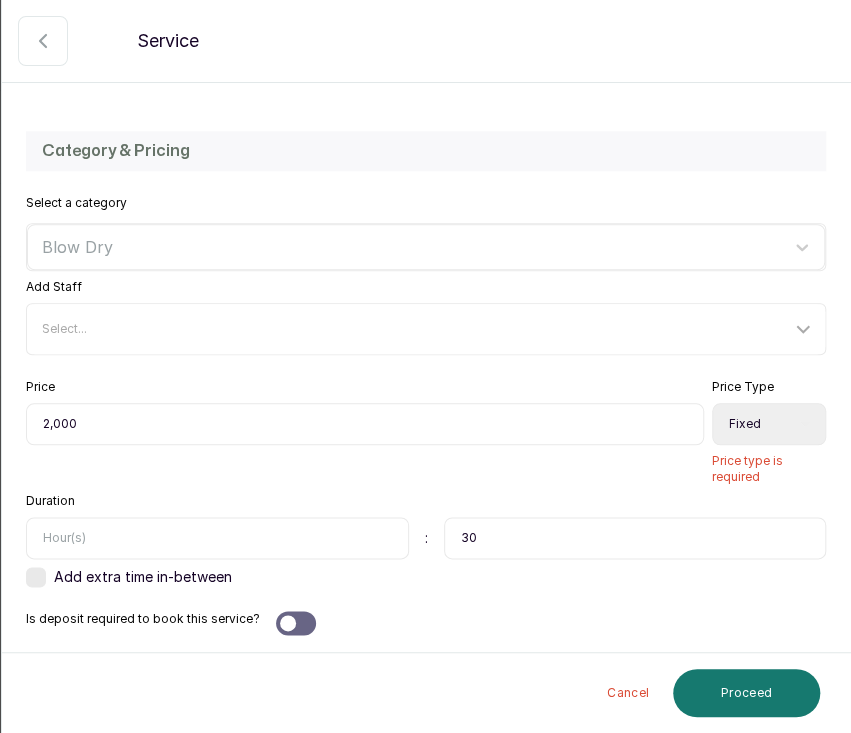 click on "Select Price Type Fixed From" at bounding box center [769, 424] 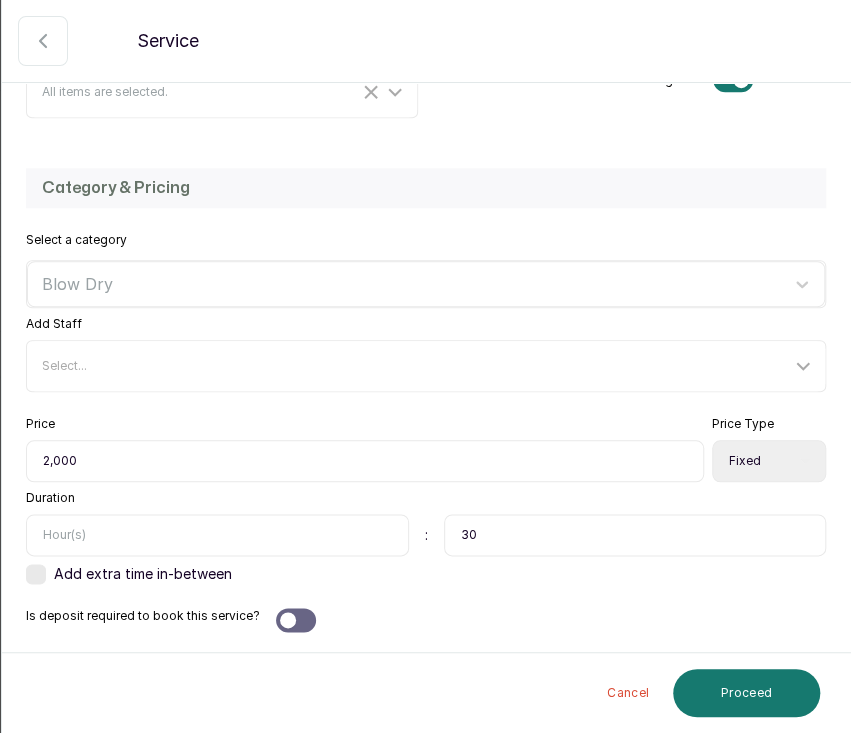 scroll, scrollTop: 447, scrollLeft: 0, axis: vertical 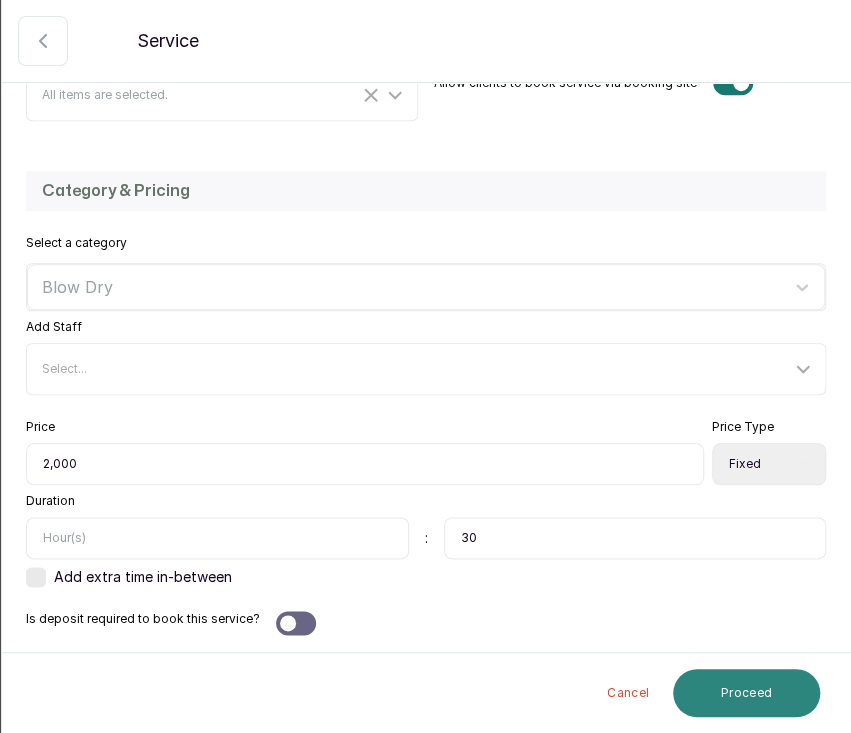 click on "Proceed" at bounding box center (746, 693) 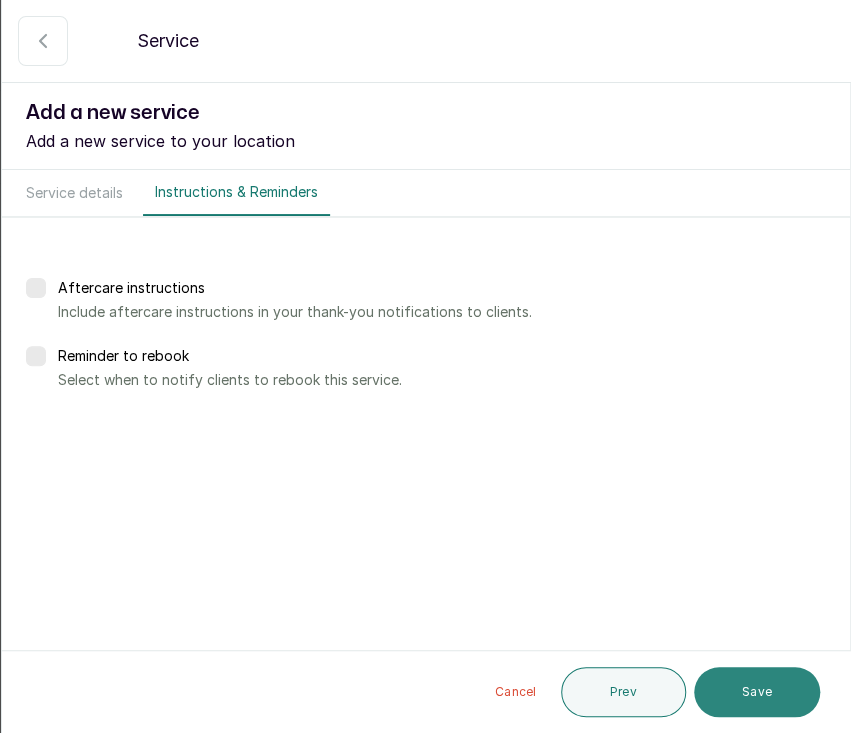 click on "Save" at bounding box center (757, 692) 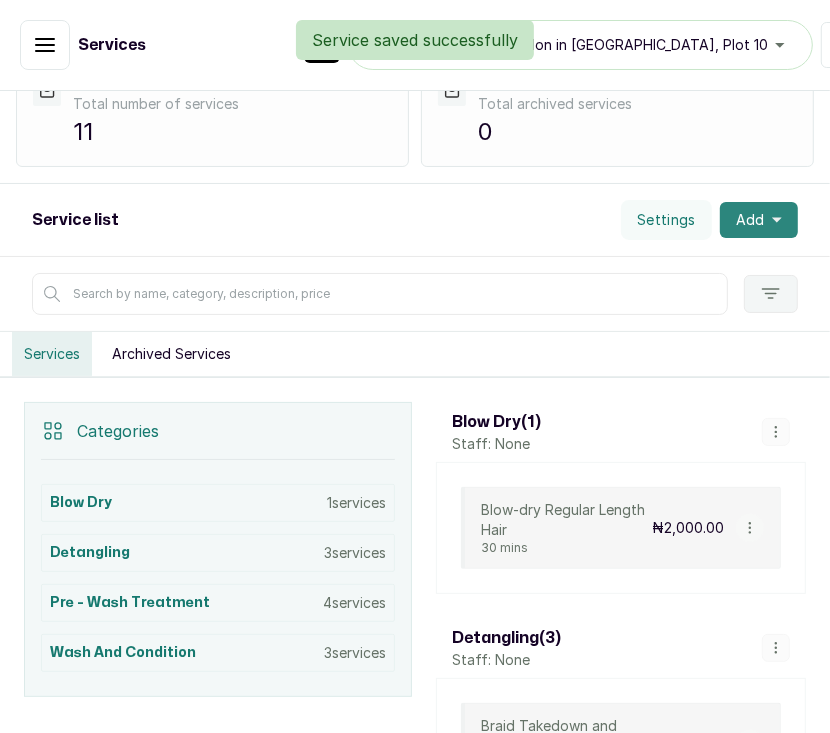 click on "Add" at bounding box center (759, 220) 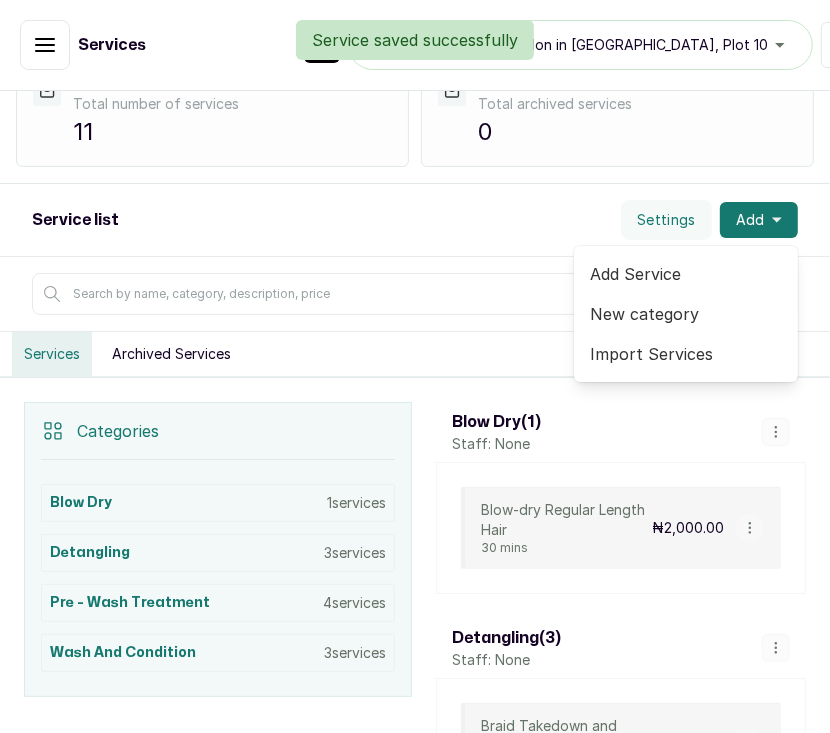 click on "Add Service New category Import Services" at bounding box center [686, 314] 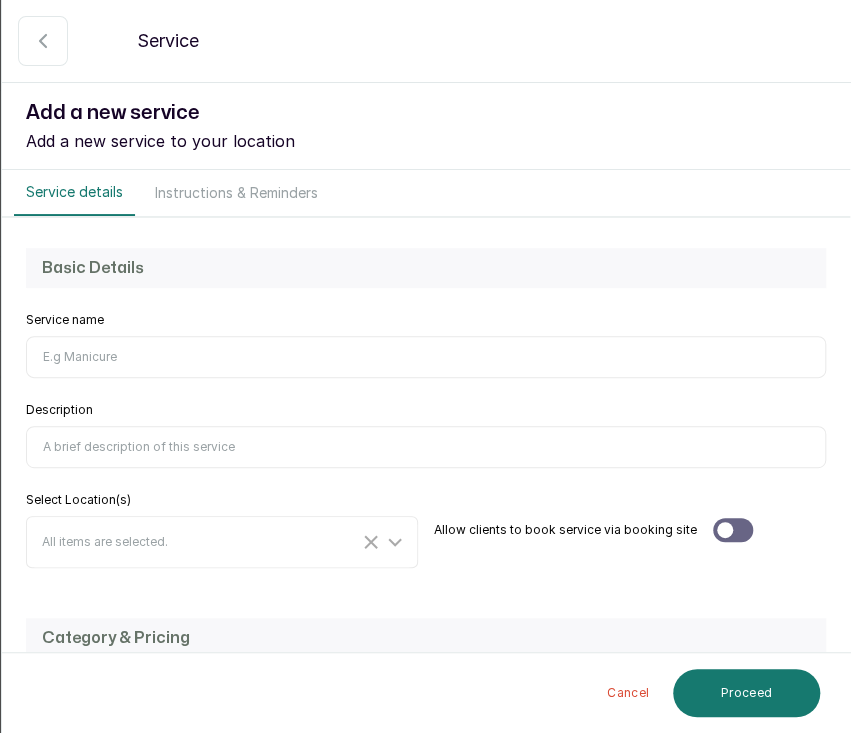 click on "Service name" at bounding box center [426, 357] 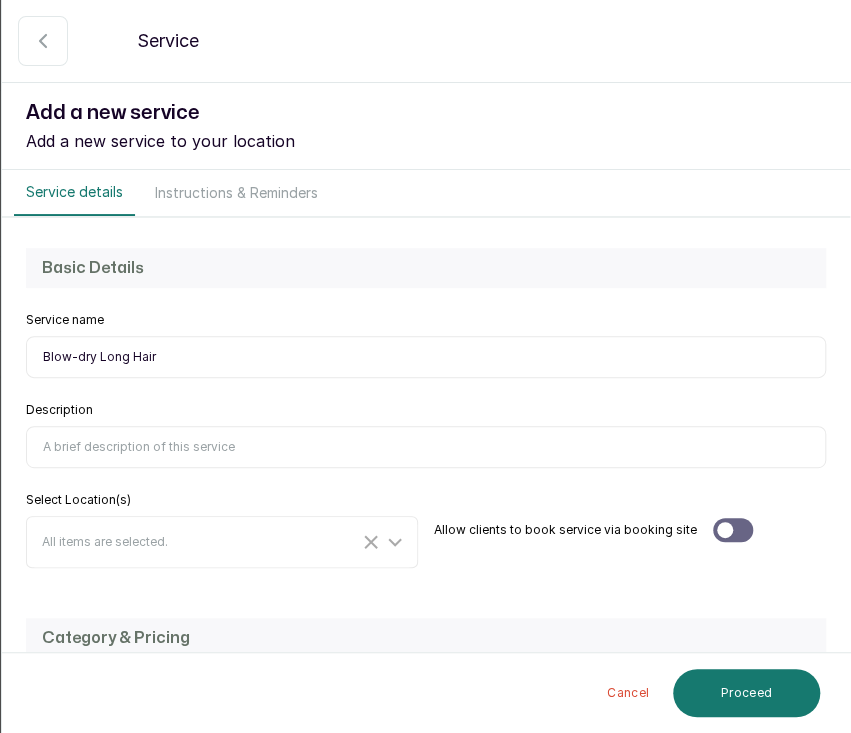 type on "Blow-dry Long Hair" 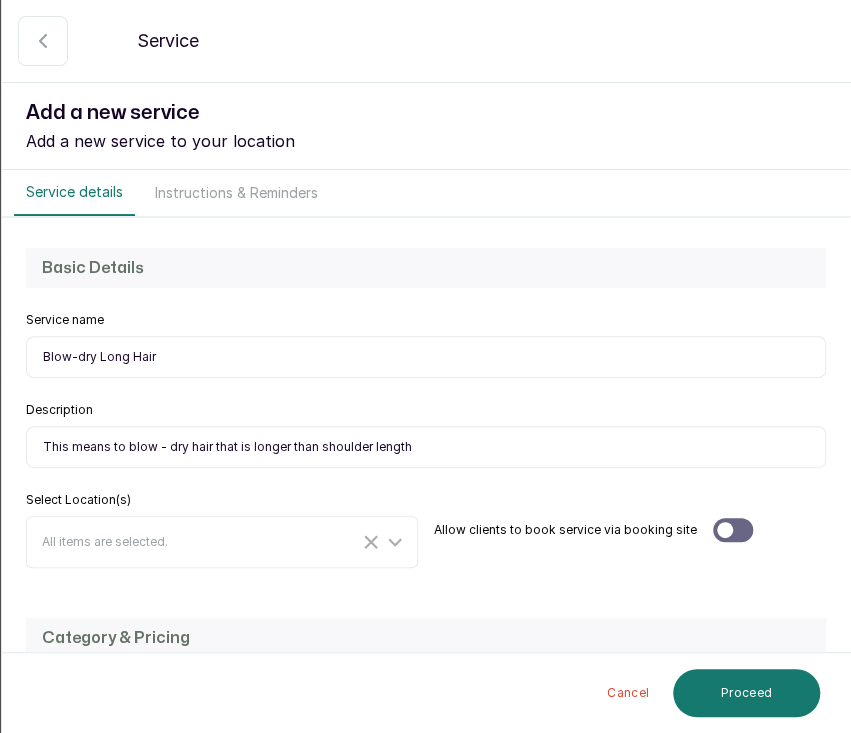 type on "This means to blow - dry hair that is longer than shoulder length" 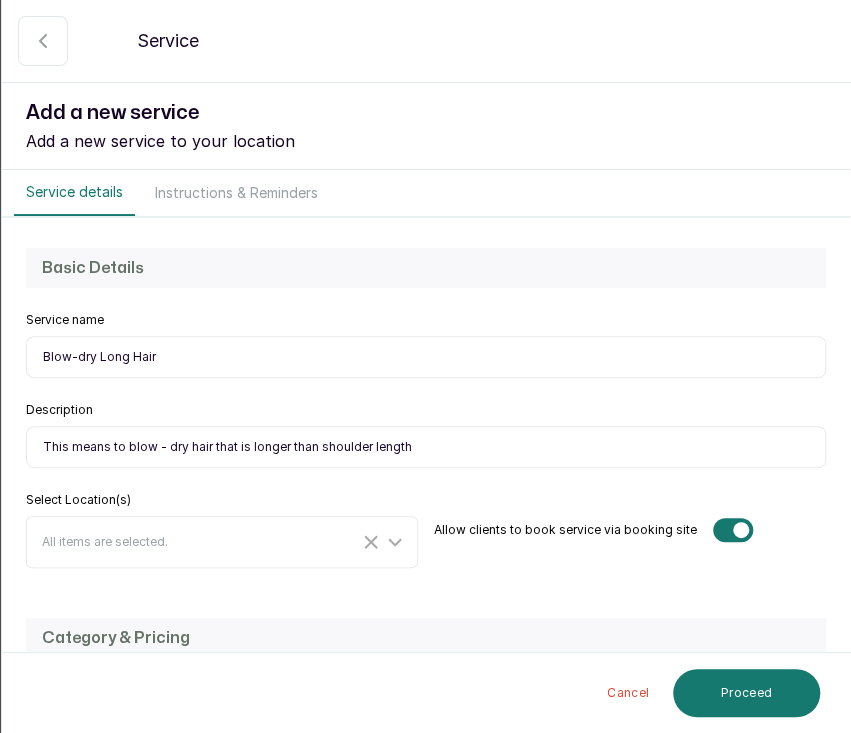 scroll, scrollTop: 447, scrollLeft: 0, axis: vertical 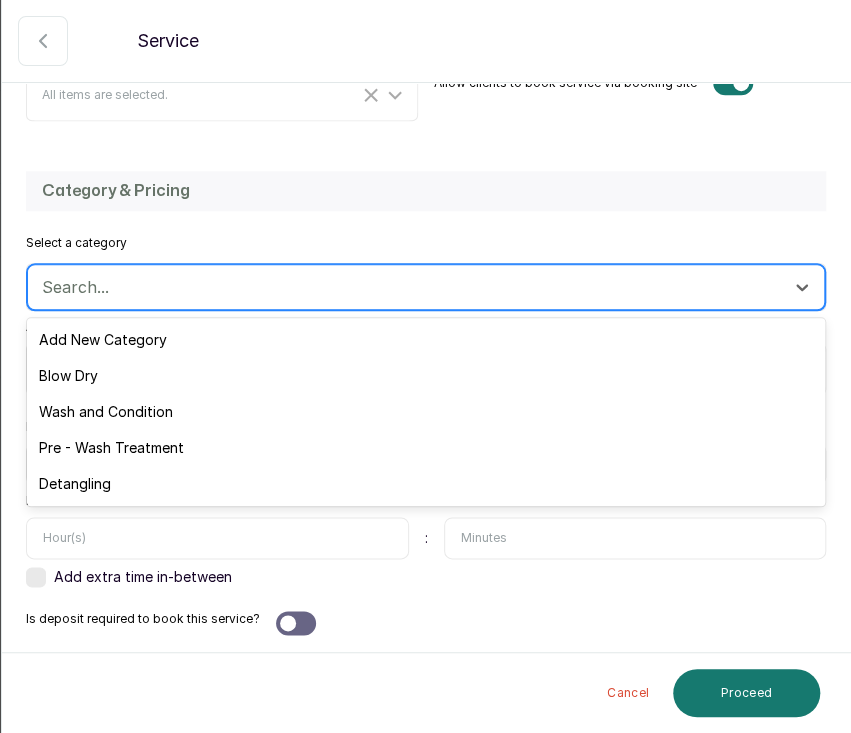 click at bounding box center [408, 287] 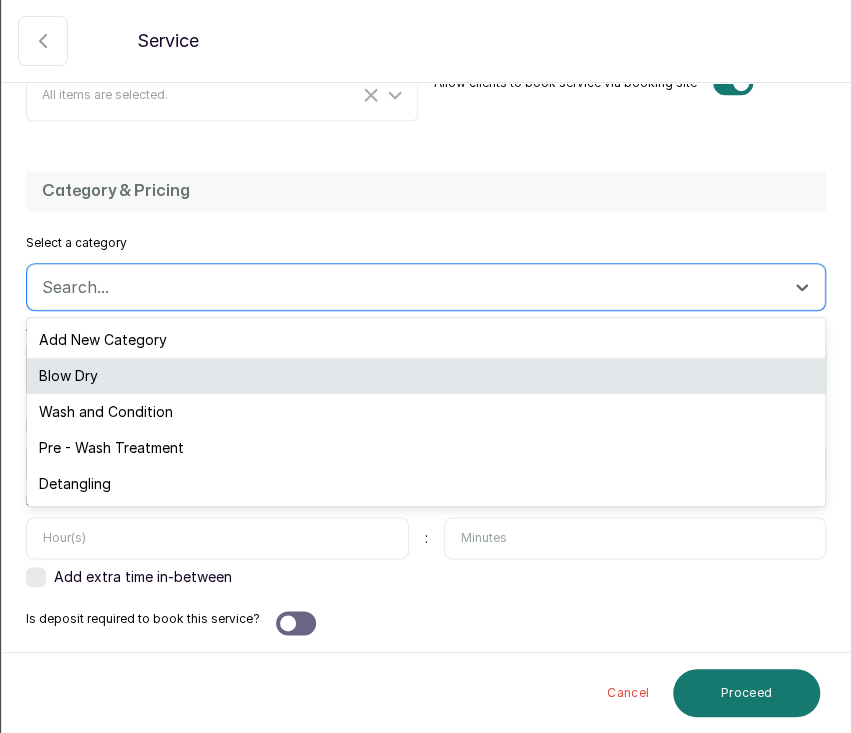 click on "Blow Dry" at bounding box center (426, 376) 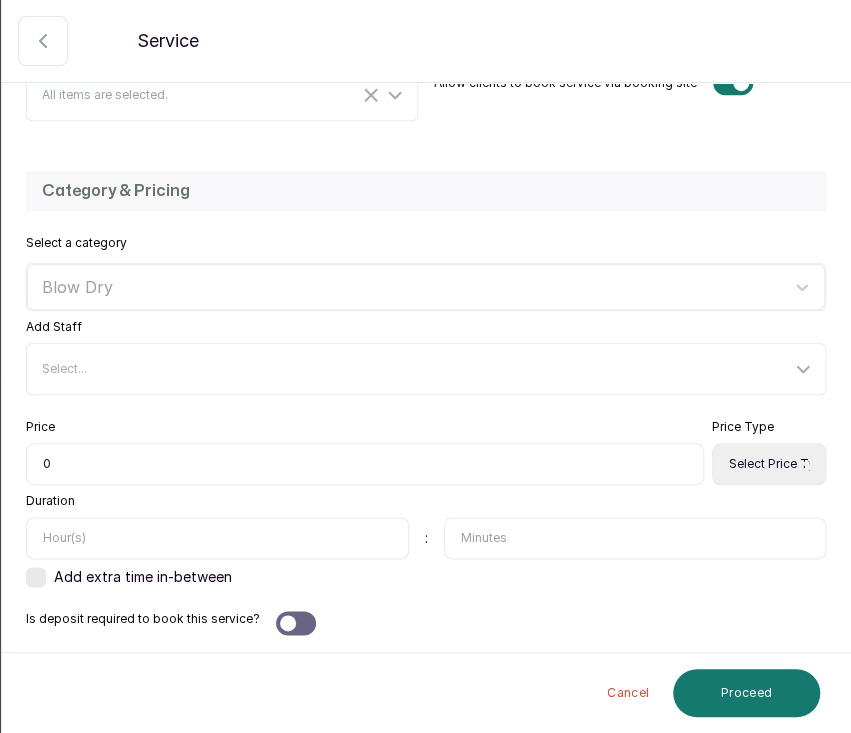 click on "0" at bounding box center [365, 464] 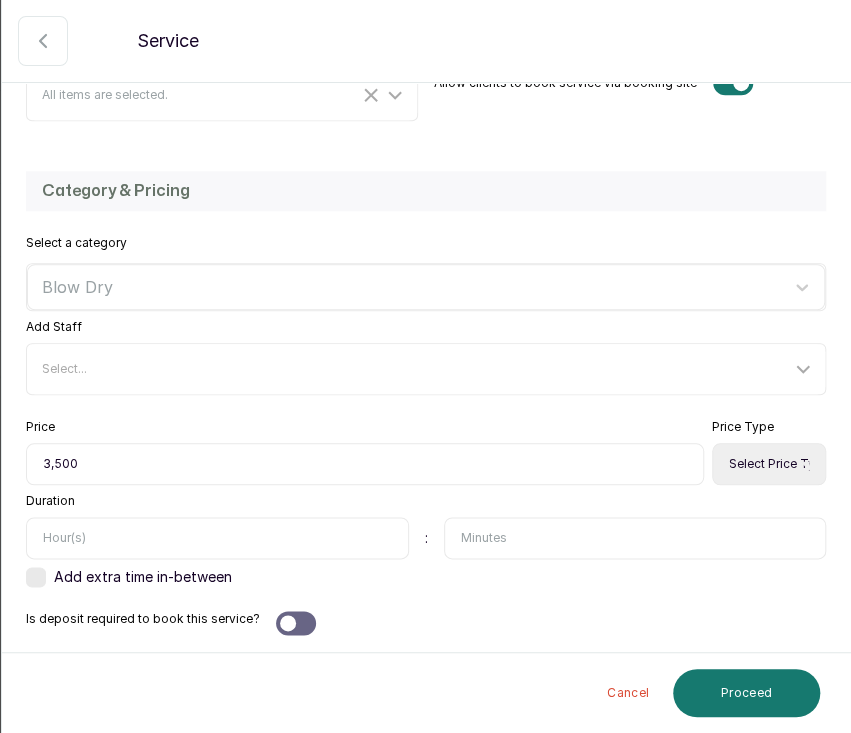 type on "3,500" 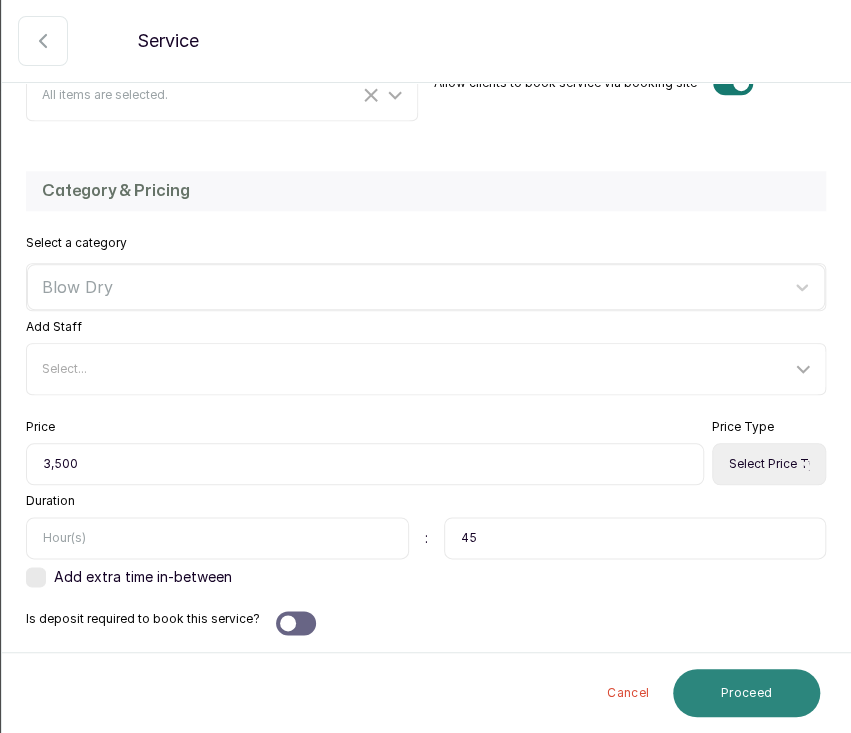 type on "45" 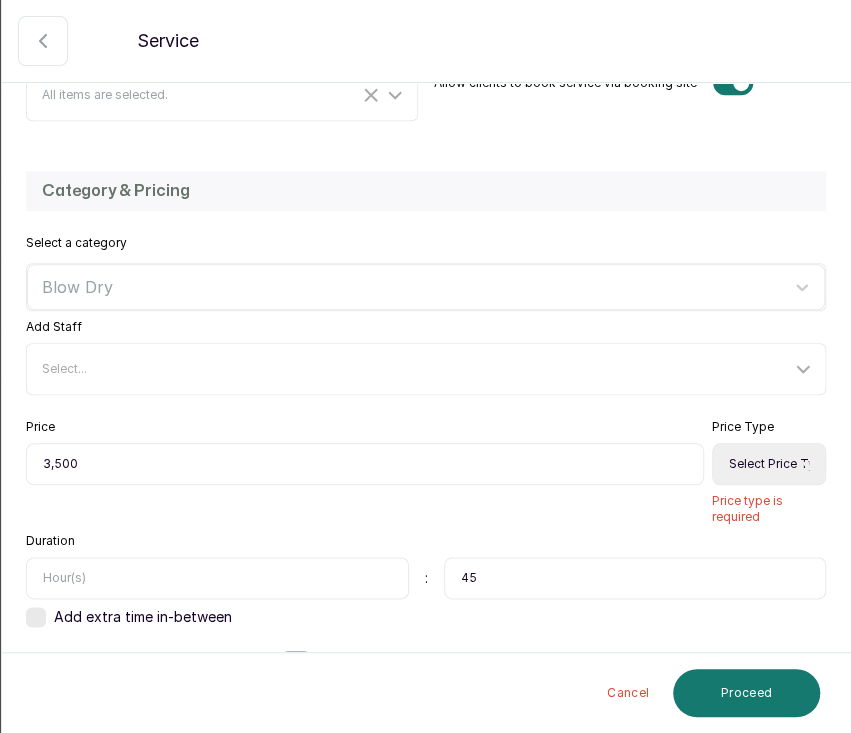 click on "Select Price Type Fixed From" at bounding box center [769, 464] 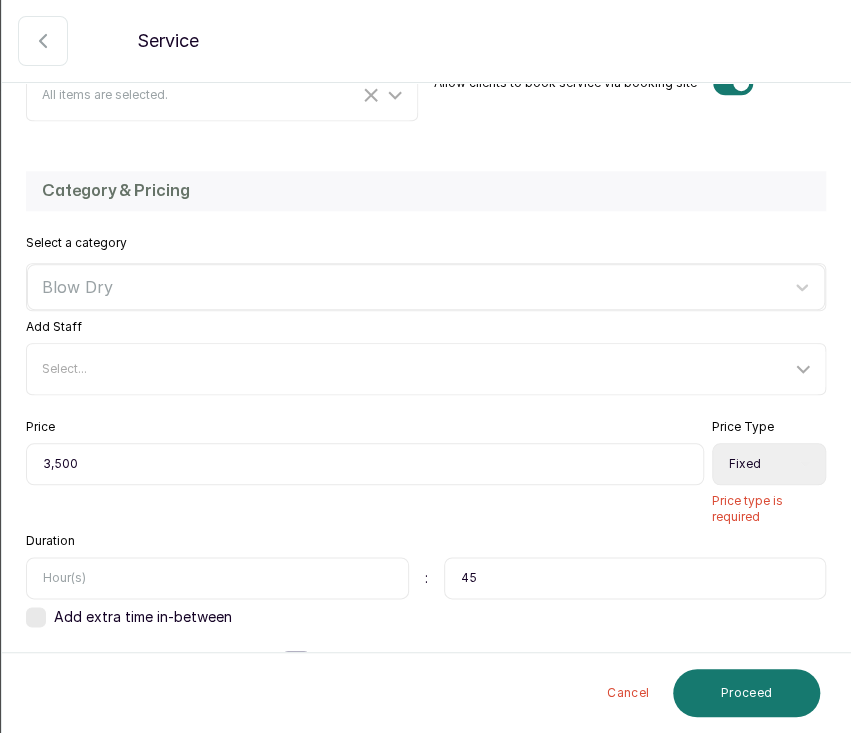 click on "Select Price Type Fixed From" at bounding box center (769, 464) 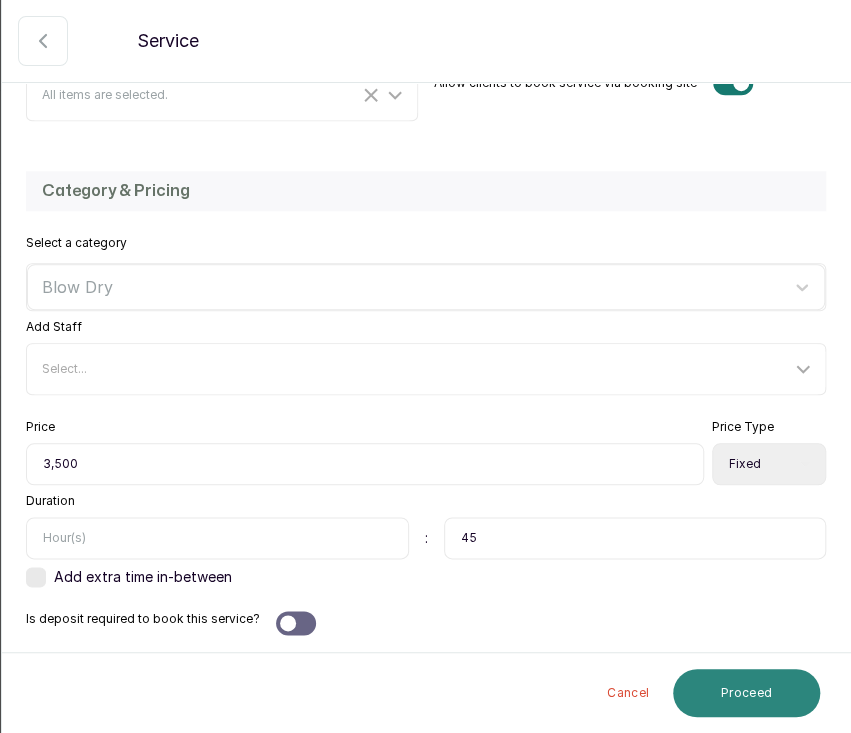 click on "Proceed" at bounding box center [746, 693] 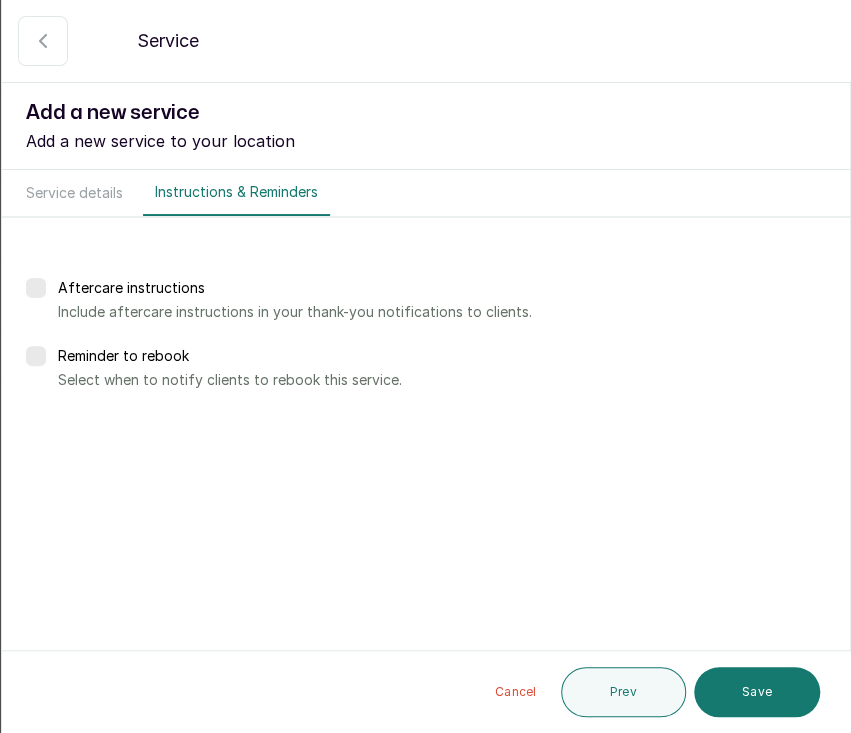 scroll, scrollTop: 0, scrollLeft: 0, axis: both 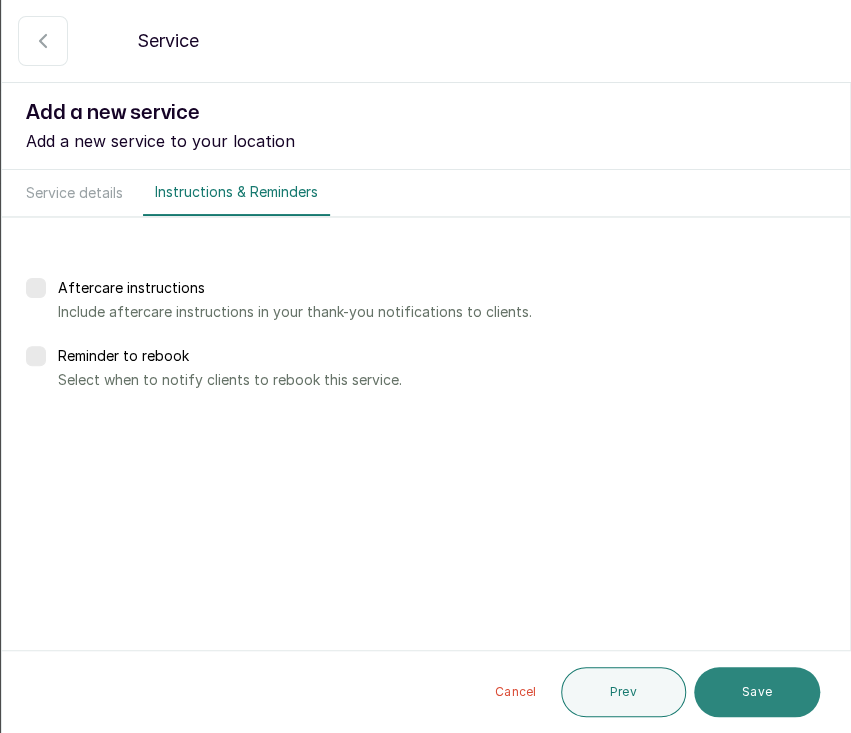 click on "Save" at bounding box center (757, 692) 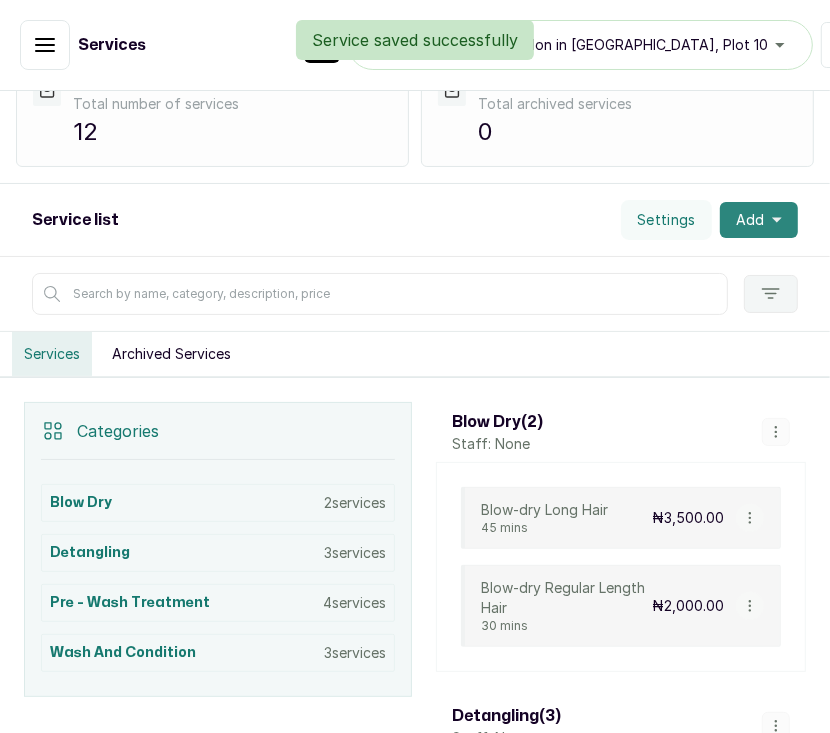 click on "Add" at bounding box center (750, 220) 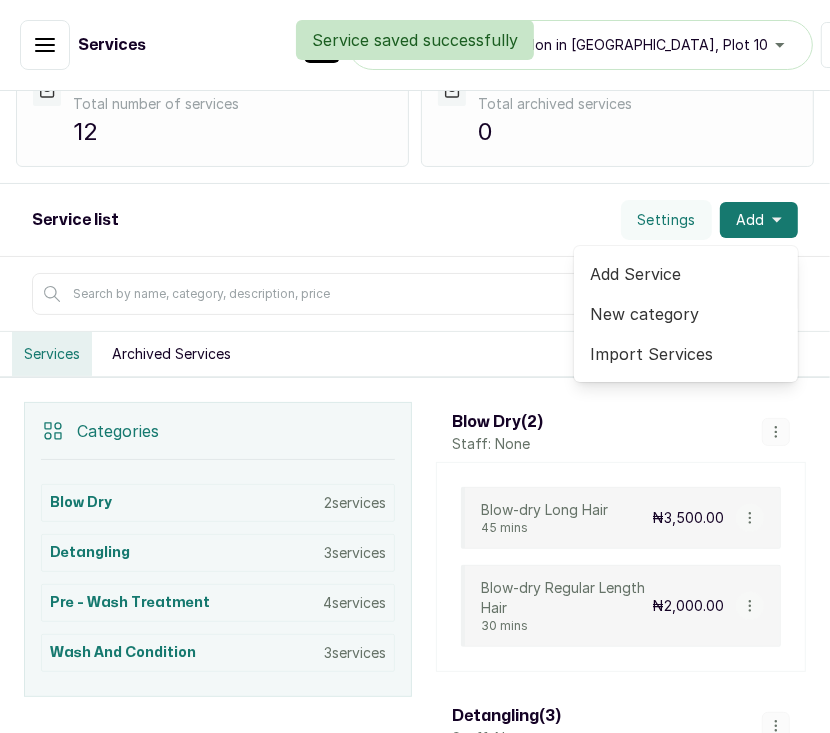 click on "Add Service" at bounding box center [686, 274] 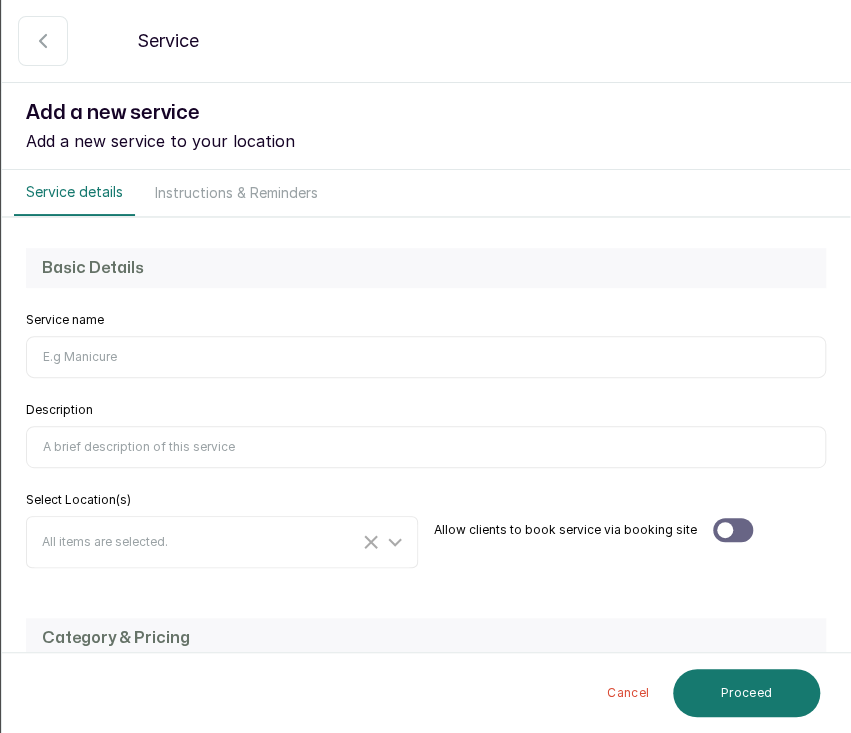 click at bounding box center [43, 41] 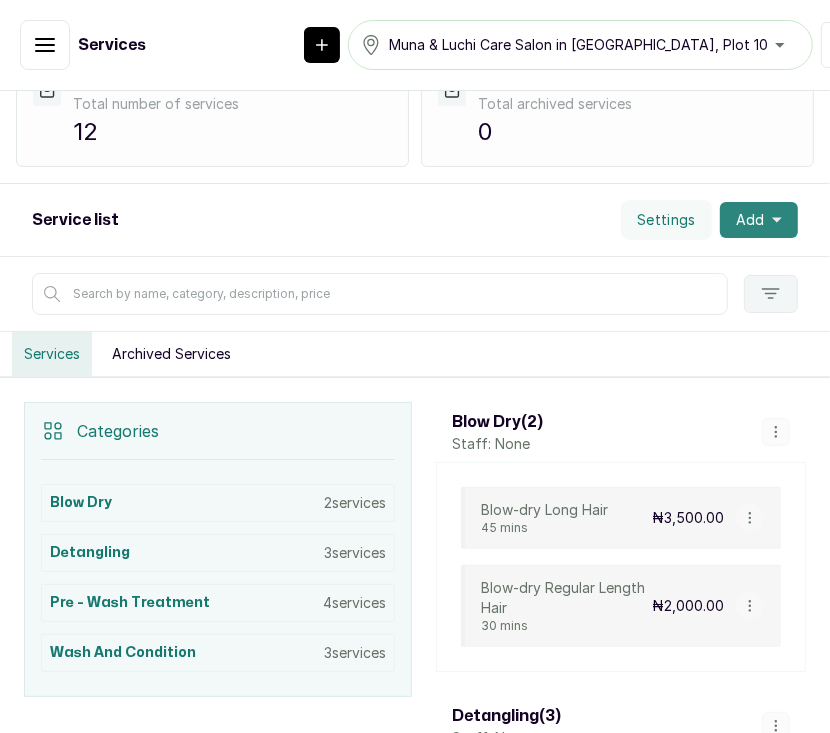 click on "Add" at bounding box center [750, 220] 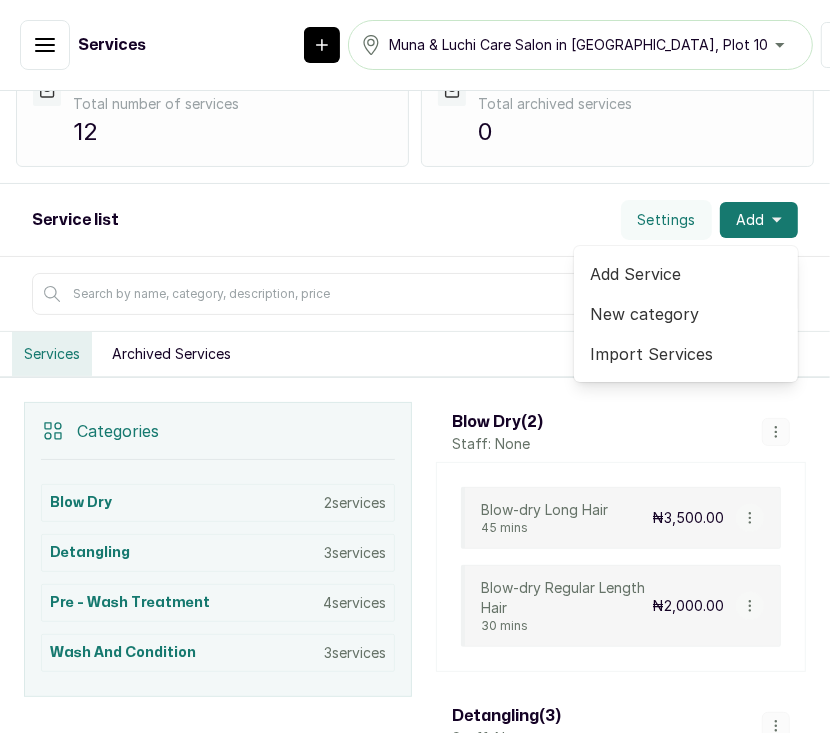 click on "New category" at bounding box center (686, 314) 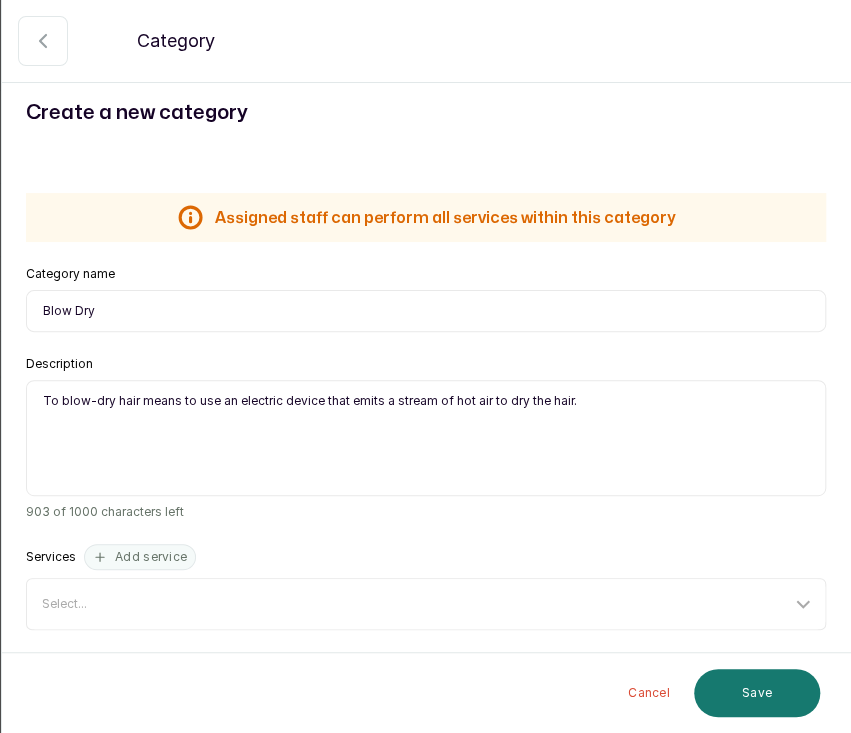 click at bounding box center (43, 41) 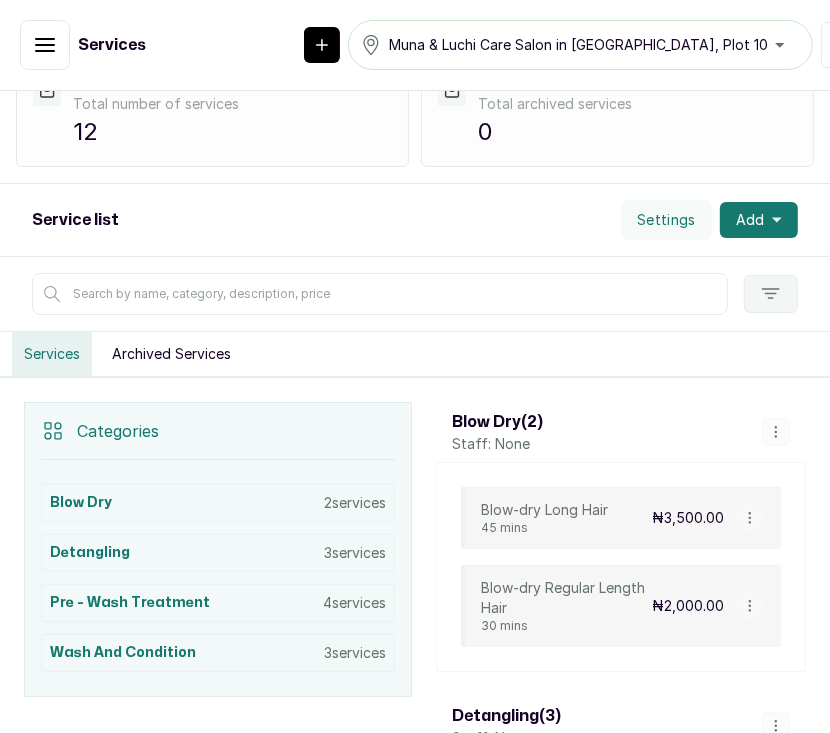 click on "Total services Total number of services 12 Archived services Total archived services 0" at bounding box center [415, 112] 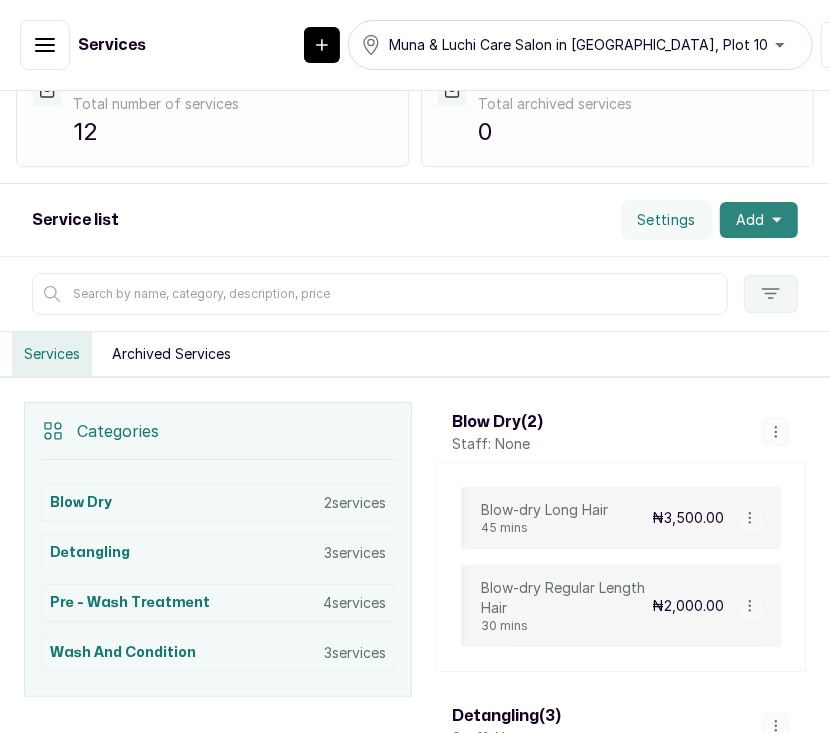 click on "Add" at bounding box center (750, 220) 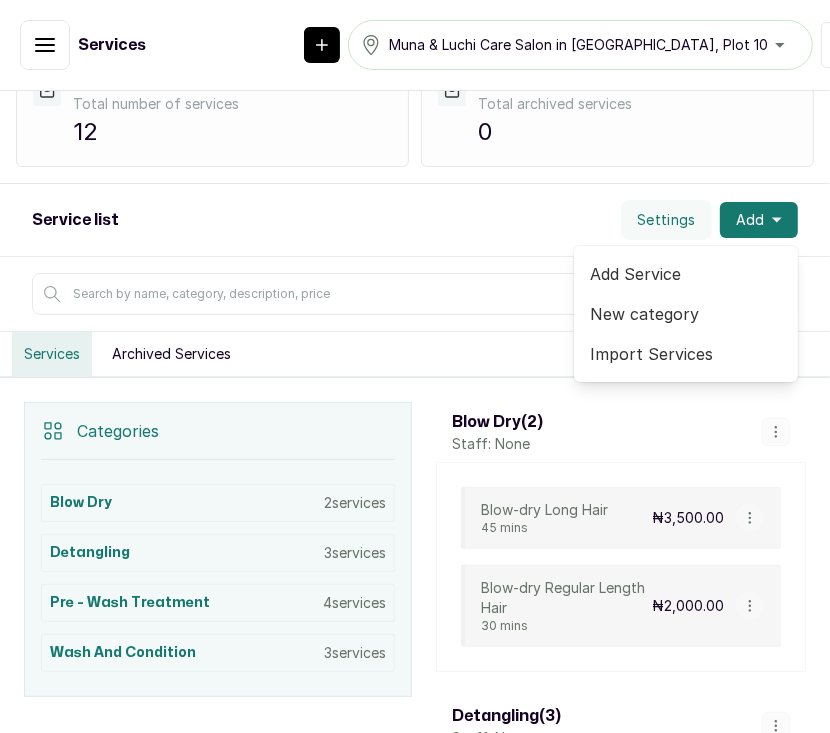 click on "New category" at bounding box center [686, 314] 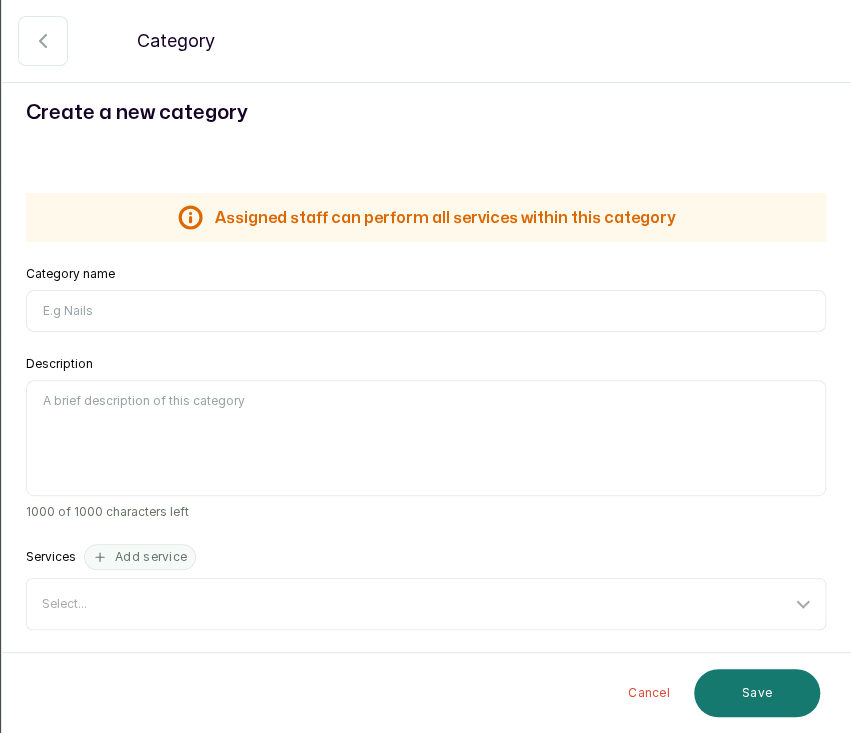 click on "Category name" at bounding box center (426, 311) 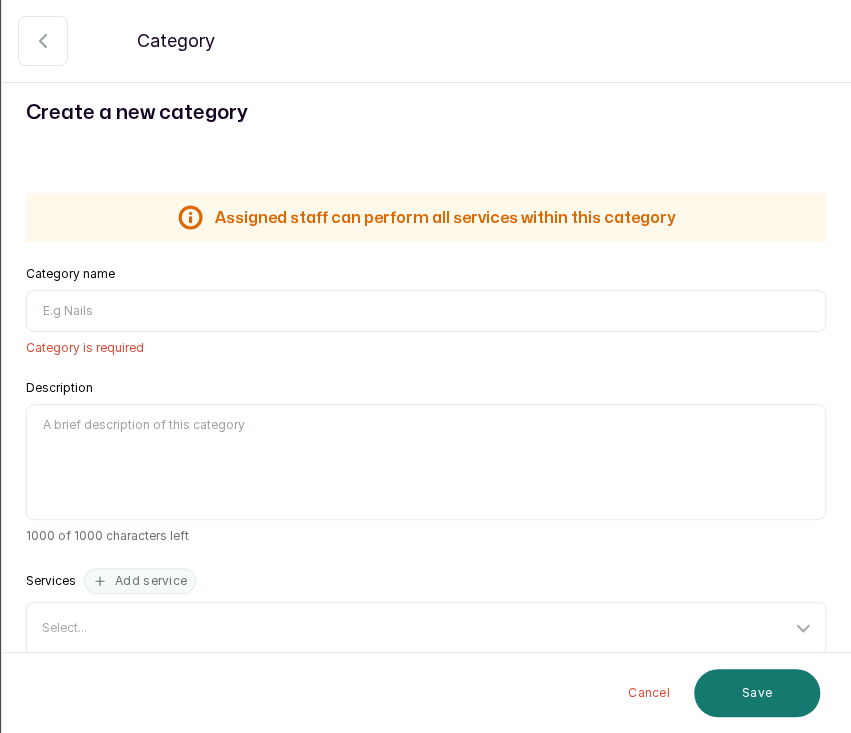 type on "B" 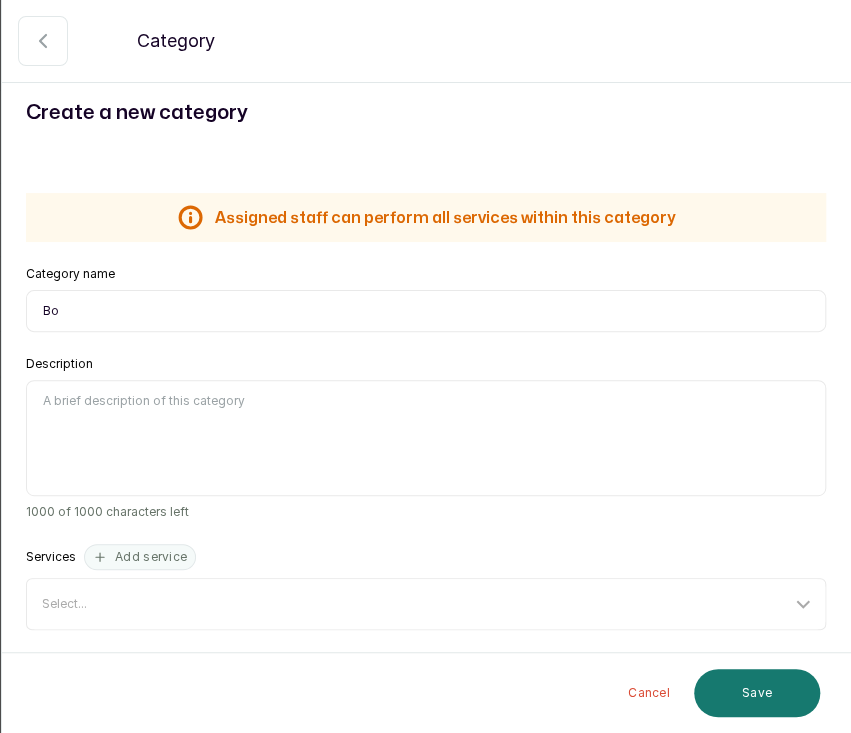 type on "B" 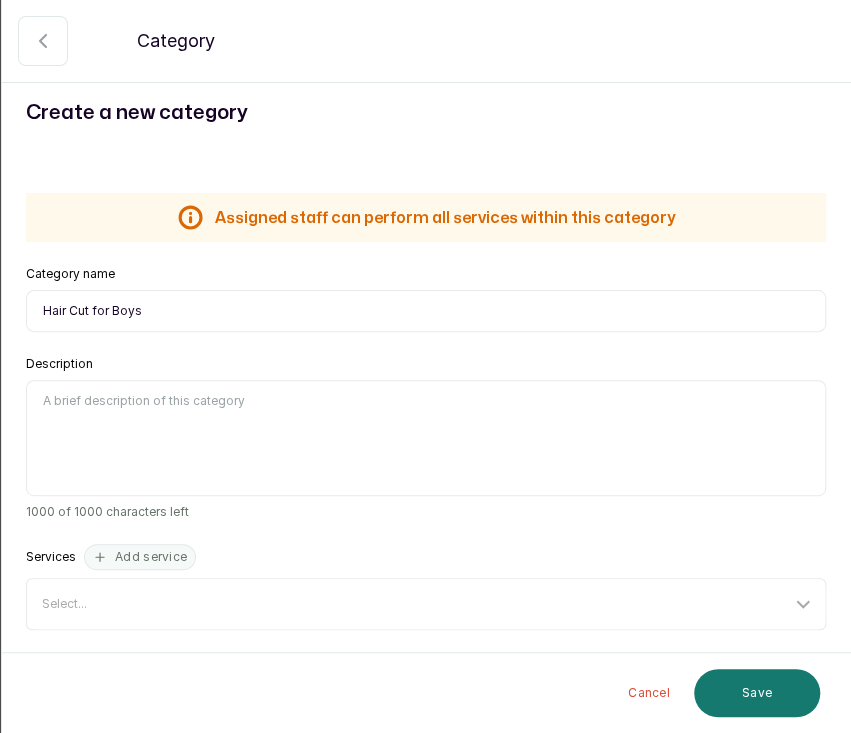 type on "Hair Cut for Boys" 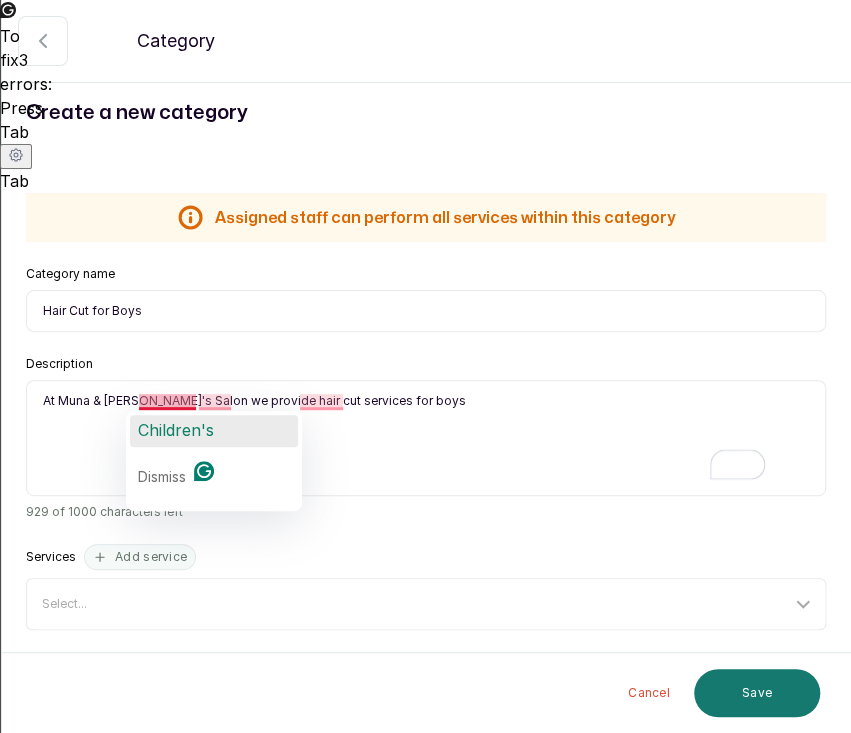 click on "Children's" 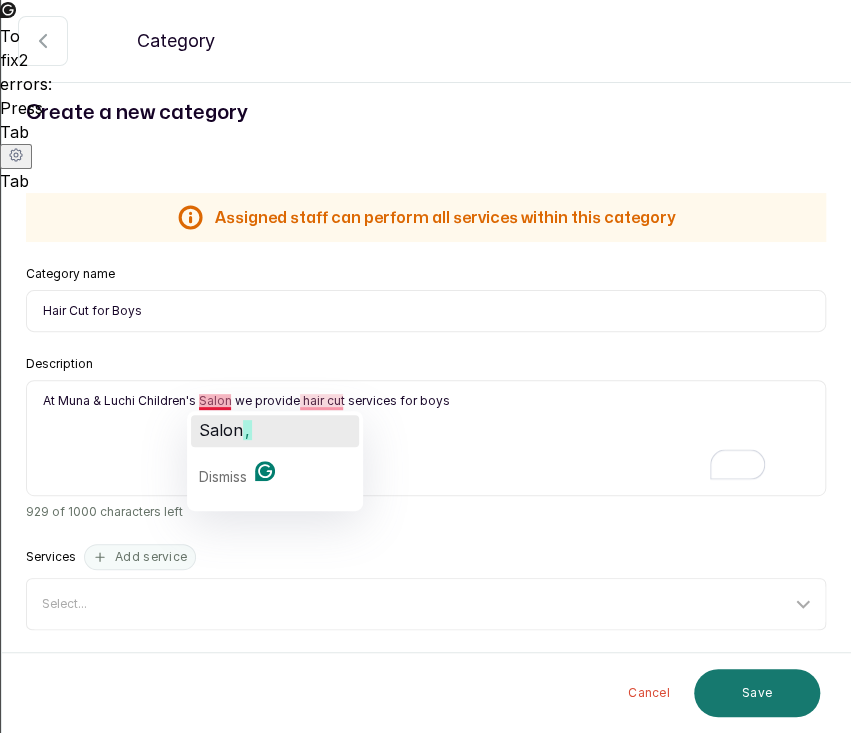click on "Salon" 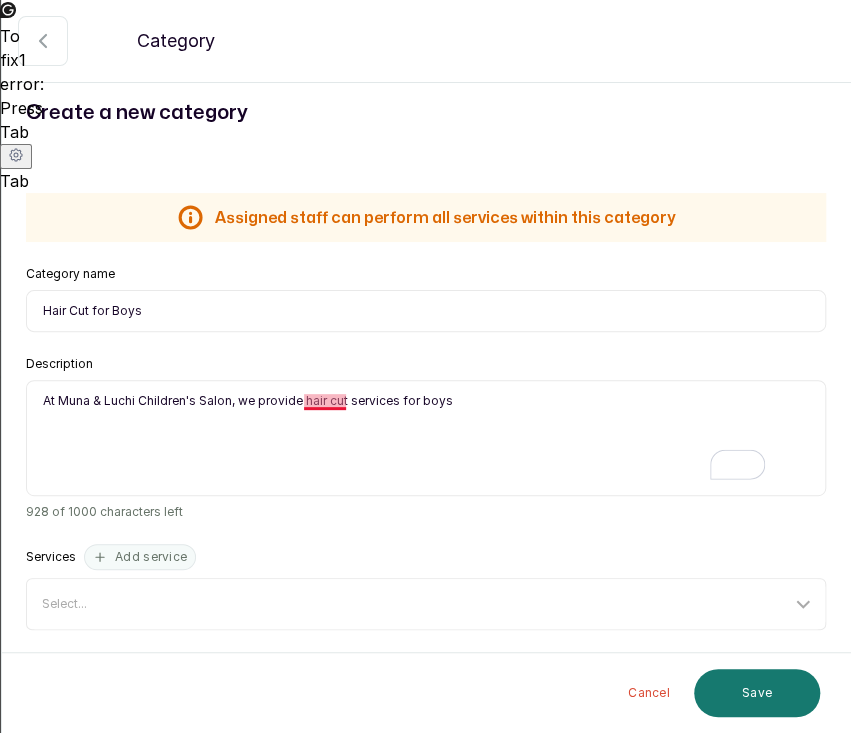 click on "At Muna & Luchi Children's Salon, we provide hair cut services for boys" at bounding box center (426, 438) 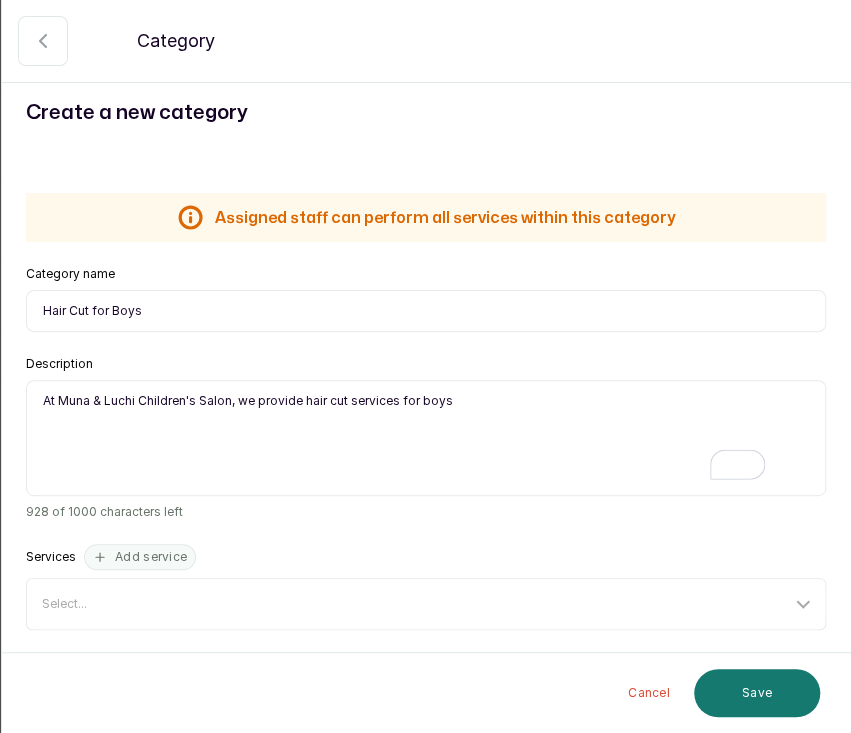 click on "At Muna & Luchi Children's Salon, we provide hair cut services for boys" at bounding box center [426, 438] 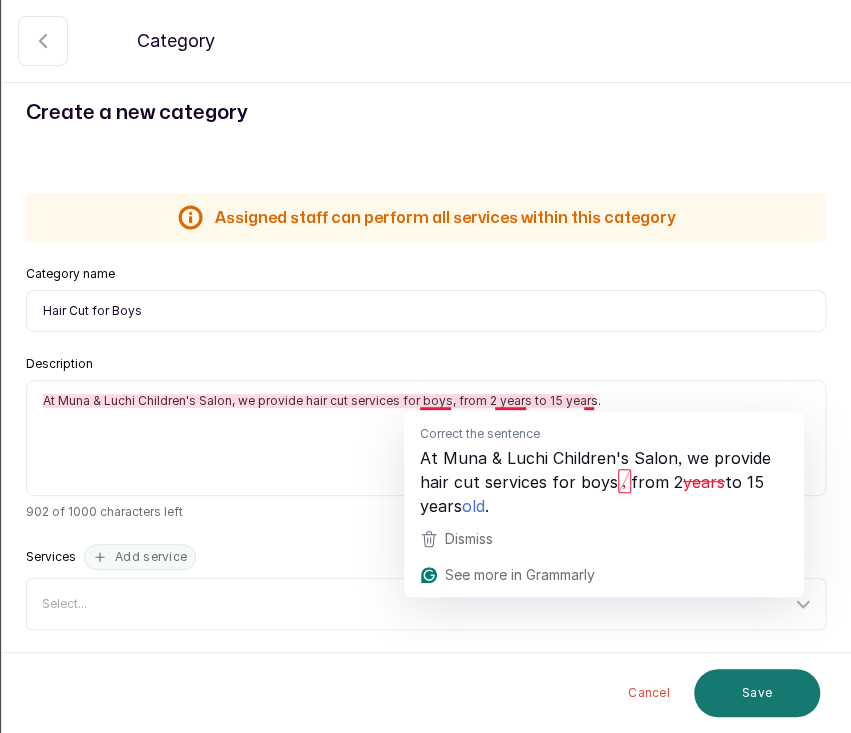 click on "At Muna & Luchi Children's Salon, we provide hair cut services for boys, from 2 years to 15 years." at bounding box center [426, 438] 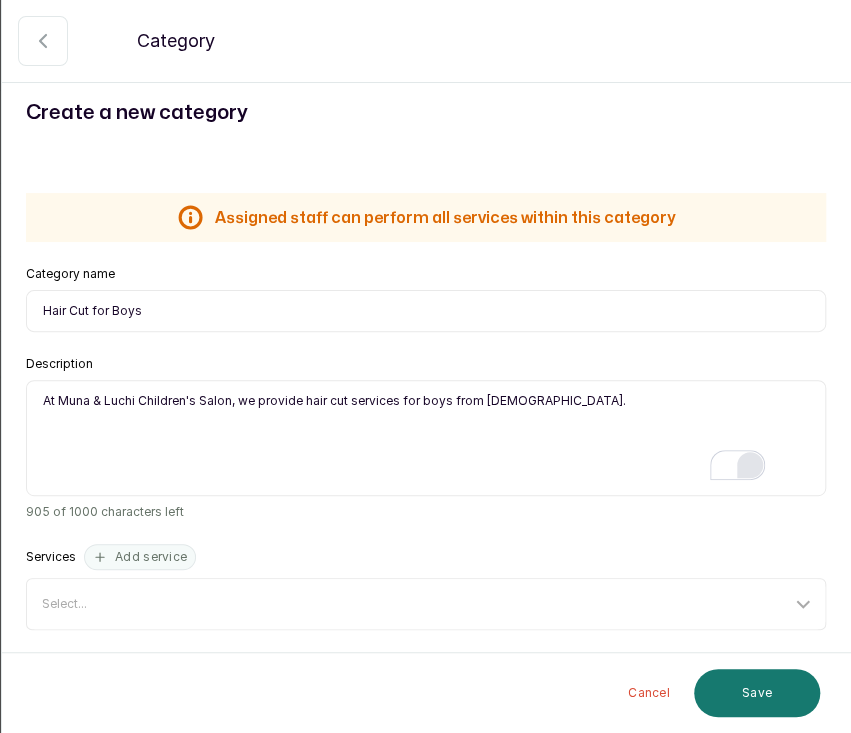 type on "At Muna & Luchi Children's Salon, we provide hair cut services for boys from [DEMOGRAPHIC_DATA]." 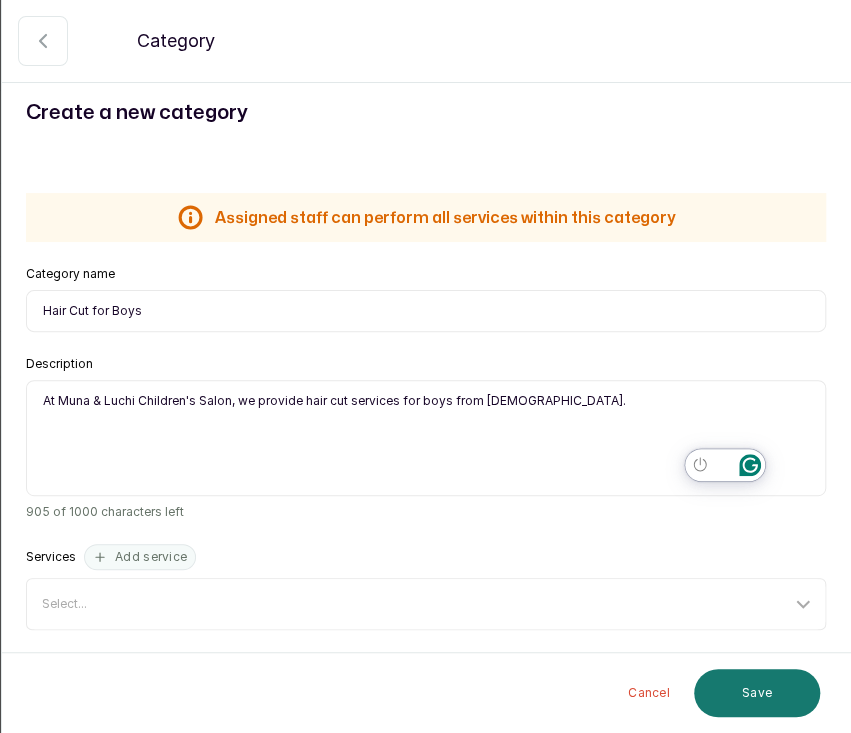 click on "OM [PERSON_NAME] Home   Calendar   Sales   Staff   Clients   Wallet   Messaging   Rewards   Catalogue   Money   Reports   Settings   Support   Logout   Services Muna & Luchi Care Salon in [GEOGRAPHIC_DATA], Plot 10 Notifications Services Products Vouchers Total services Total number of services 12 Archived services Total archived services 0 Service list Settings Add Filter Services Archived Services Categories Blow Dry  2  services Detangling 3  services Pre - Wash Treatment 4  services Wash and Condition 3  services Blow Dry   ( 2 ) Staff: None Blow-dry Long Hair 45 mins ₦3,500.00 Blow-dry Regular Length Hair 30 mins ₦2,000.00 Detangling  ( 3 ) Staff: None Braid Takedown and Detangling 1 hour(s) ₦2,500.00 Style Takedown and Detangling  45 mins ₦2,000.00 Detangling - Light 30 mins ₦1,000.00 Pre - Wash Treatment  ( 4 ) Staff: None Pre _ Wash Treatment - Hot Oil Treatment 30 mins ₦2,000.00 Pre Wash - Fresh Aloe [PERSON_NAME] 1 hour(s) ₦3,500.00 Pre Wash - Ayurvedic with 3 Herbs 30 mins ₦2,500.00 30 mins 3" at bounding box center (425, 372) 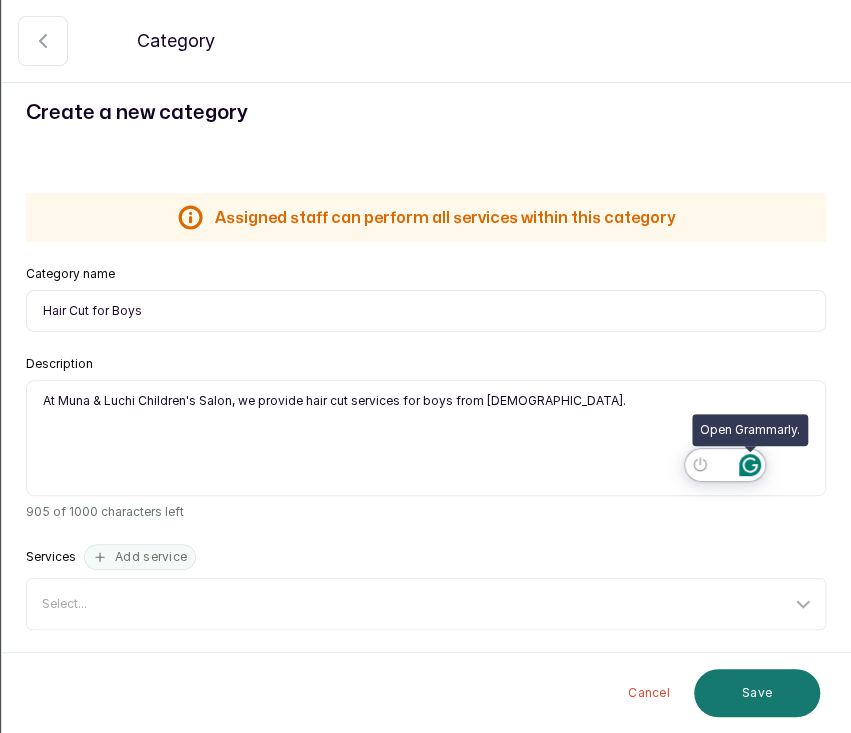 click 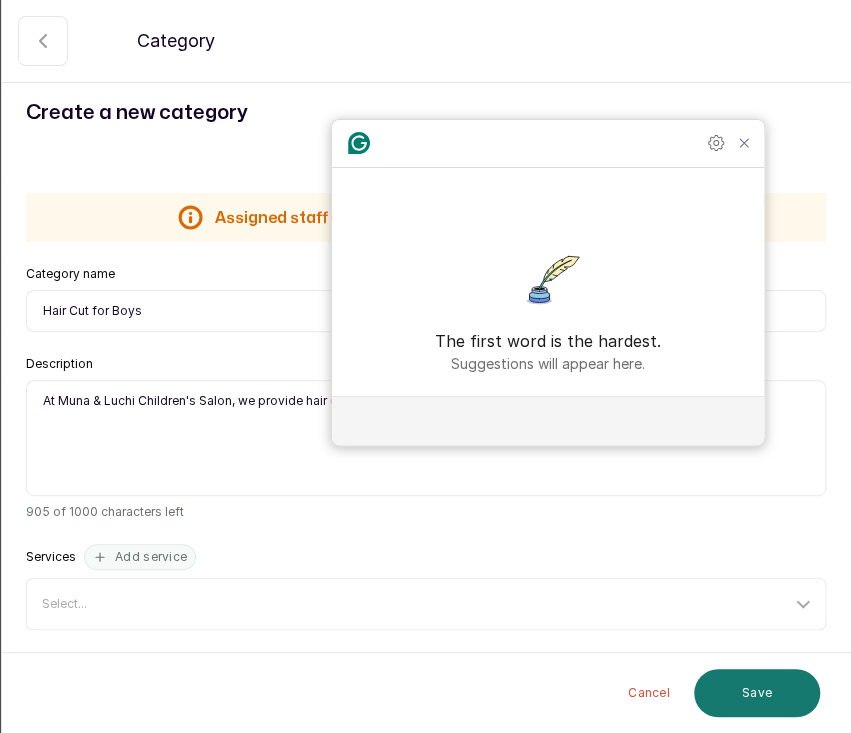 click on "At Muna & Luchi Children's Salon, we provide hair cut services for boys from [DEMOGRAPHIC_DATA]." at bounding box center [426, 438] 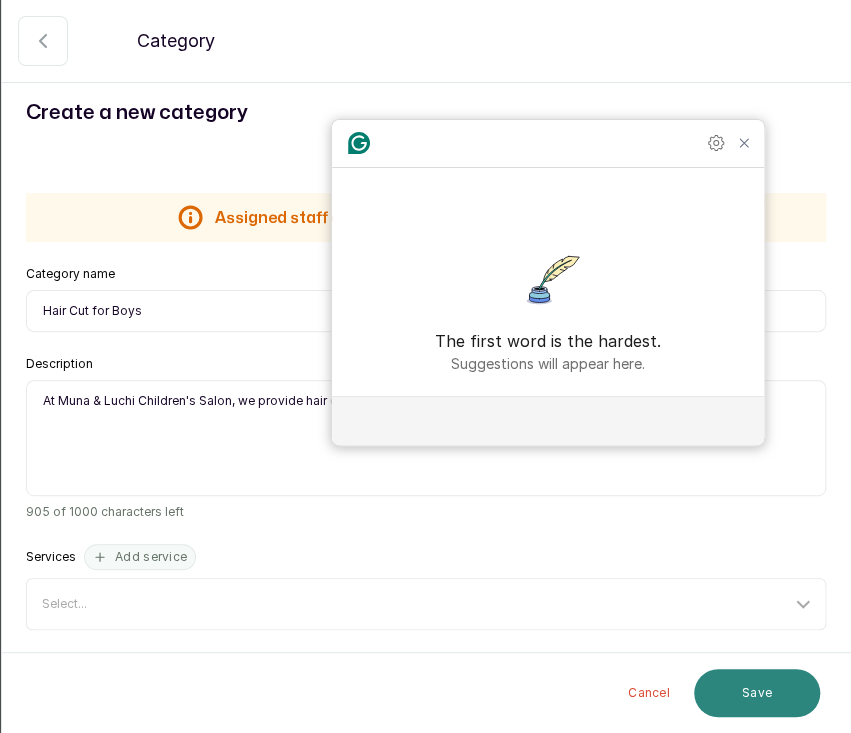 click on "Save" at bounding box center [757, 693] 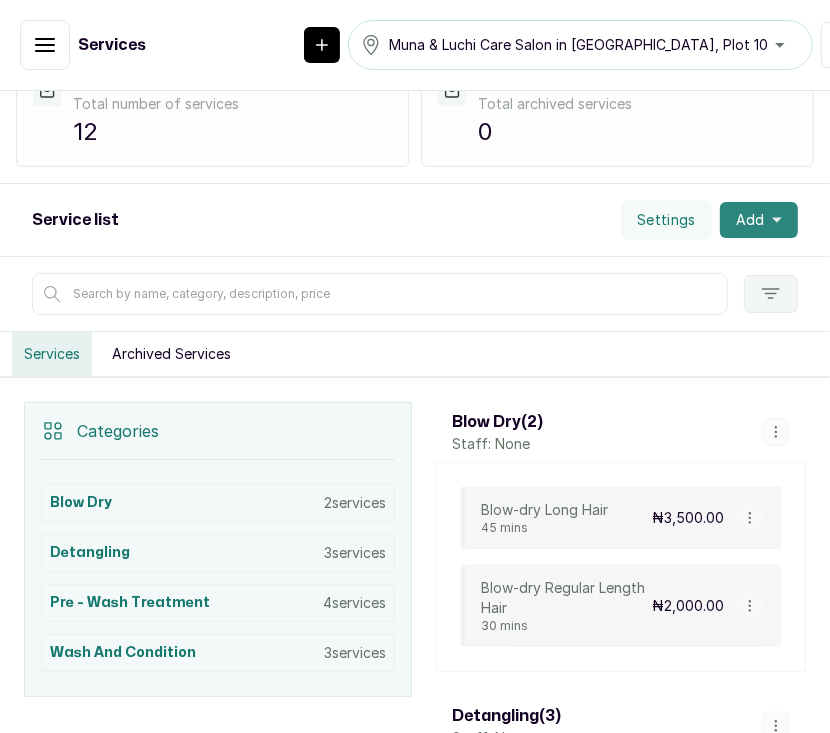 click on "Add" at bounding box center [750, 220] 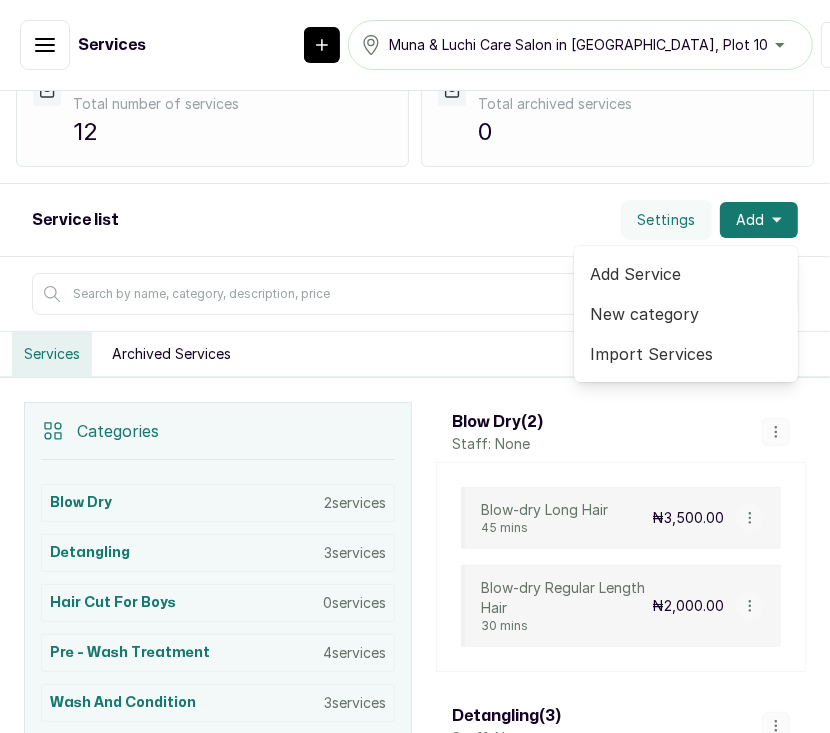 click on "Add Service New category Import Services" at bounding box center (686, 314) 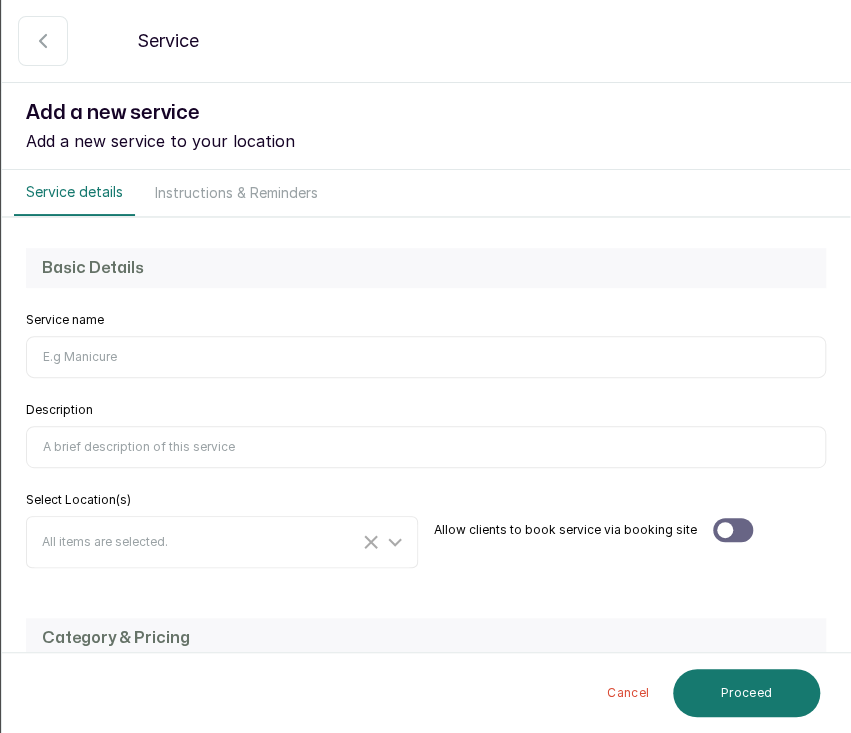 click on "Basic Details Service name   Description   Select Location(s) All items are selected. Allow clients to book service via booking site" at bounding box center [426, 408] 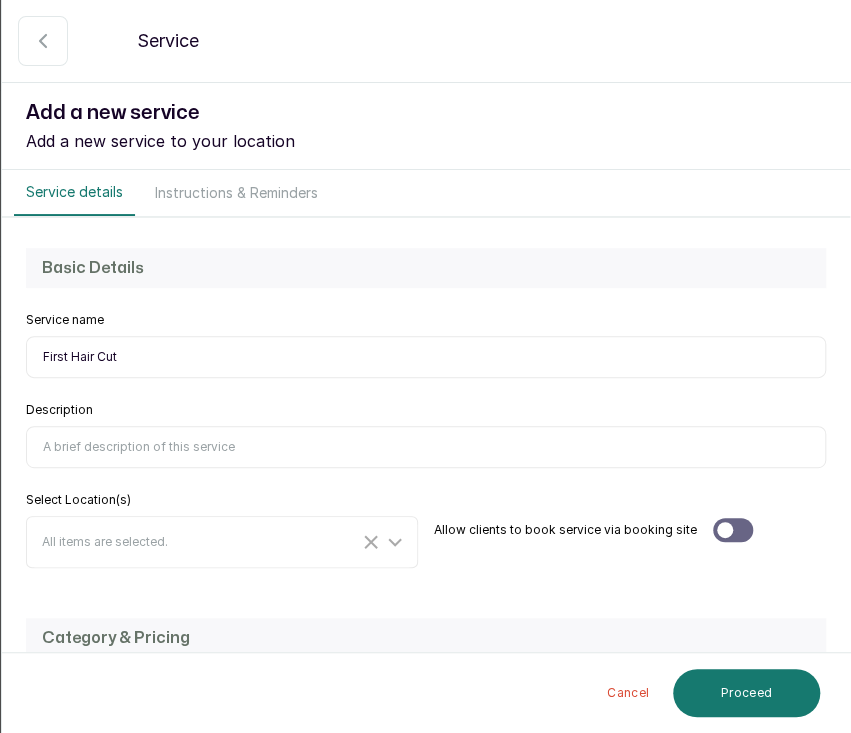 type on "First Hair Cut" 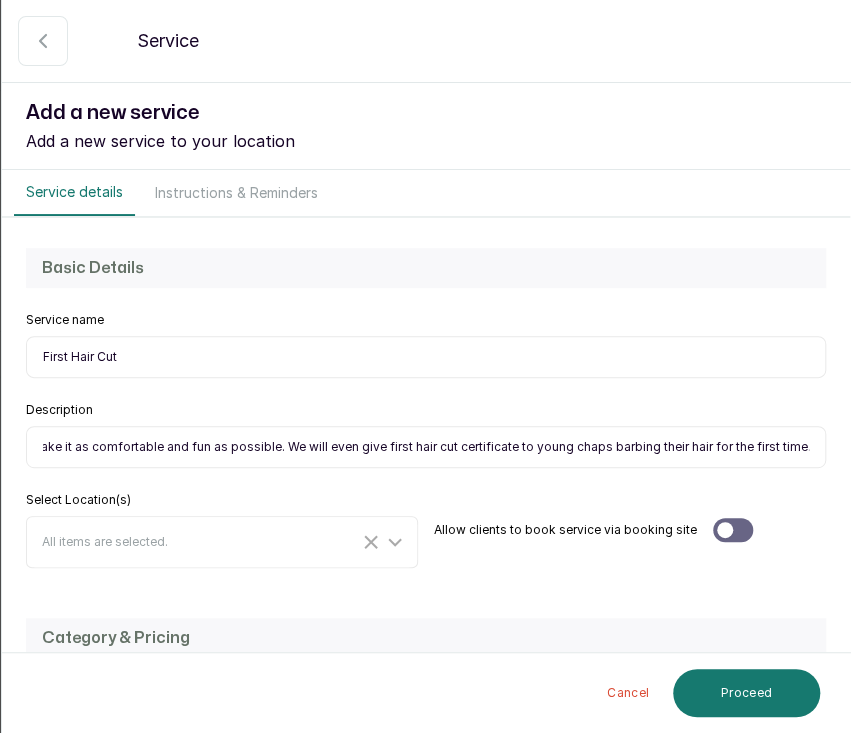 scroll, scrollTop: 0, scrollLeft: 424, axis: horizontal 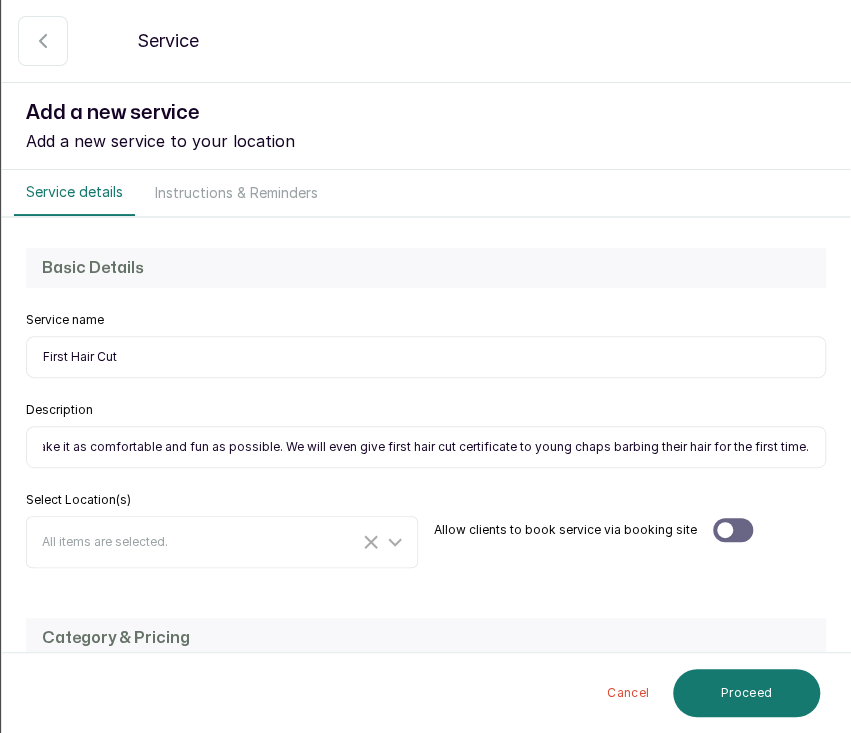 click on "A child's first hair cut is a significant experience and we do our best to make it as comfortable and fun as possible. We will even give first hair cut certificate to young chaps barbing their hair for the first time." at bounding box center [426, 447] 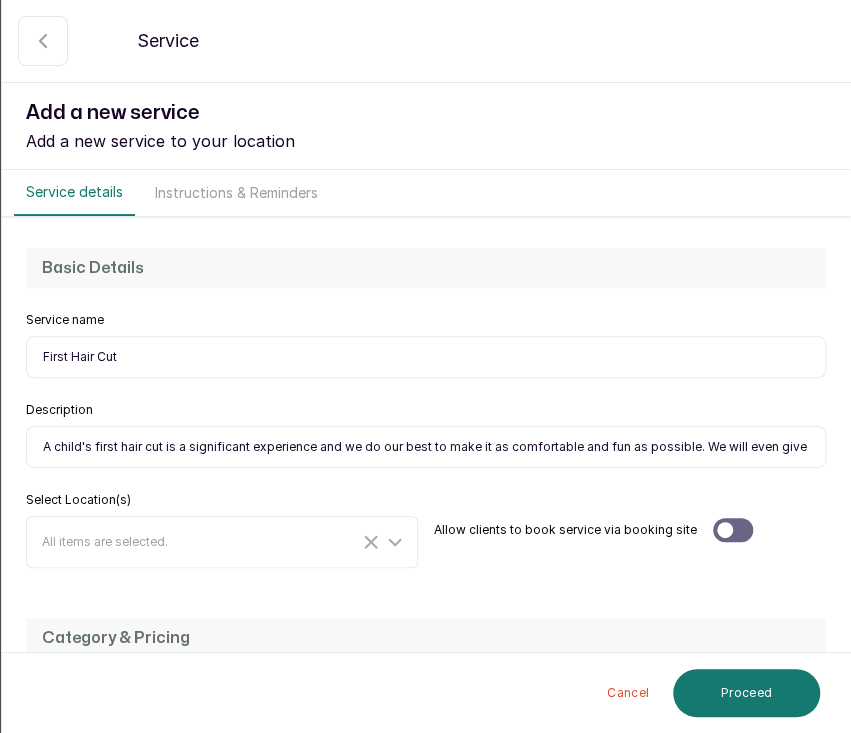 click on "A child's first hair cut is a significant experience and we do our best to make it as comfortable and fun as possible. We will even give first hair cut certificate to young chaps barbing their hair for the first time." at bounding box center [426, 447] 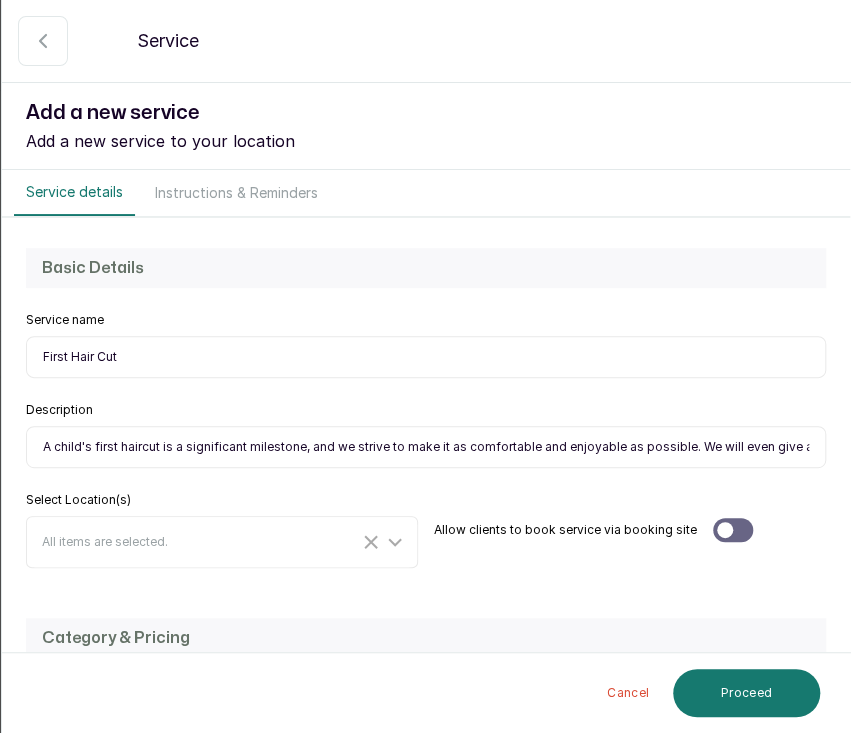 scroll, scrollTop: 0, scrollLeft: 473, axis: horizontal 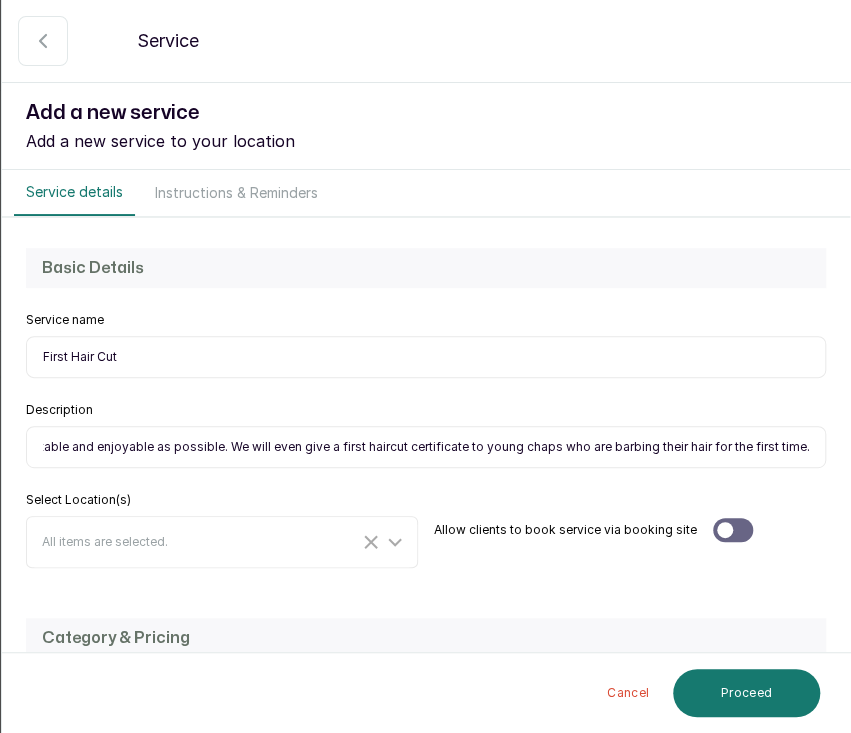 type on "A child's first haircut is a significant milestone, and we strive to make it as comfortable and enjoyable as possible. We will even give a first haircut certificate to young chaps who are barbing their hair for the first time." 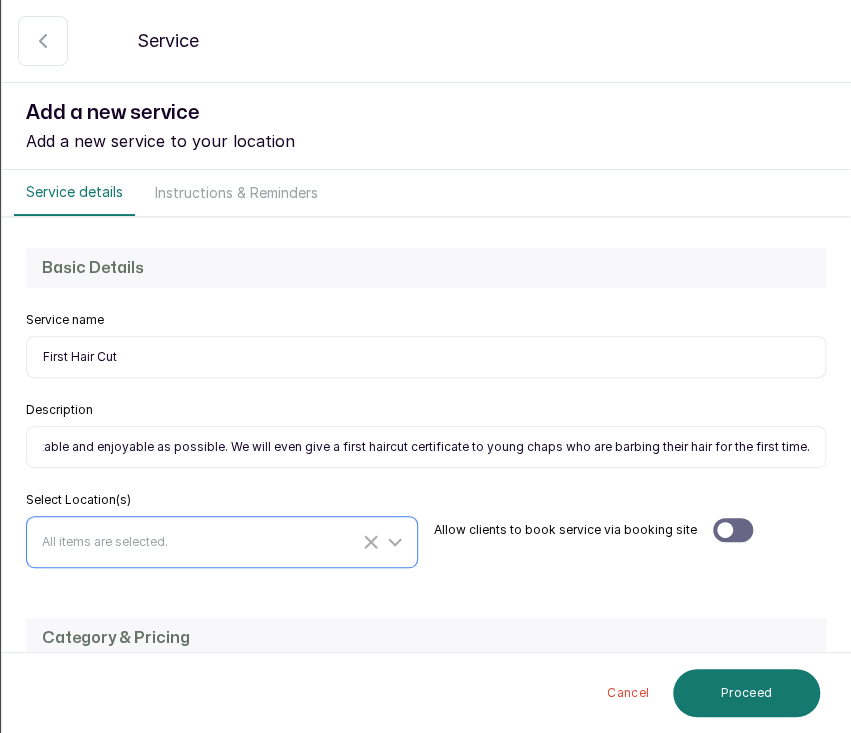 scroll, scrollTop: 0, scrollLeft: 0, axis: both 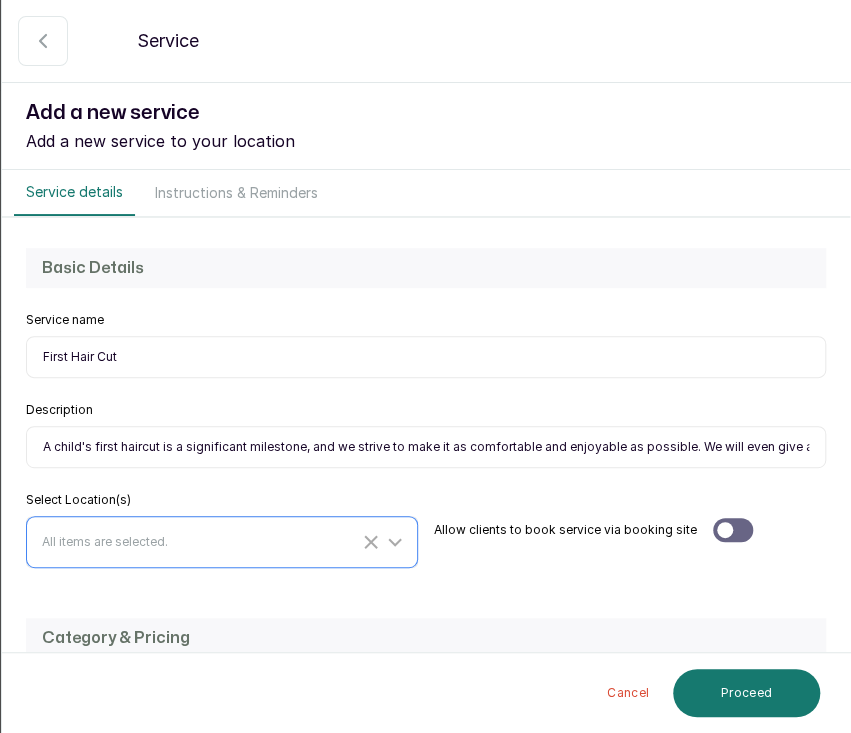click on "All items are selected." at bounding box center (224, 542) 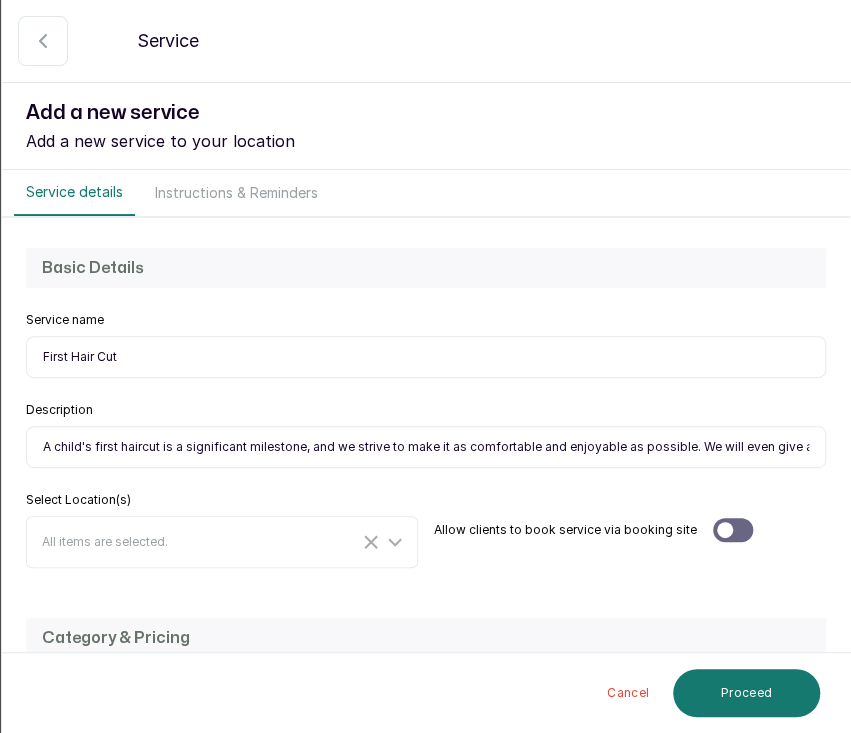 click at bounding box center (733, 530) 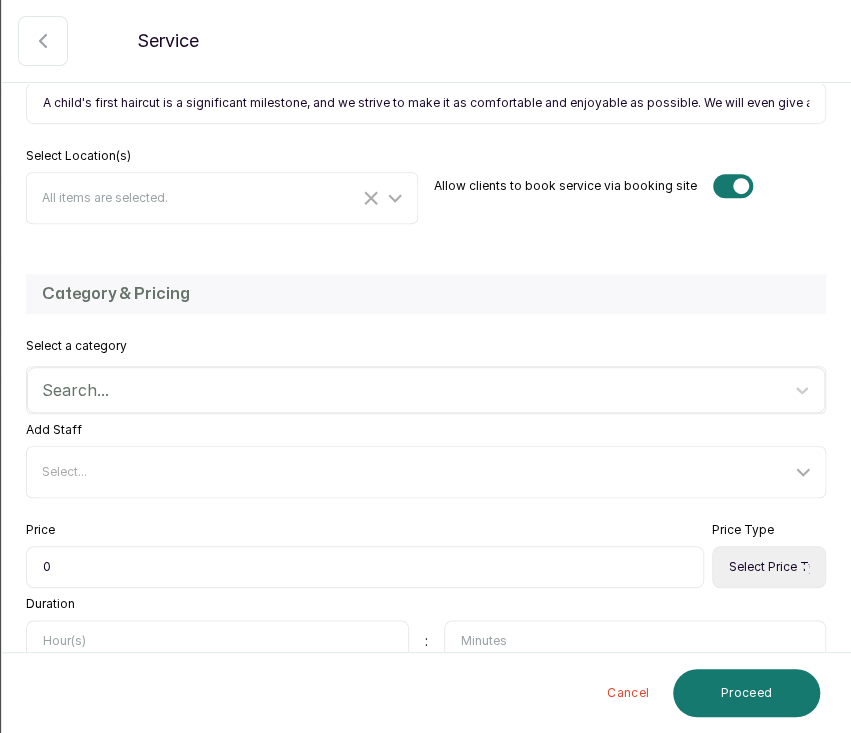 scroll, scrollTop: 350, scrollLeft: 0, axis: vertical 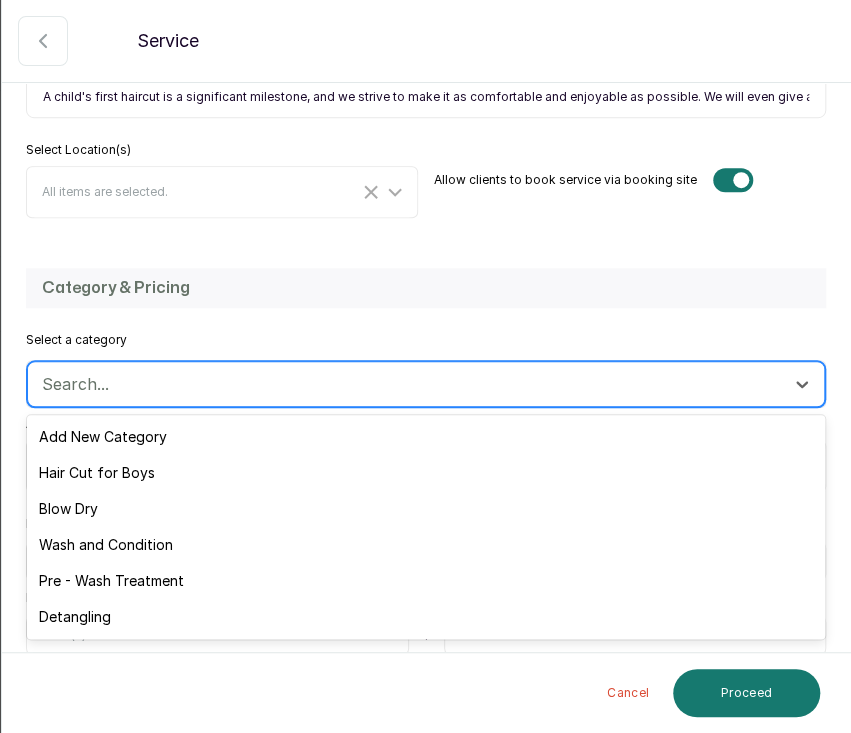 click at bounding box center [408, 384] 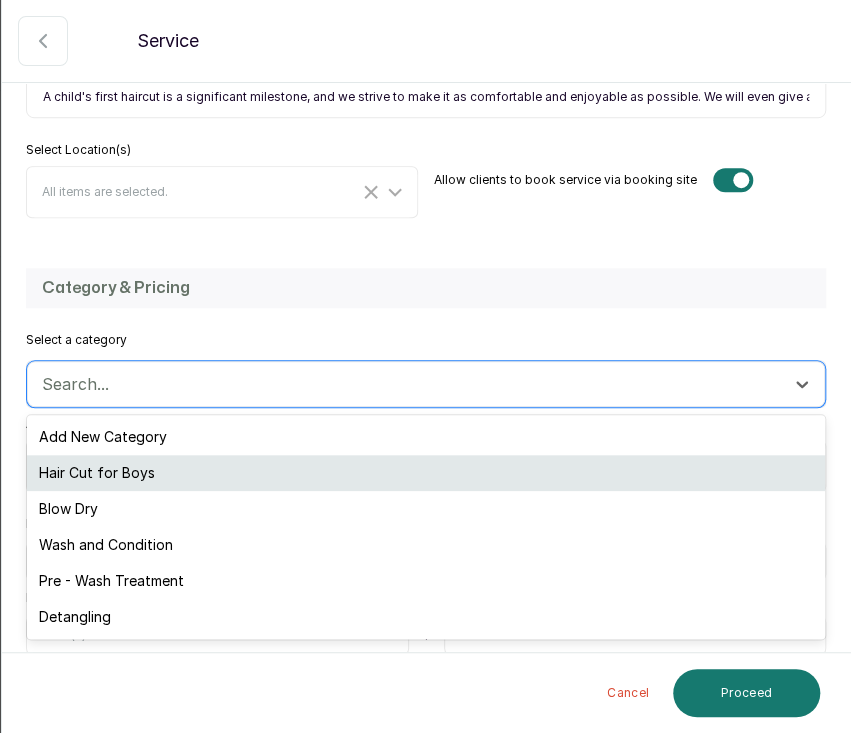click on "Hair Cut for Boys" at bounding box center [426, 473] 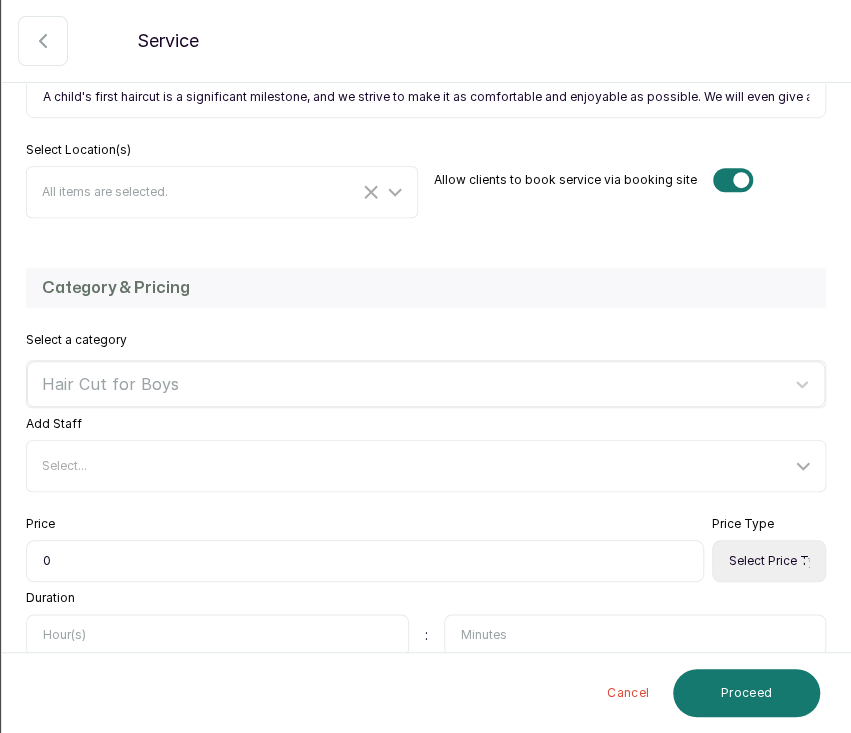 click on "0" at bounding box center [365, 561] 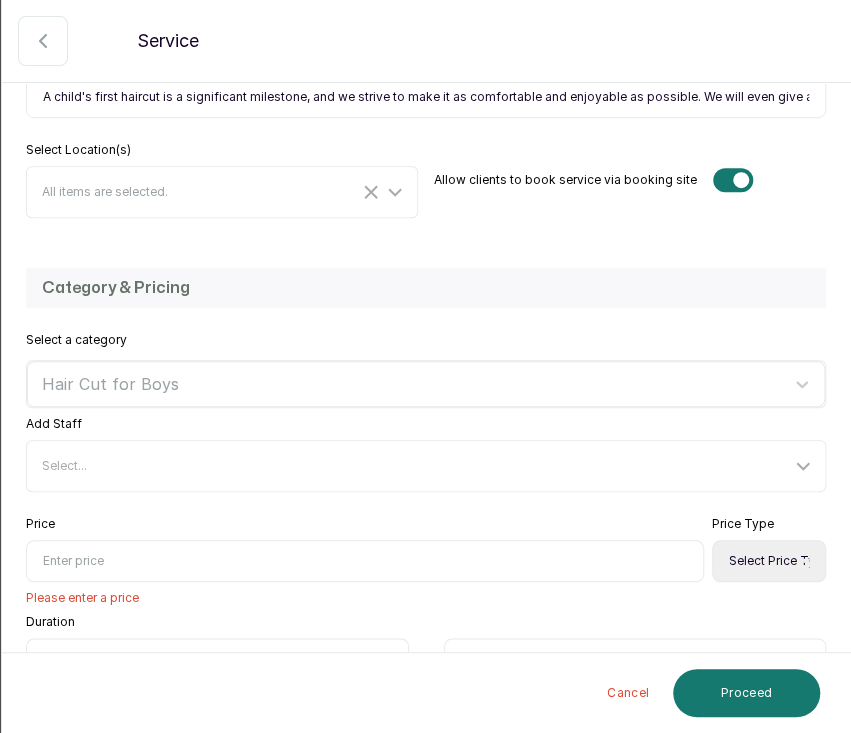 click at bounding box center (365, 561) 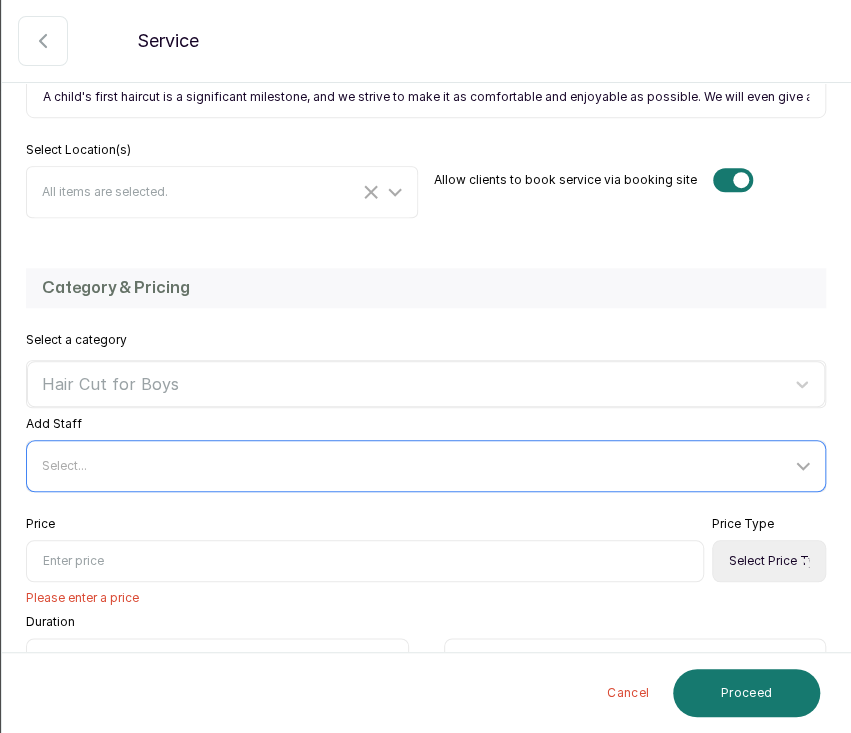 click on "Select..." at bounding box center [416, 466] 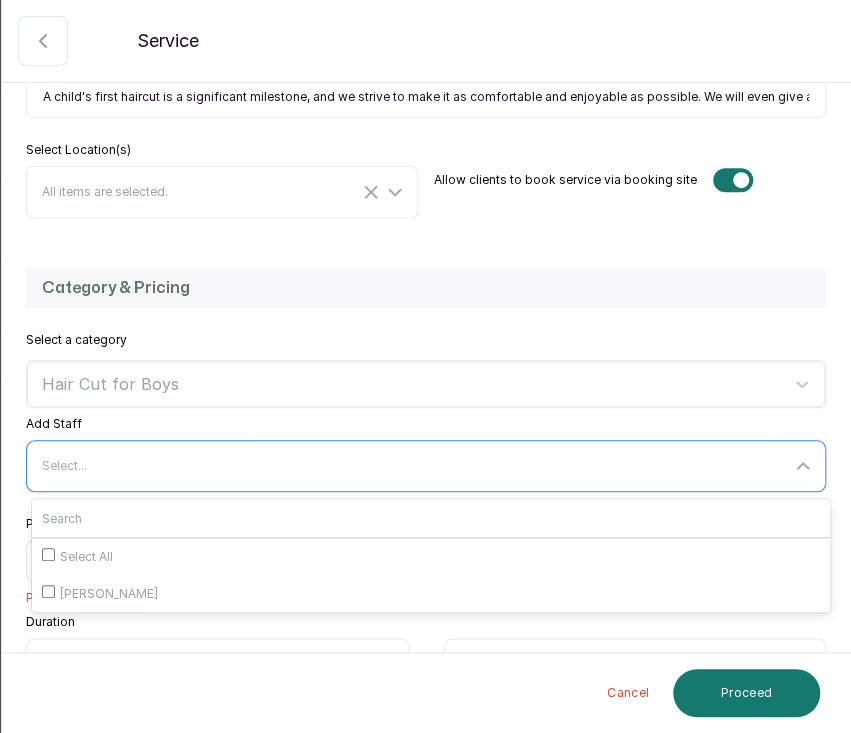 click on "Select..." at bounding box center (416, 466) 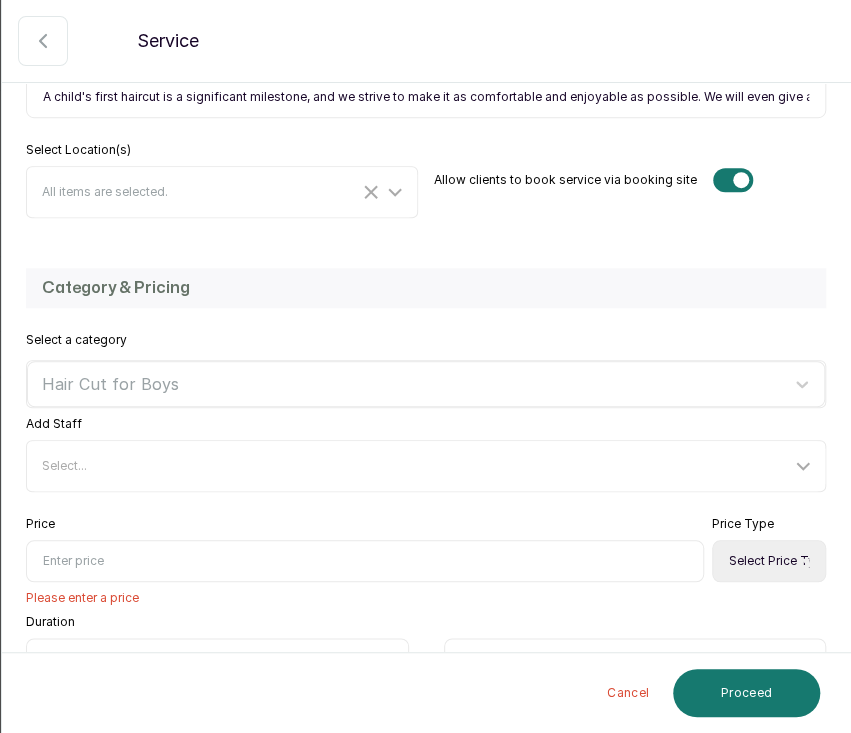 click at bounding box center (365, 561) 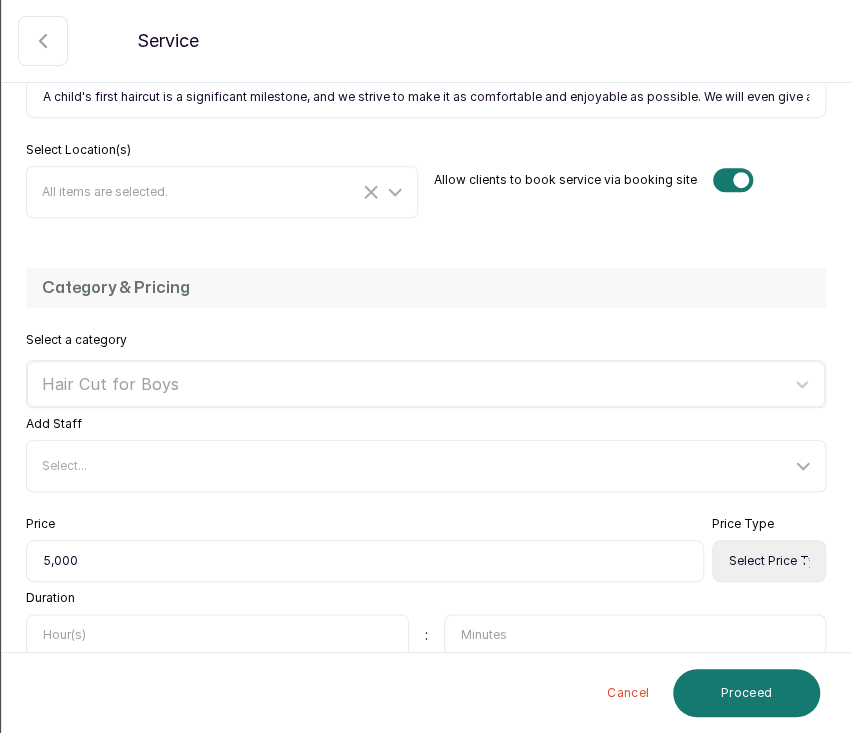 type on "5,000" 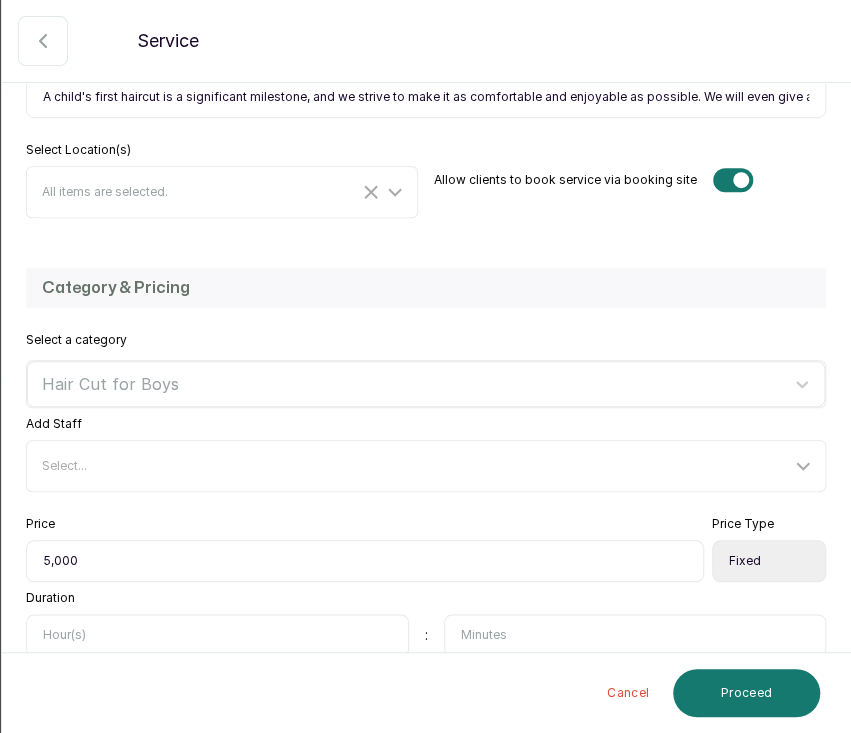 click on "Select Price Type Fixed From" at bounding box center (769, 561) 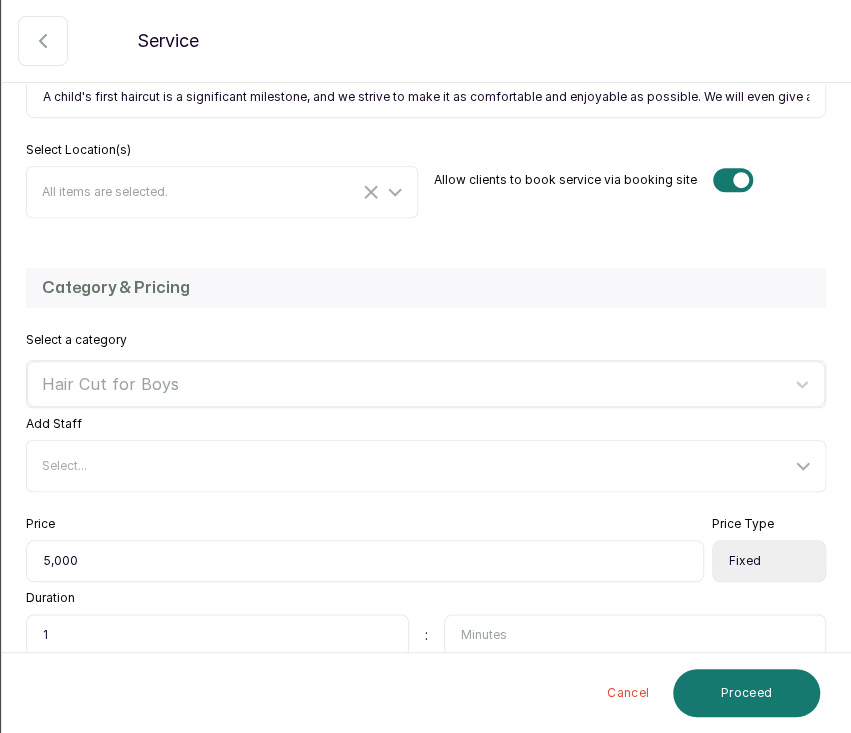 type on "1" 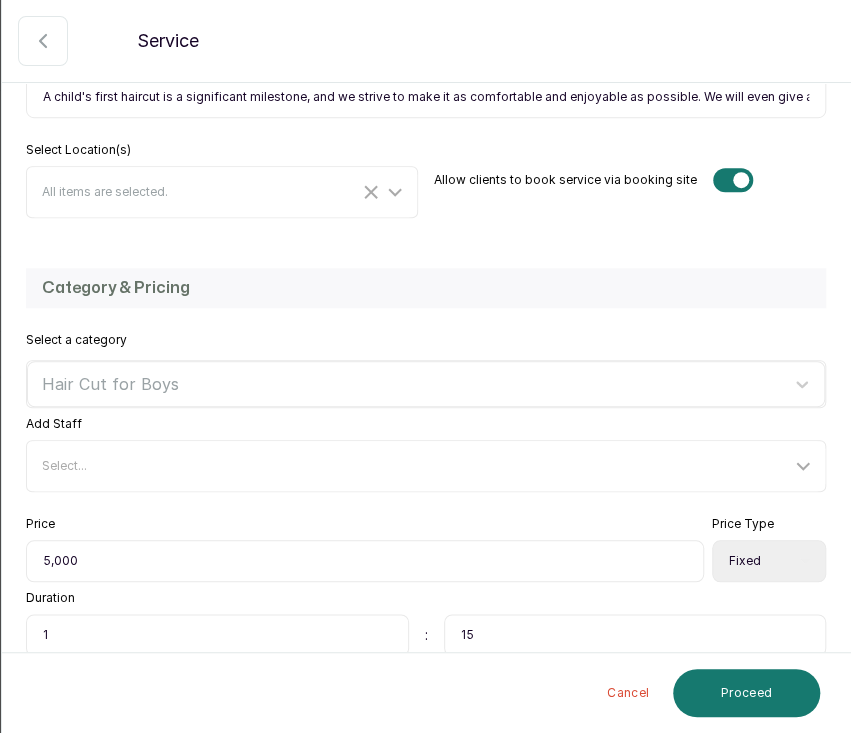type on "15" 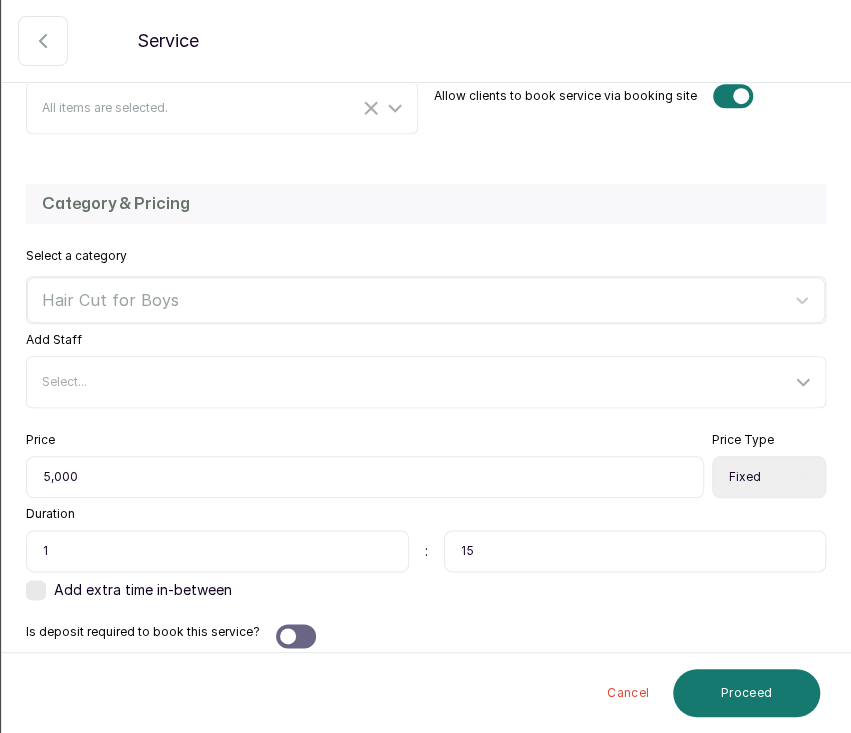 scroll, scrollTop: 447, scrollLeft: 0, axis: vertical 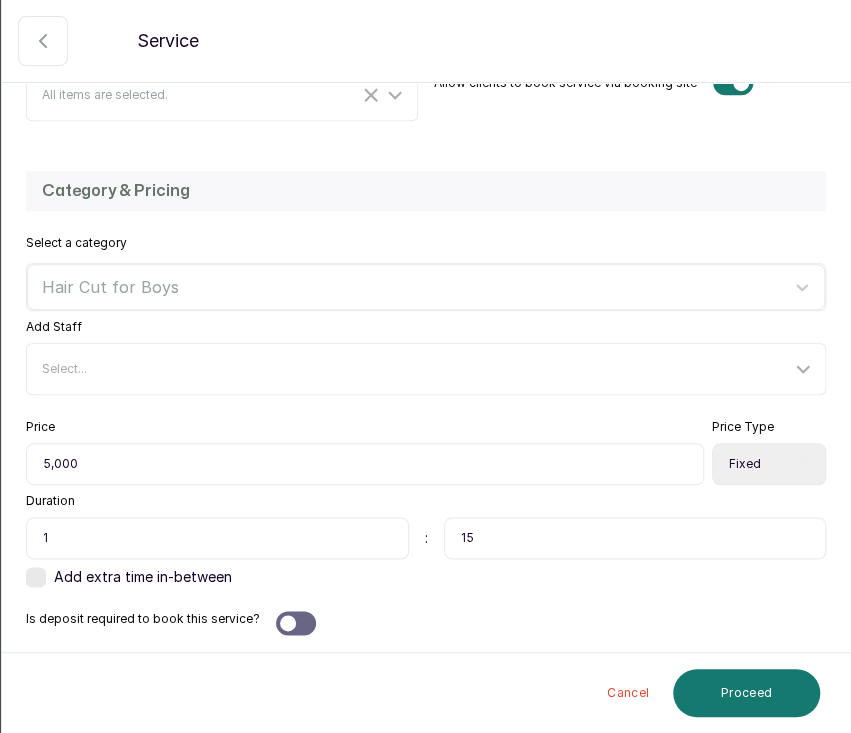 click at bounding box center [36, 577] 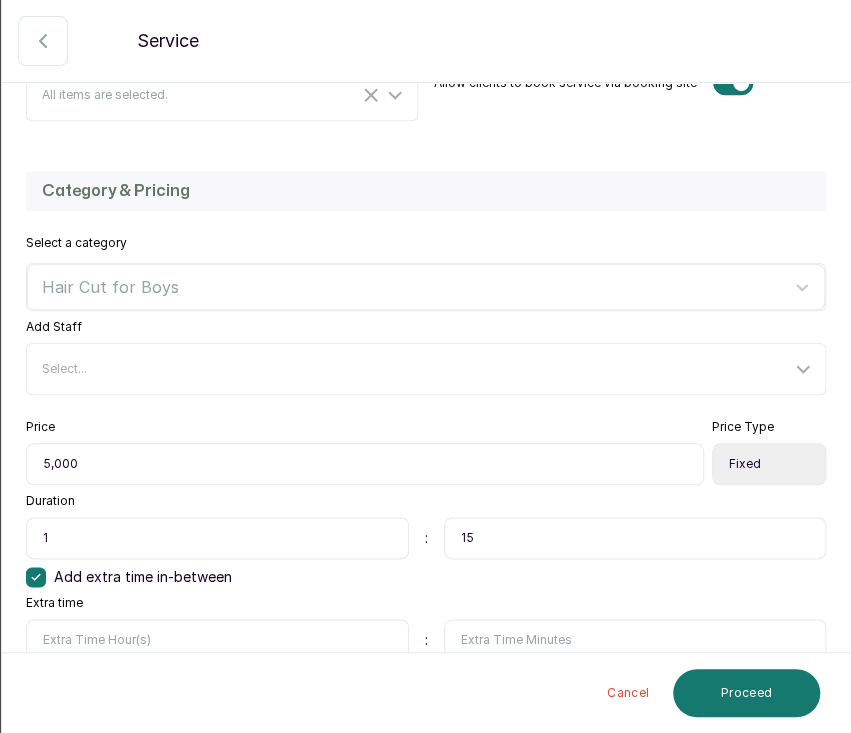 click at bounding box center [635, 640] 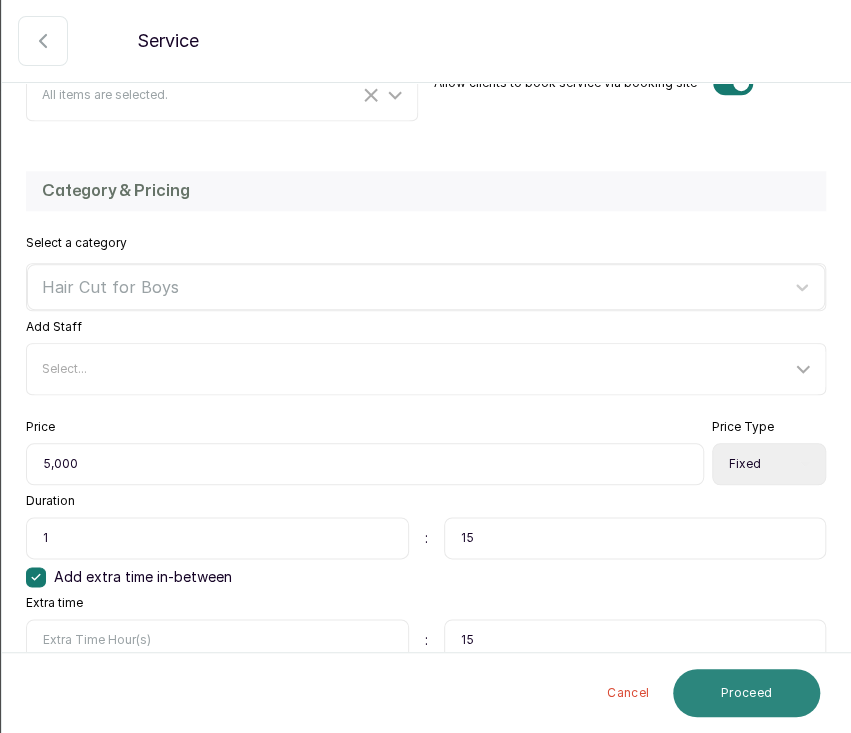 type on "15" 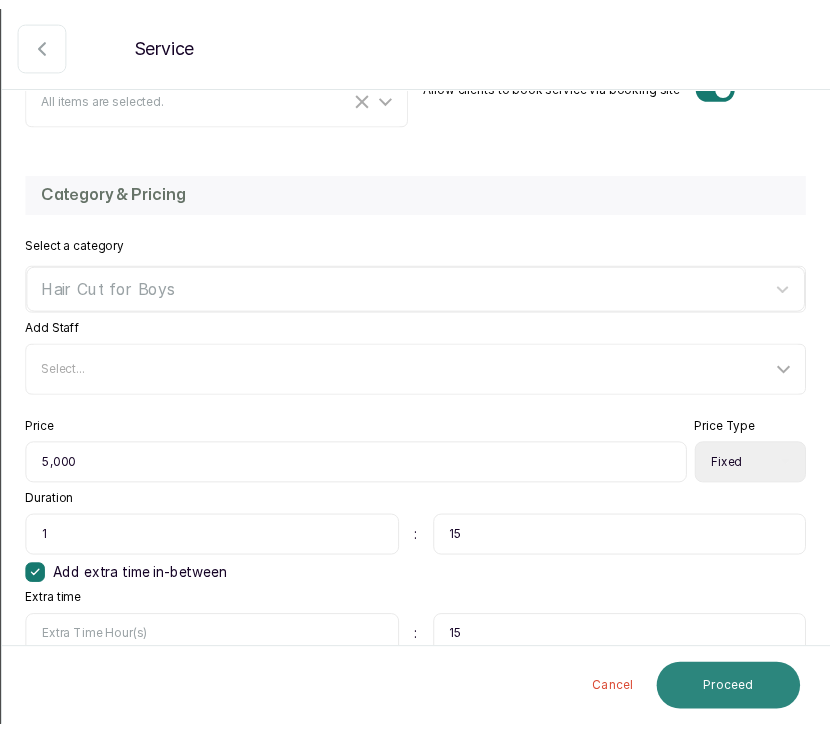 scroll, scrollTop: 0, scrollLeft: 0, axis: both 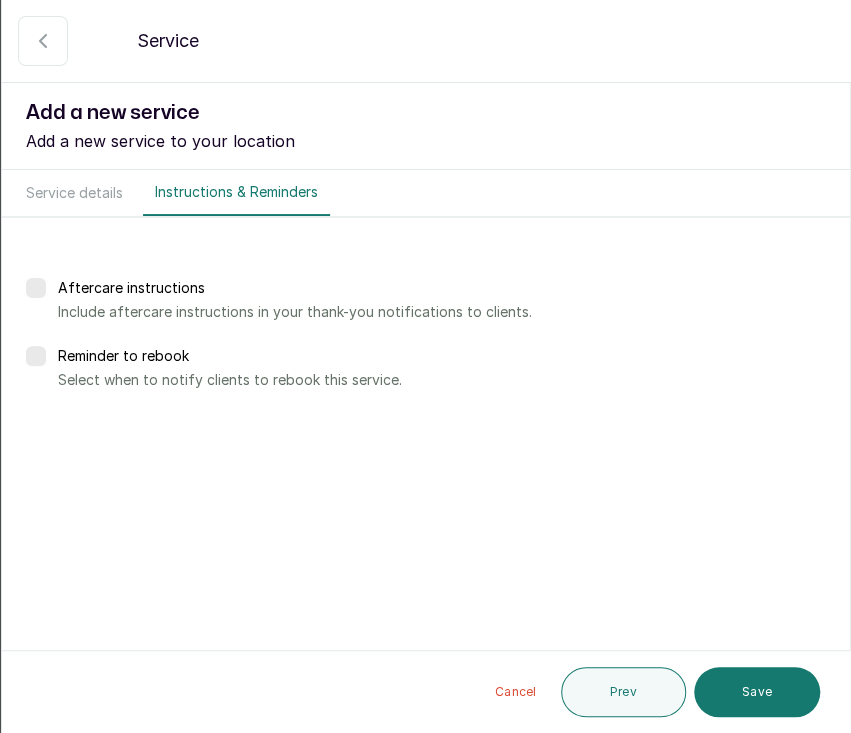 click on "Save" at bounding box center (757, 692) 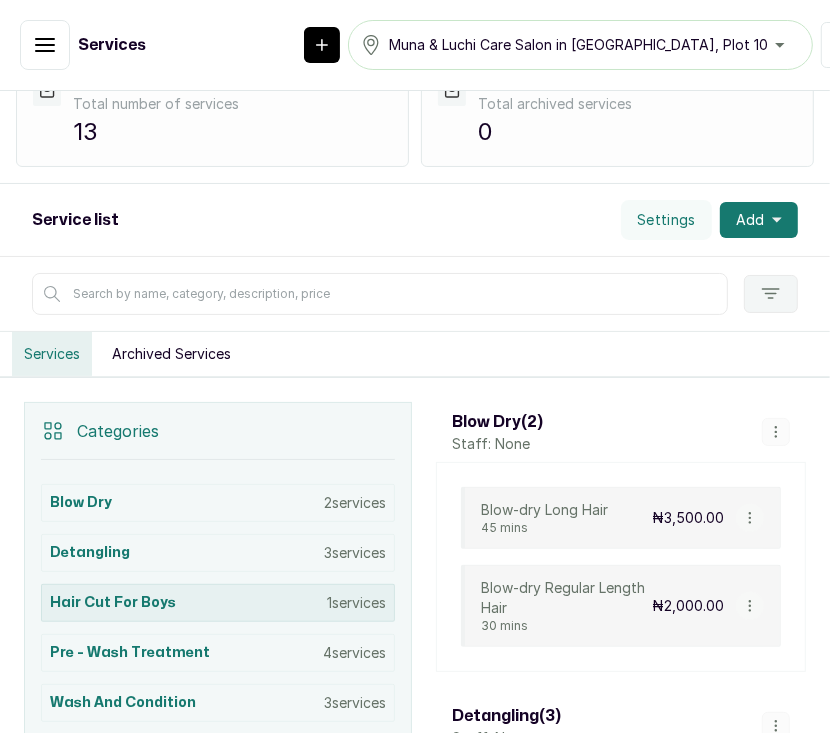 click on "1  services" at bounding box center (356, 603) 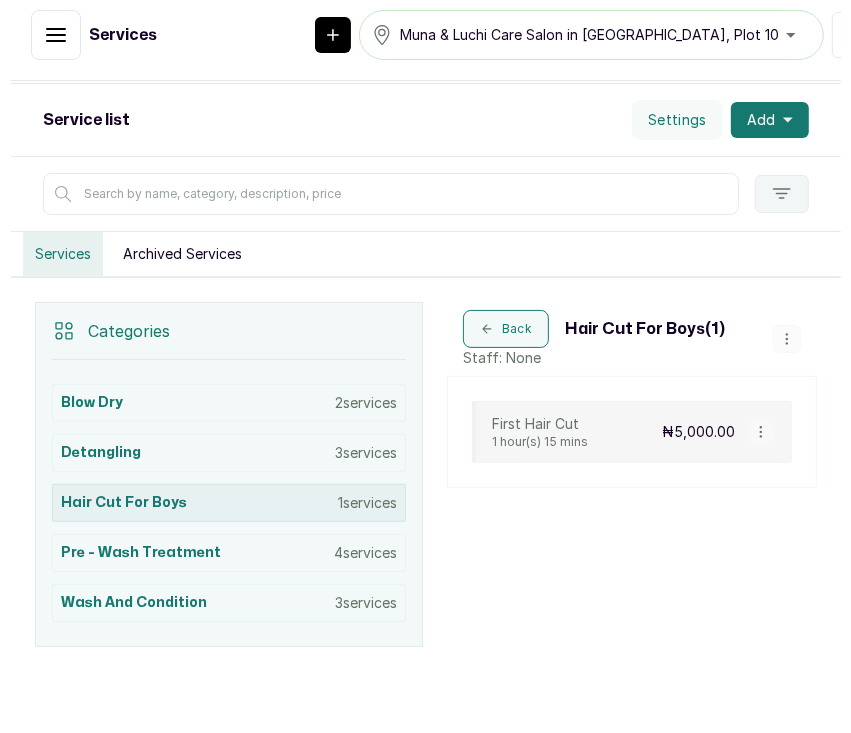 scroll, scrollTop: 212, scrollLeft: 0, axis: vertical 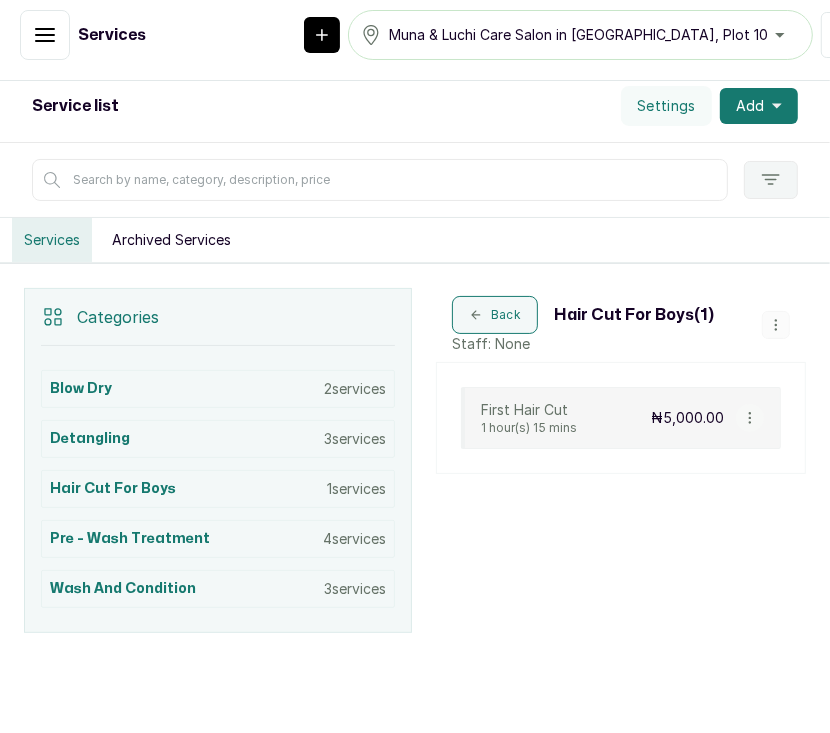 click on "1 hour(s) 15 mins" at bounding box center [529, 428] 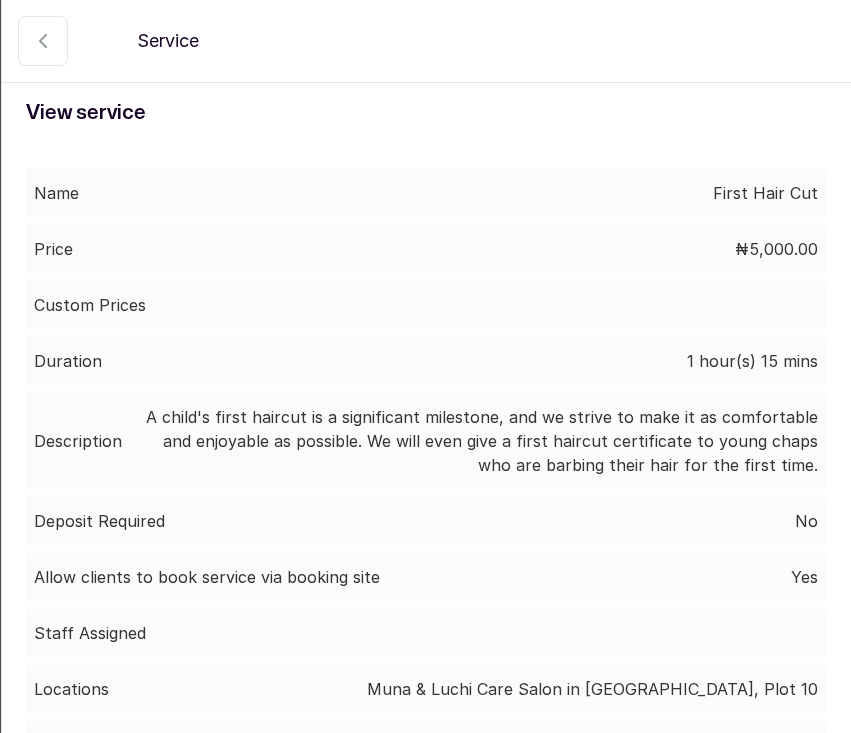 click 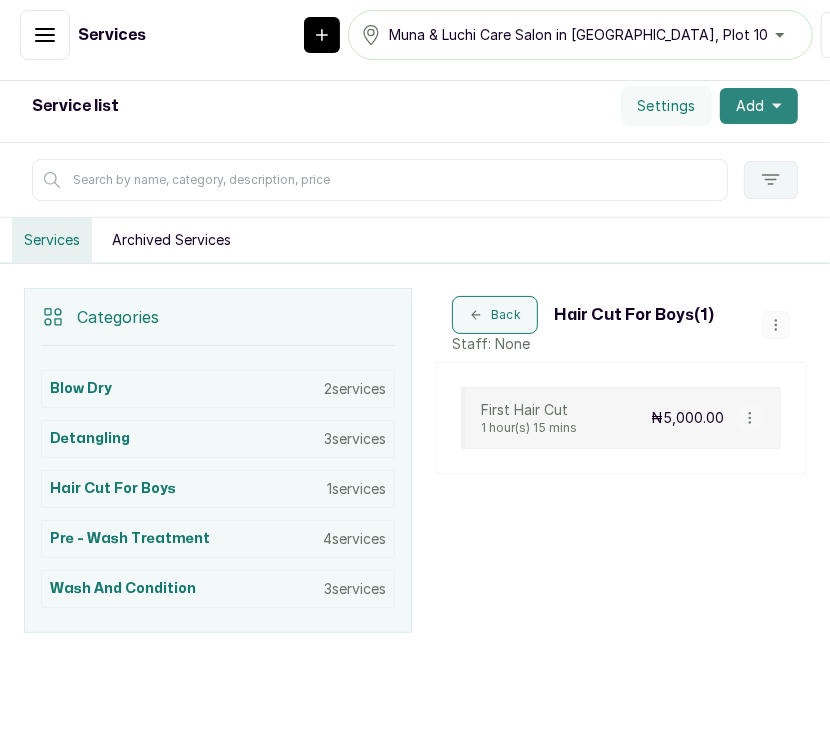 click on "Add" at bounding box center (750, 106) 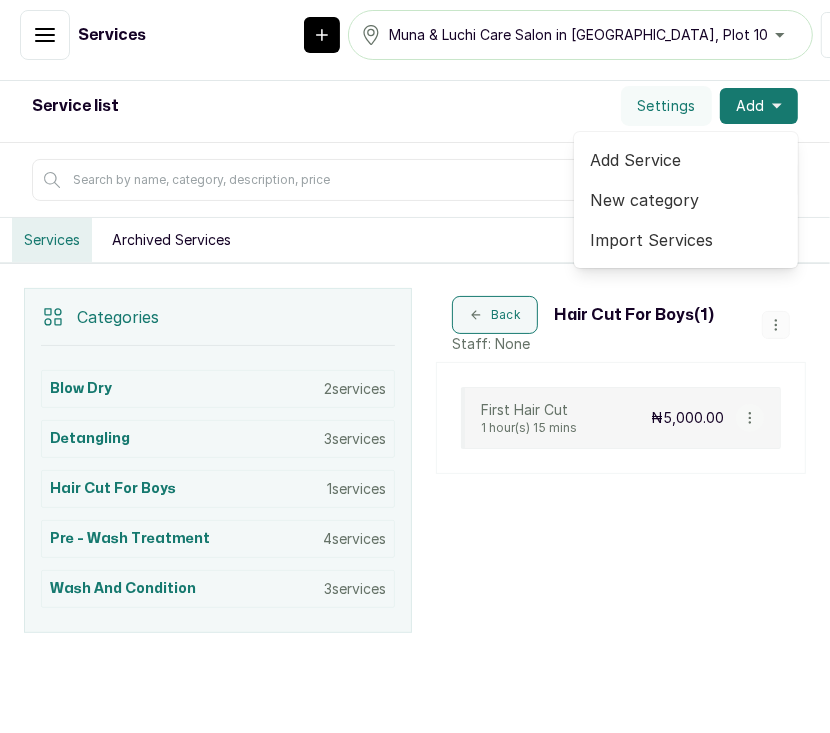 click on "Add Service" at bounding box center (686, 160) 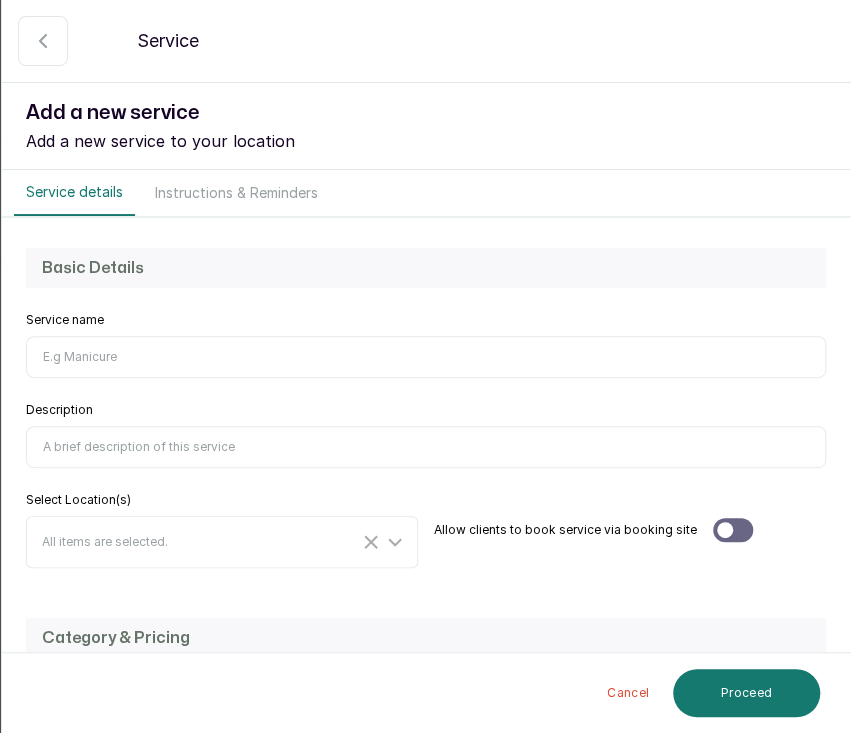 click on "Service name" at bounding box center (426, 357) 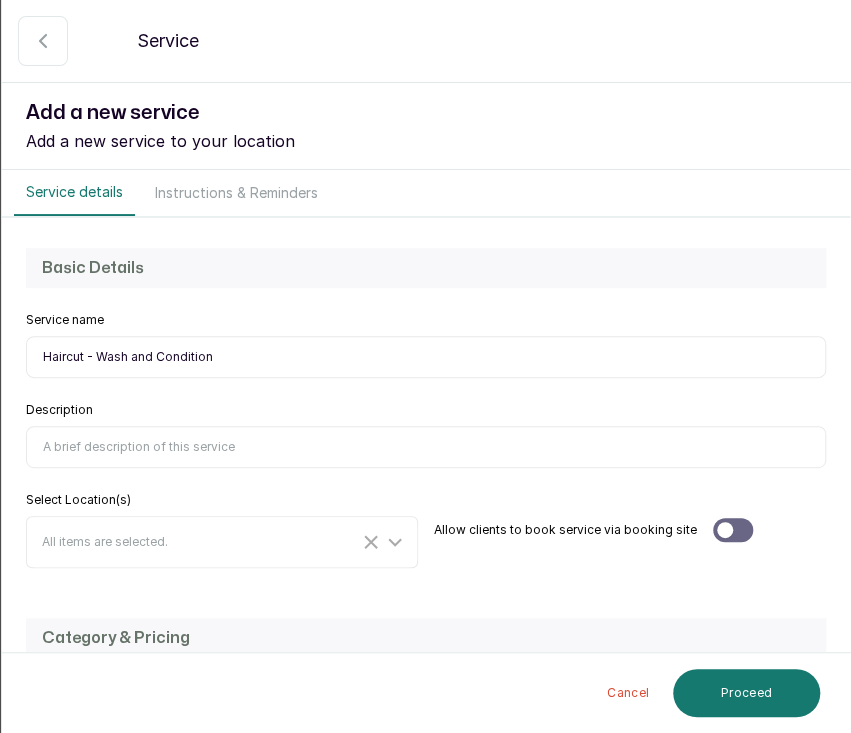 type on "Haircut - Wash and Condition" 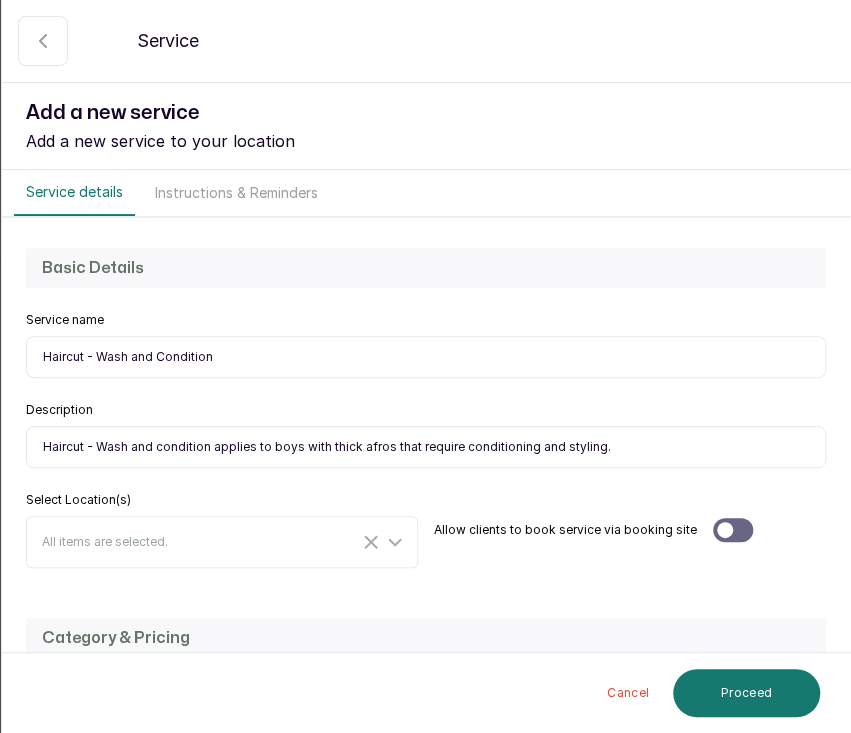 type on "Haircut - Wash and condition applies to boys with thick afros that require conditioning and styling." 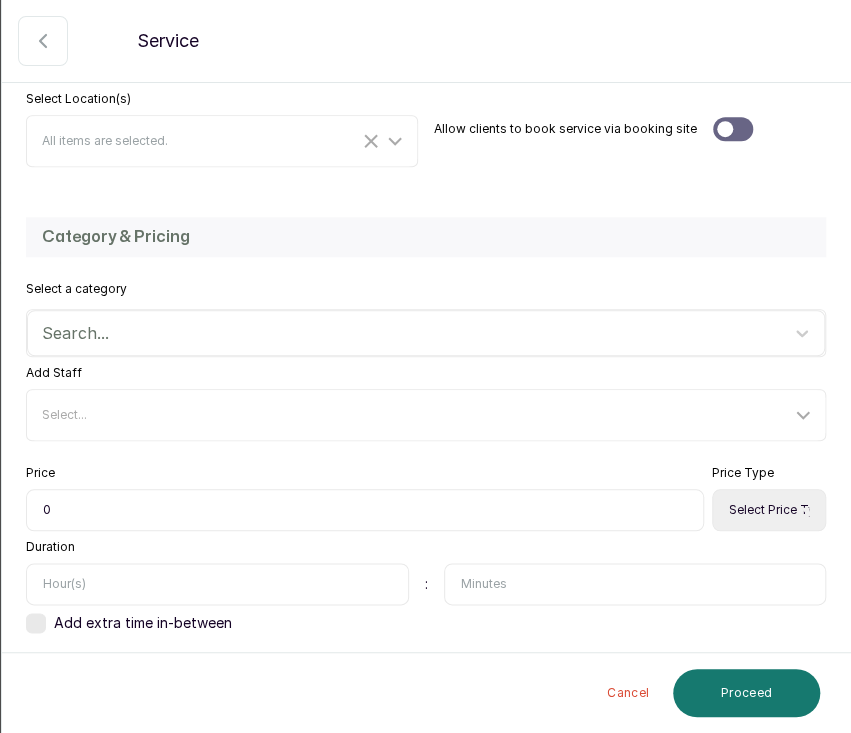 scroll, scrollTop: 429, scrollLeft: 0, axis: vertical 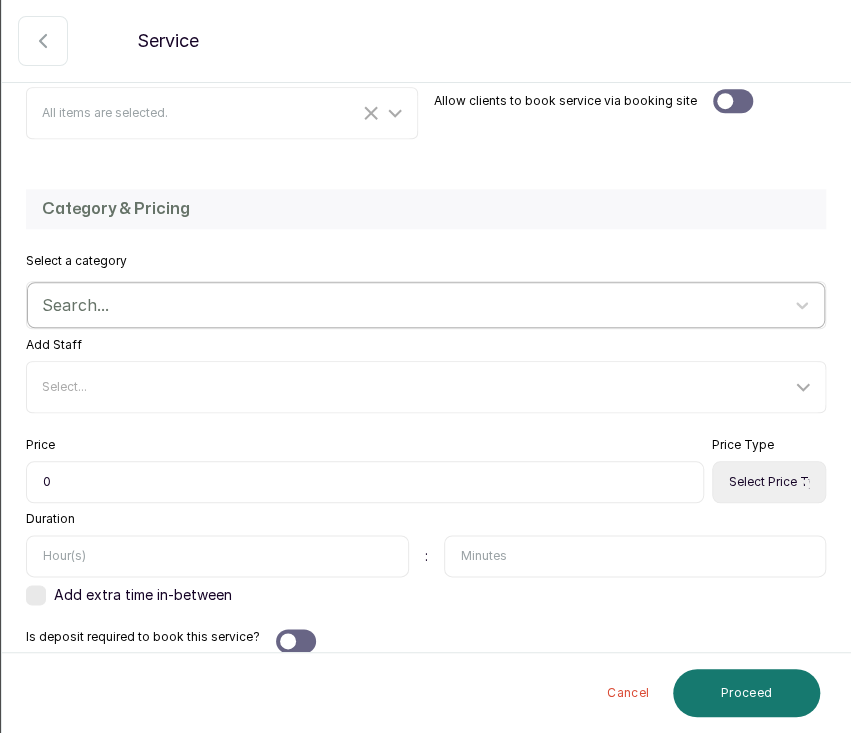 click at bounding box center (408, 305) 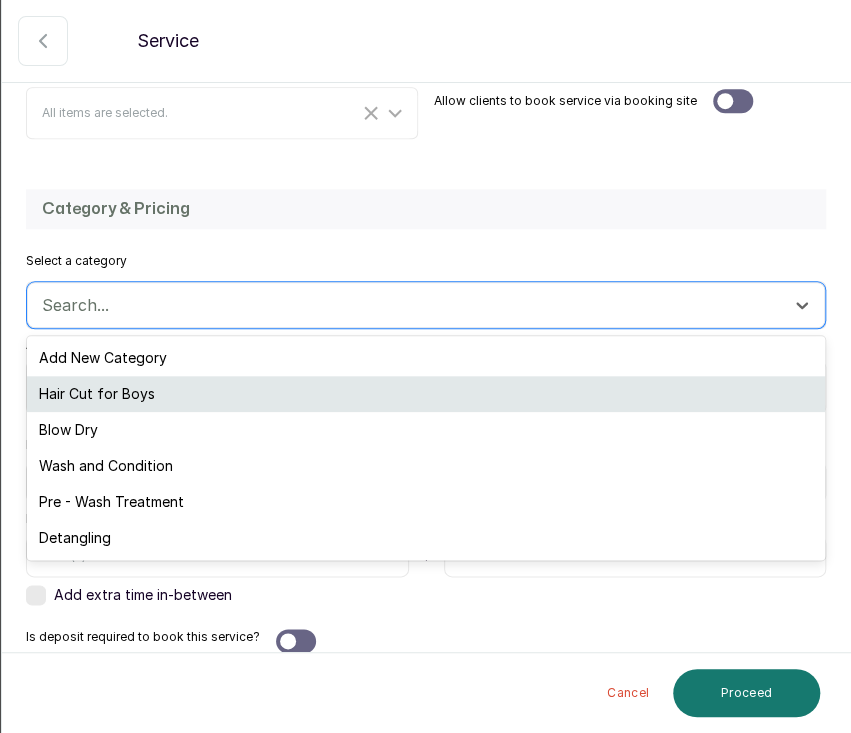 click on "Hair Cut for Boys" at bounding box center (426, 394) 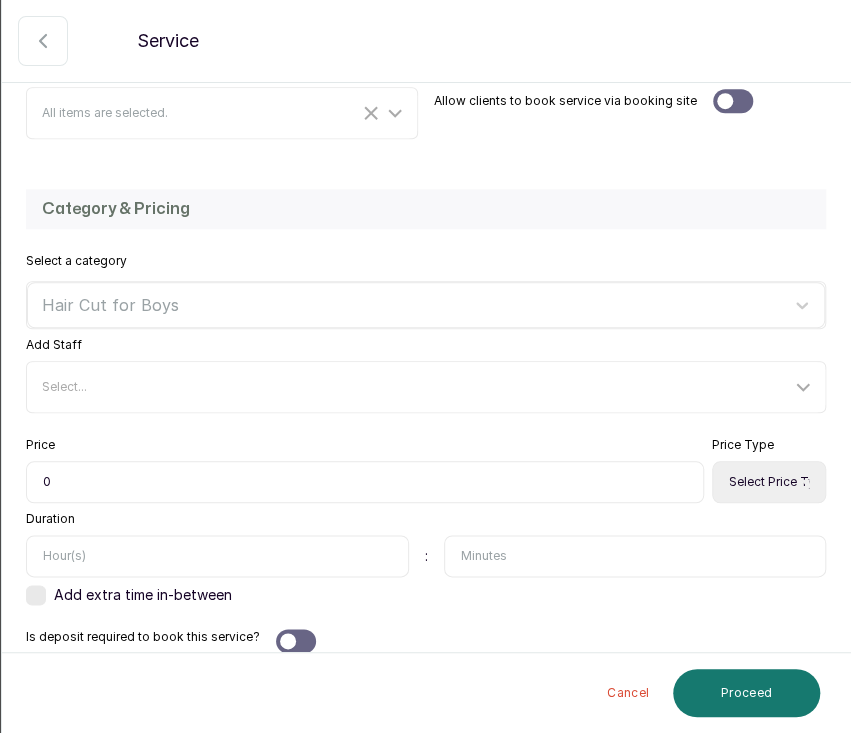 click on "0" at bounding box center (365, 482) 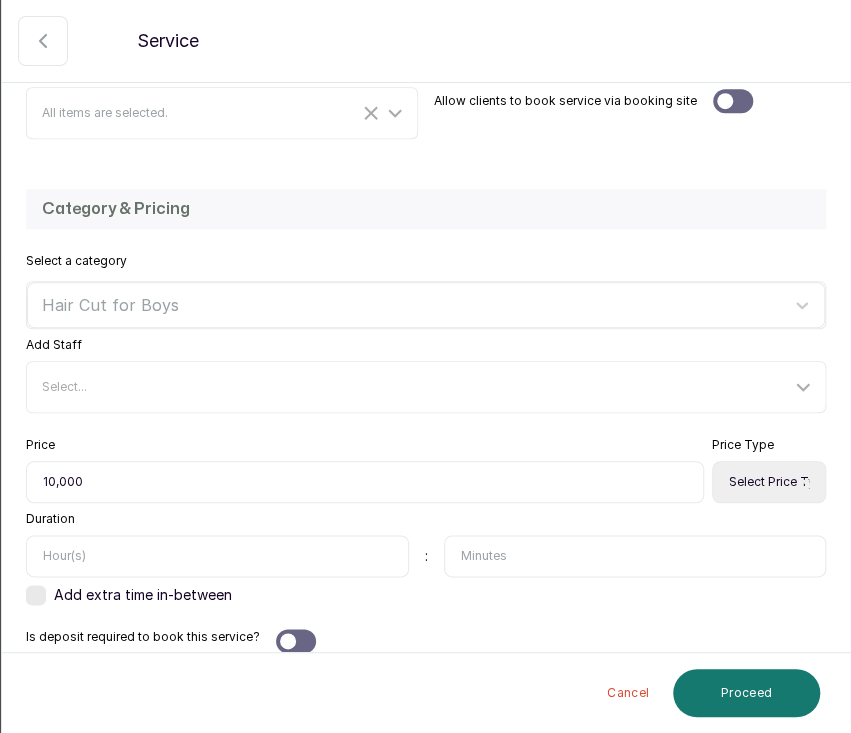 type on "10,000" 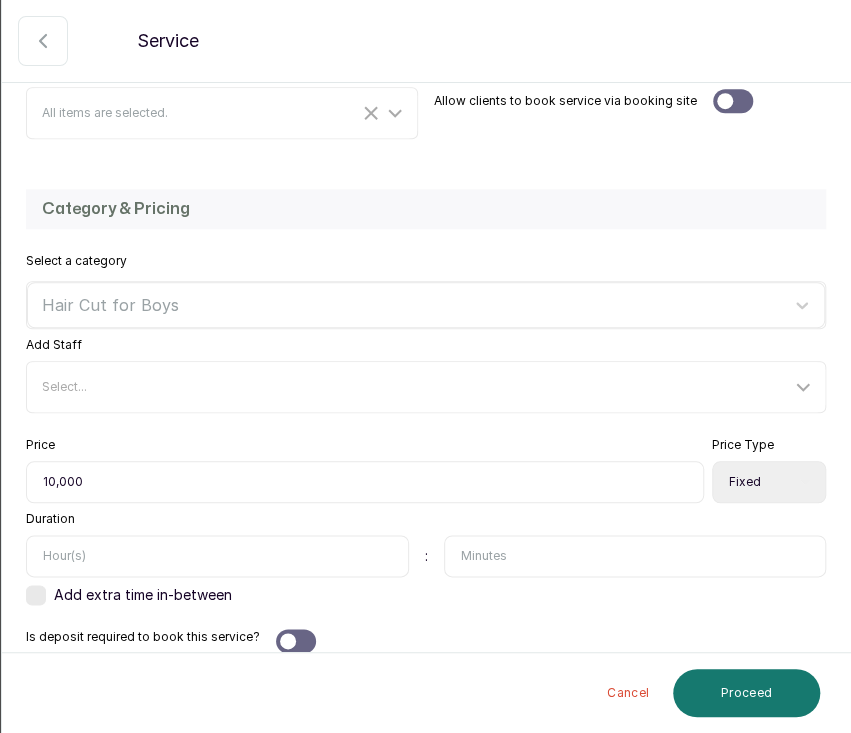 click on "Select Price Type Fixed From" at bounding box center [769, 482] 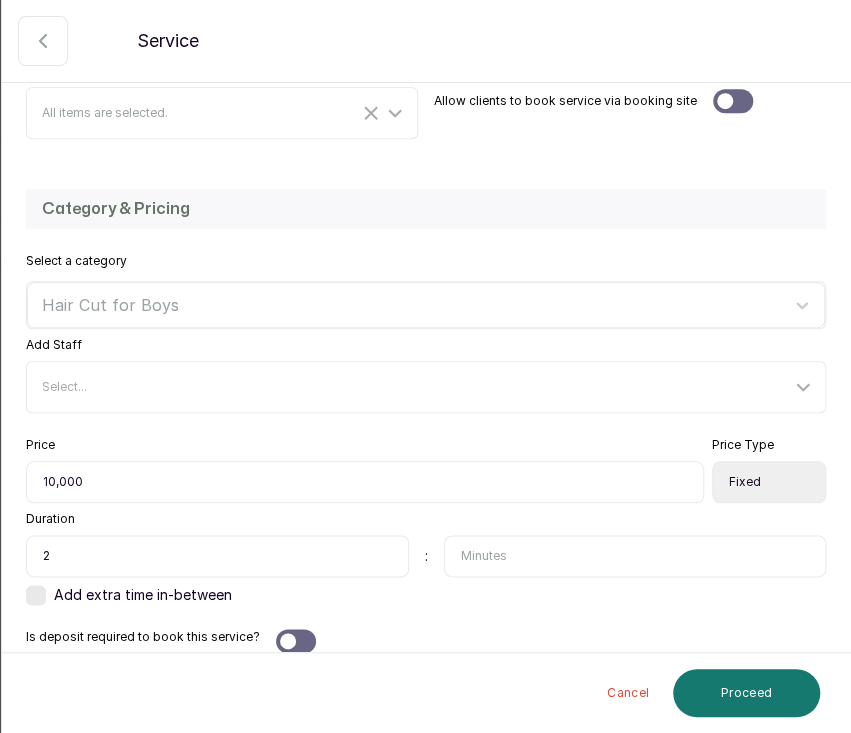 type on "2" 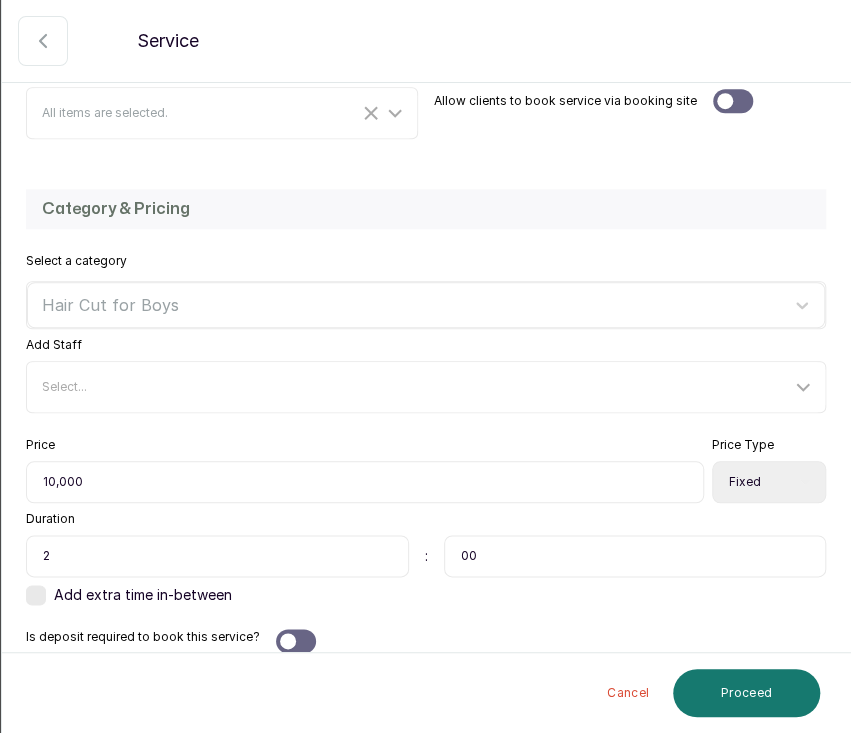 type on "00" 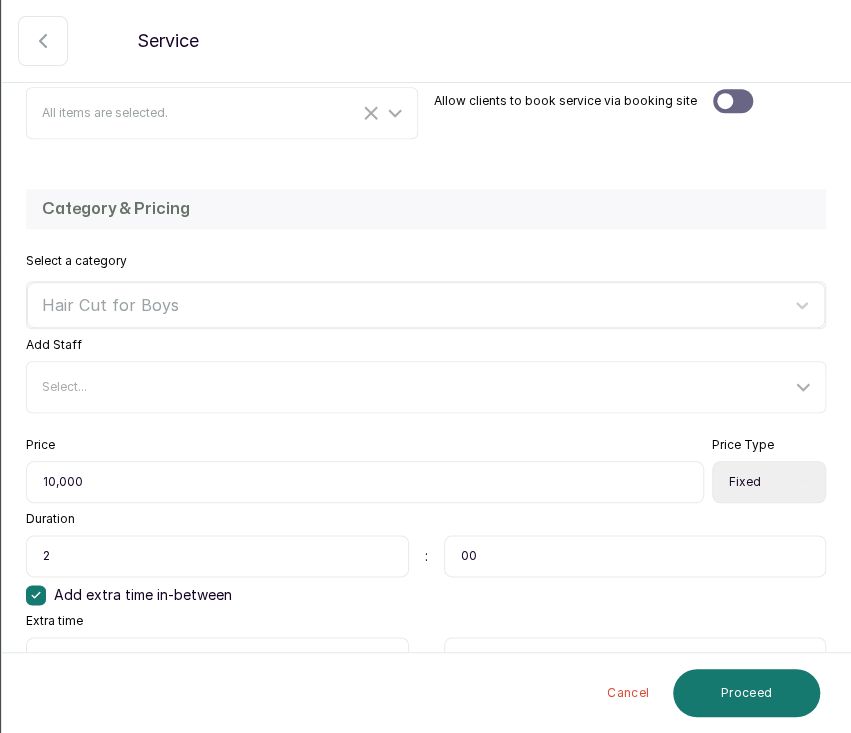 scroll, scrollTop: 520, scrollLeft: 0, axis: vertical 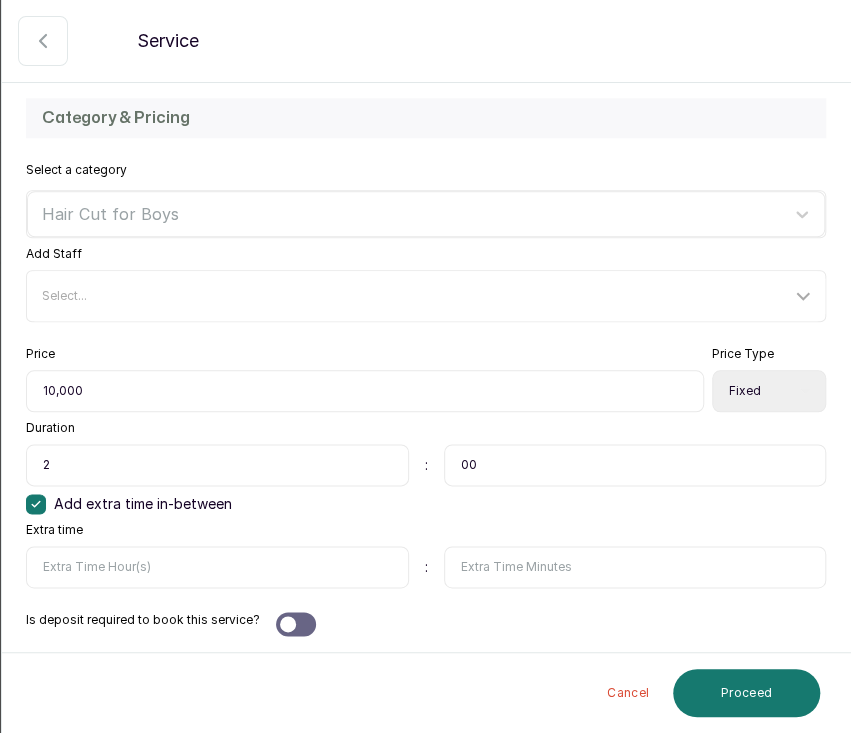 click at bounding box center (635, 567) 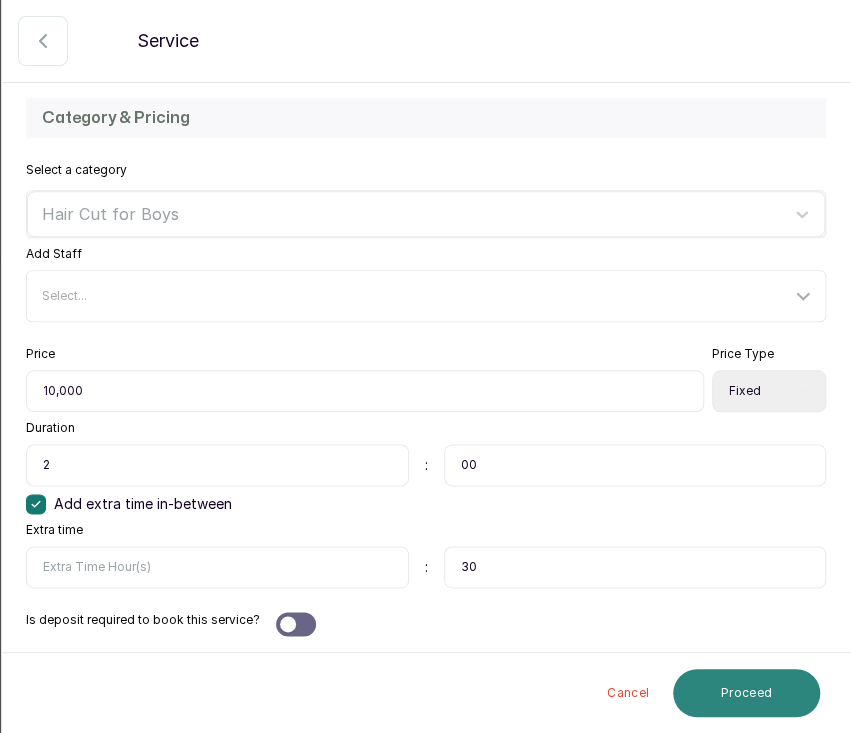 type on "30" 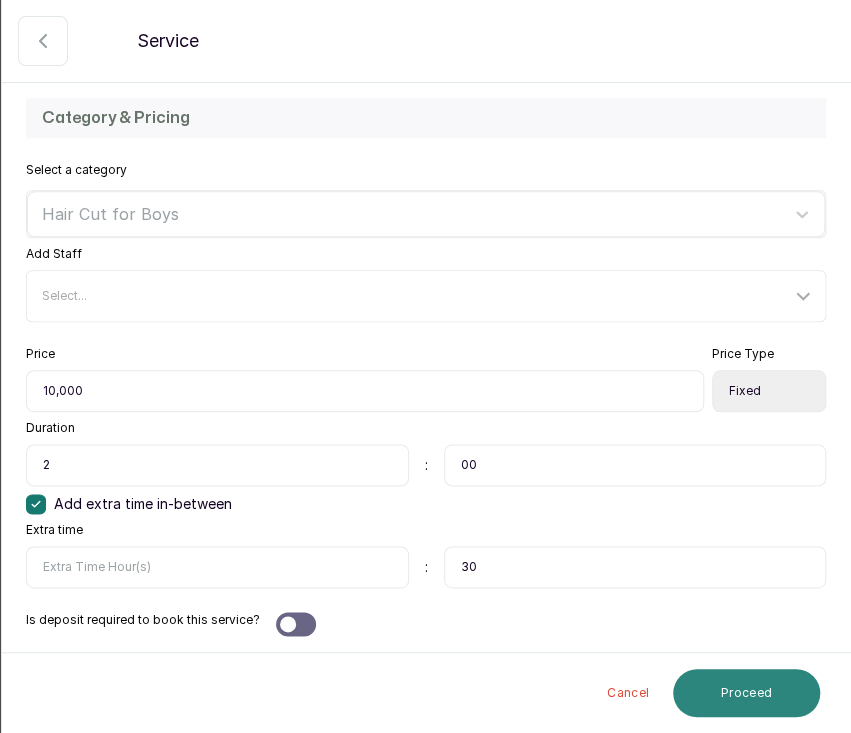 click on "Proceed" at bounding box center [746, 693] 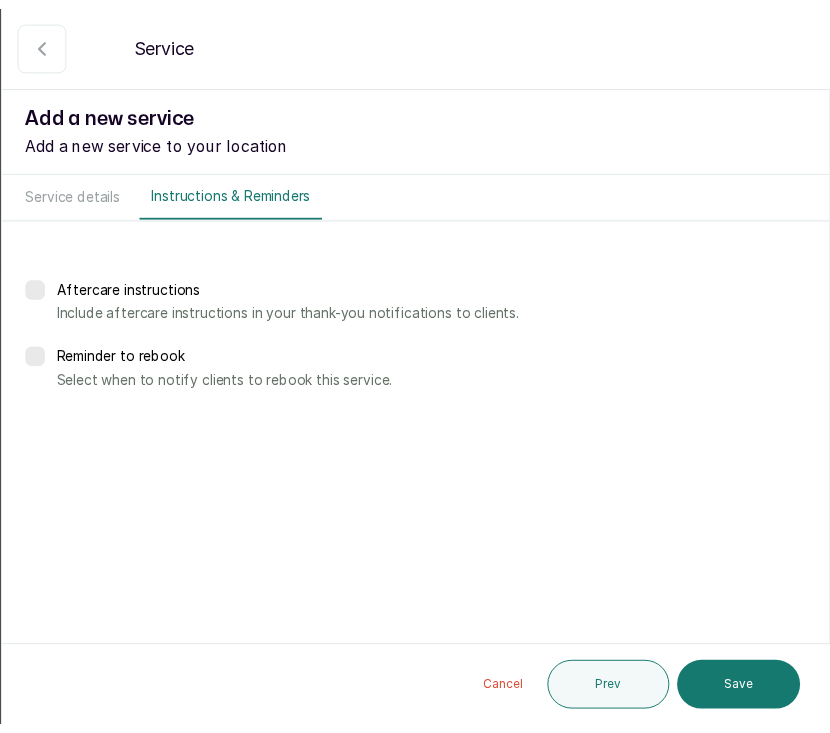scroll, scrollTop: 0, scrollLeft: 0, axis: both 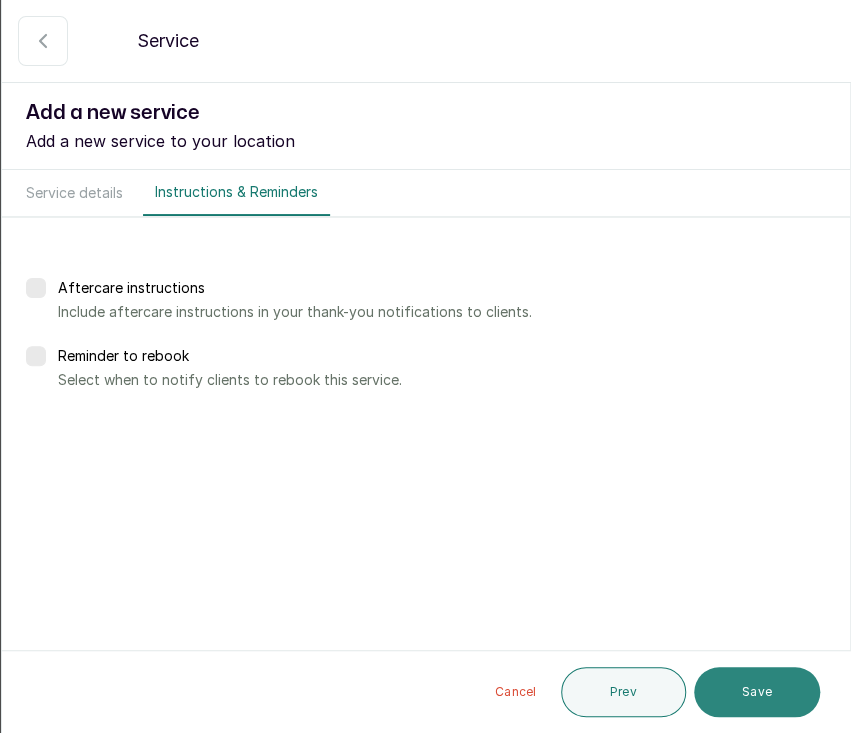 click on "Save" at bounding box center [757, 692] 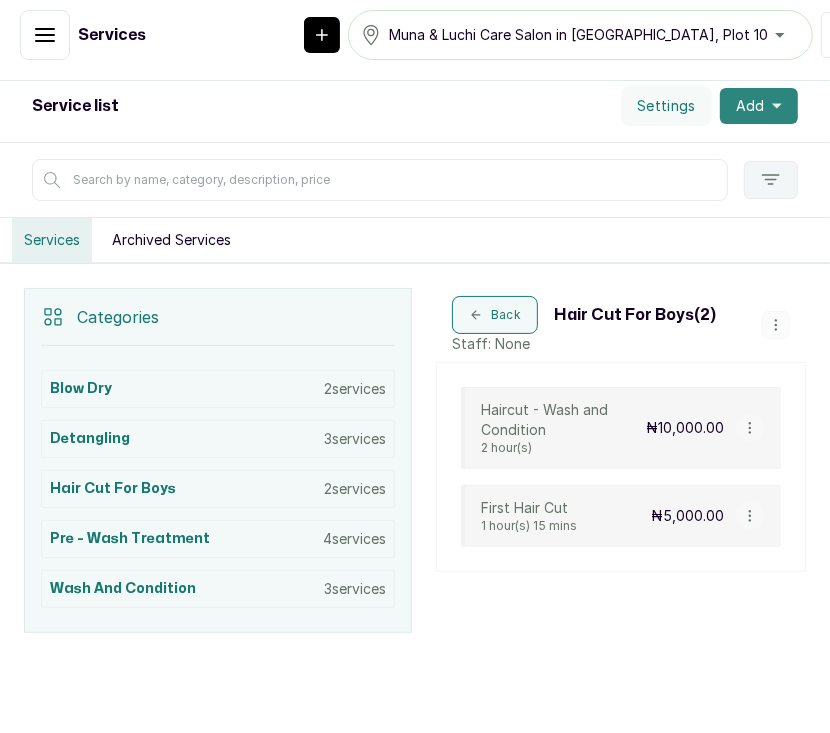 click on "Add" at bounding box center [759, 106] 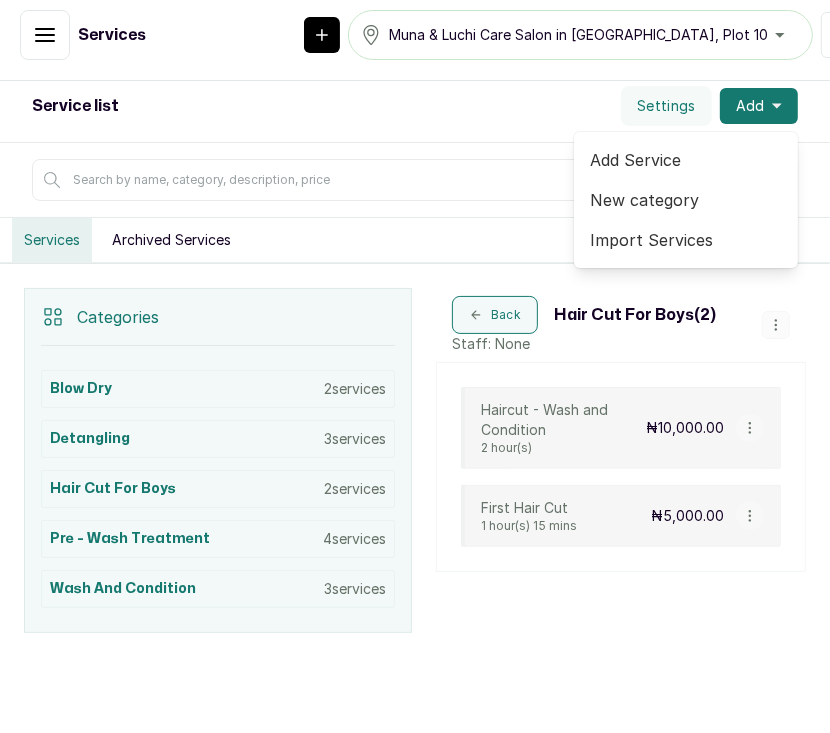 click on "Add Service" at bounding box center [686, 160] 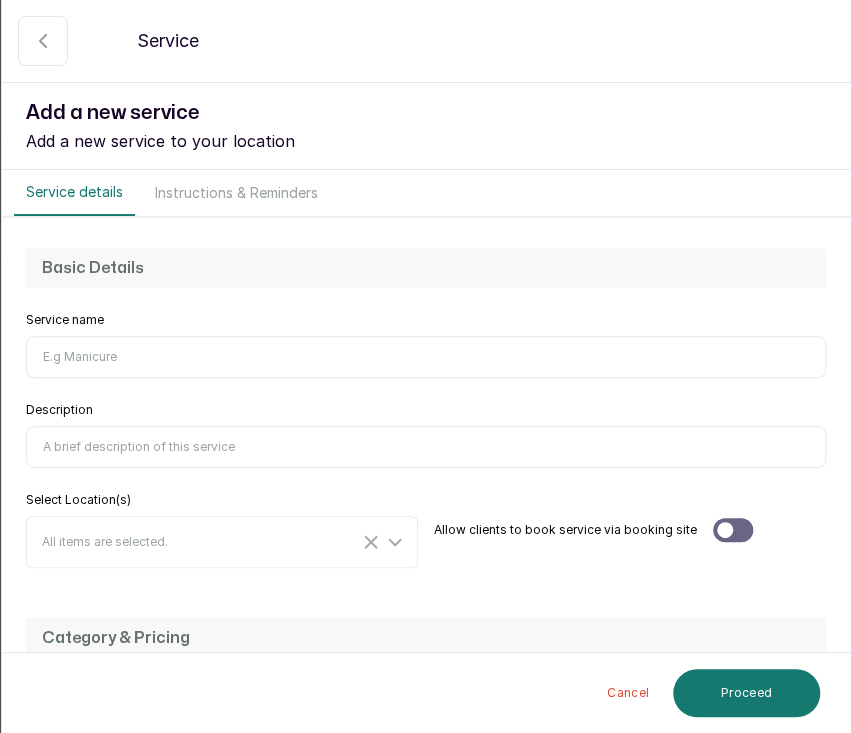 click at bounding box center (43, 41) 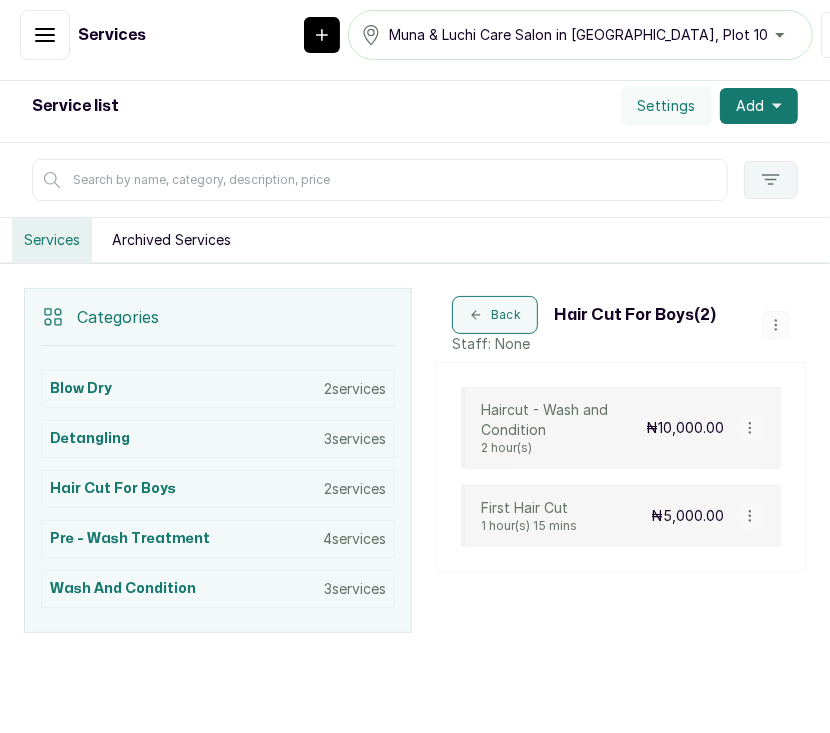 click at bounding box center [45, 35] 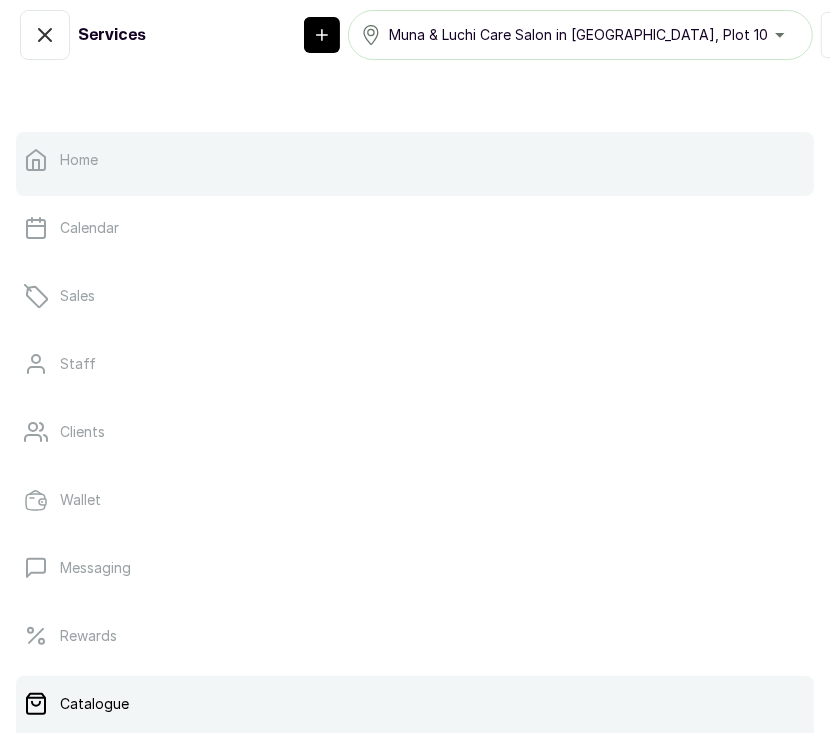 click on "Home" at bounding box center (415, 160) 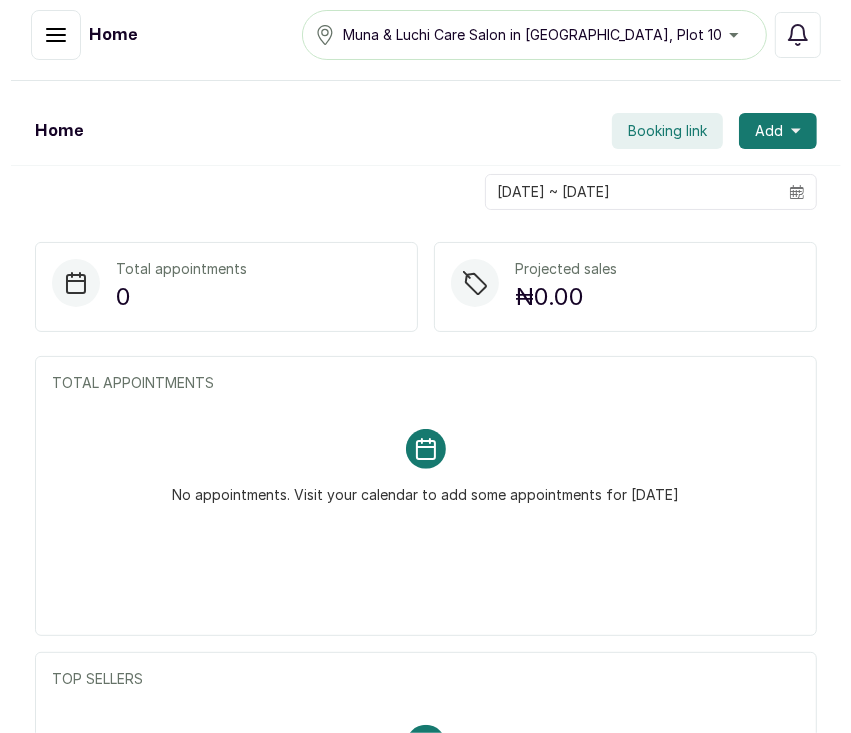 scroll, scrollTop: 0, scrollLeft: 0, axis: both 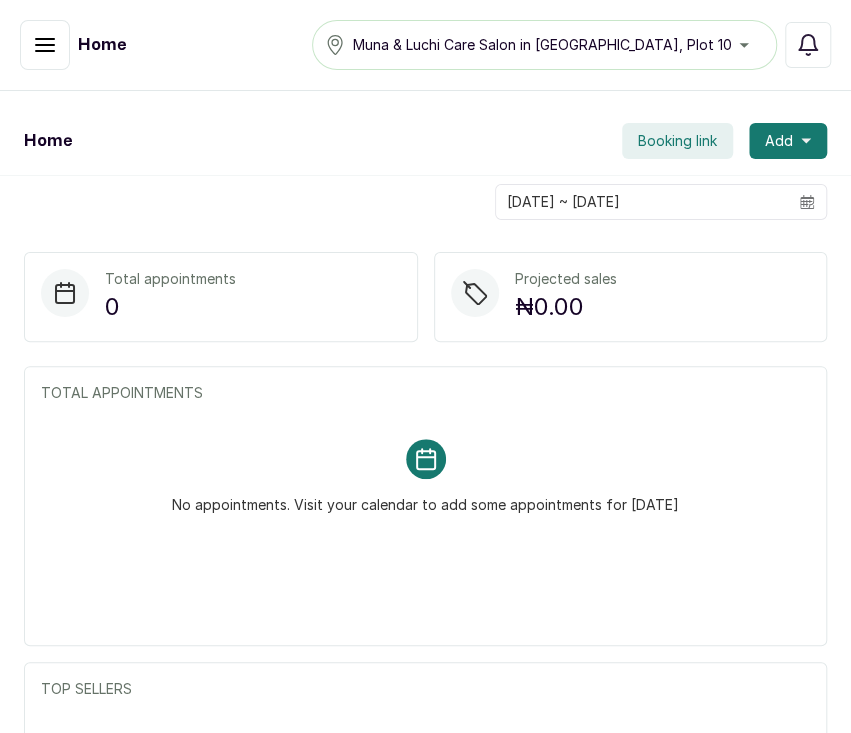 click on "Booking link" at bounding box center [677, 141] 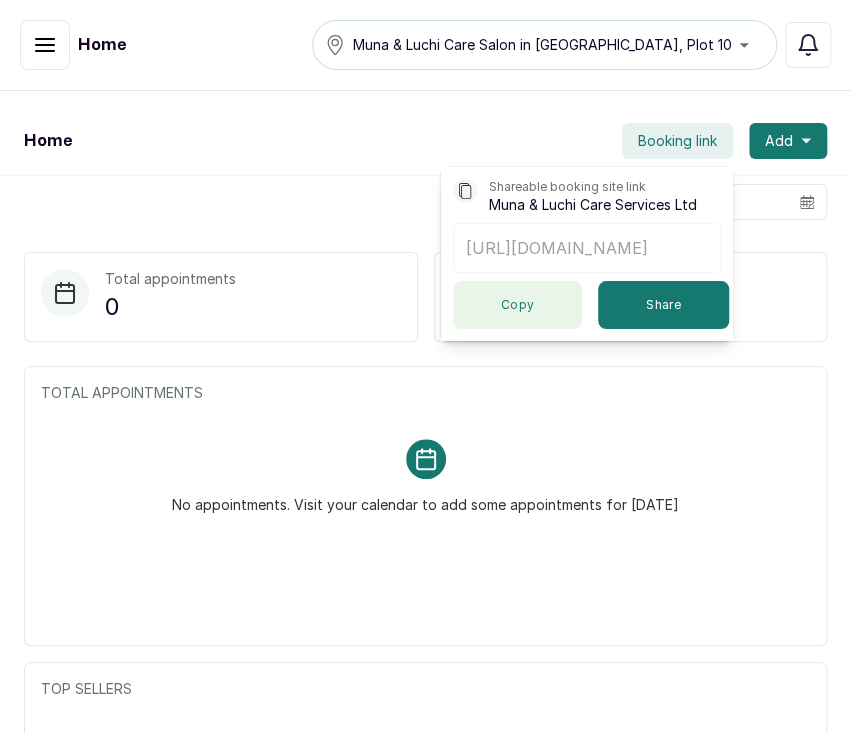 click on "Copy" at bounding box center (517, 305) 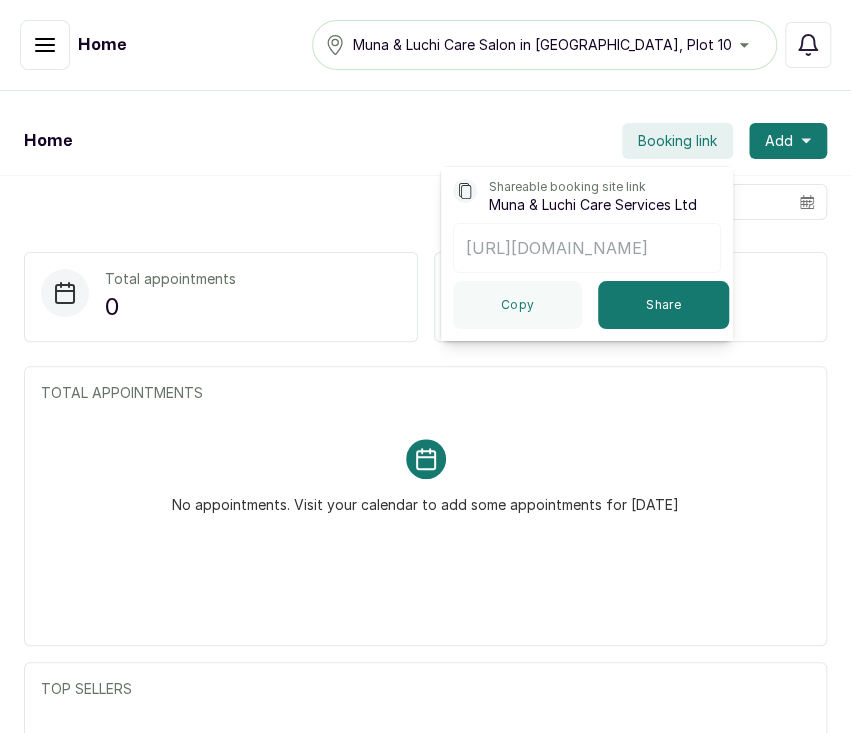 click on "No appointments. Visit your calendar to add some appointments for [DATE]" at bounding box center (425, 477) 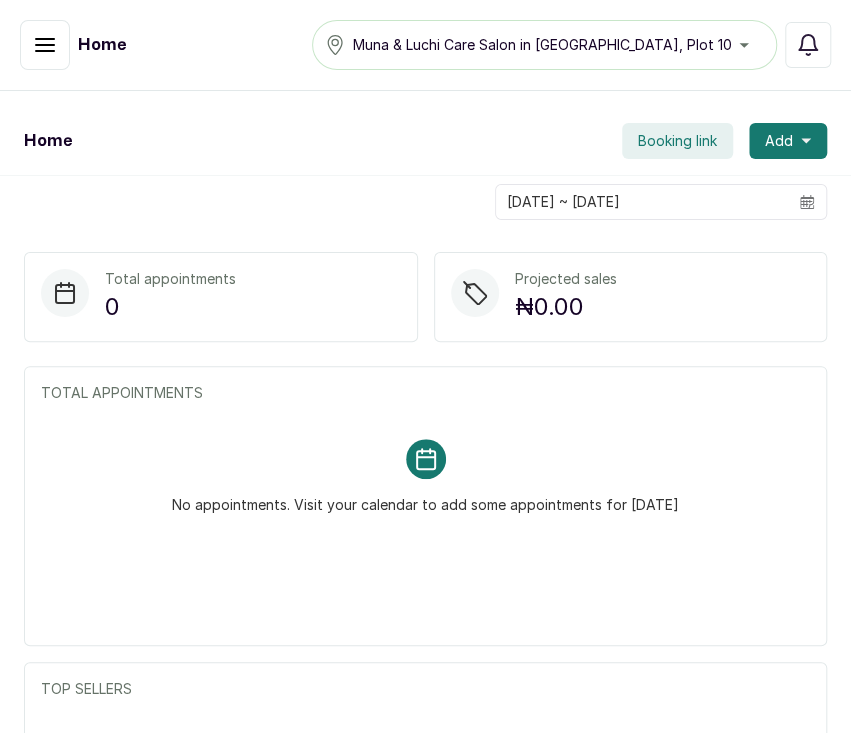 click 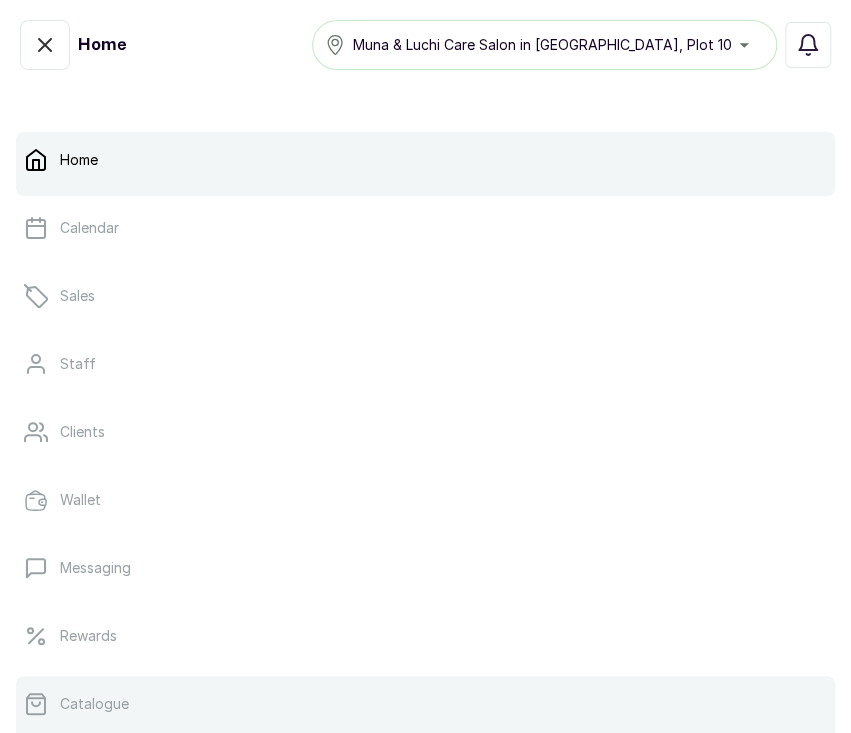 click on "Catalogue" at bounding box center [425, 704] 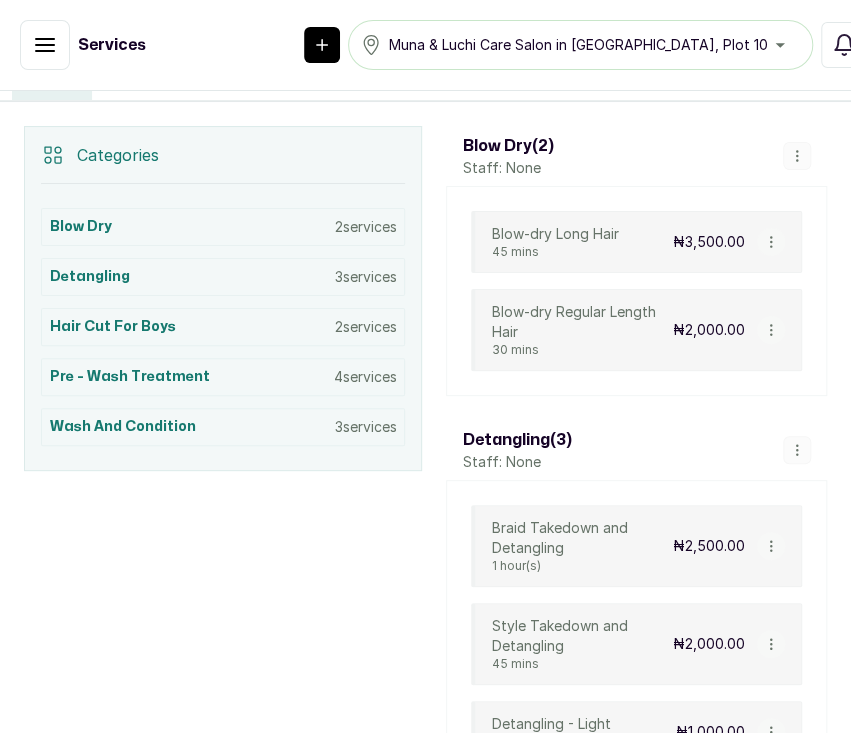 scroll, scrollTop: 420, scrollLeft: 0, axis: vertical 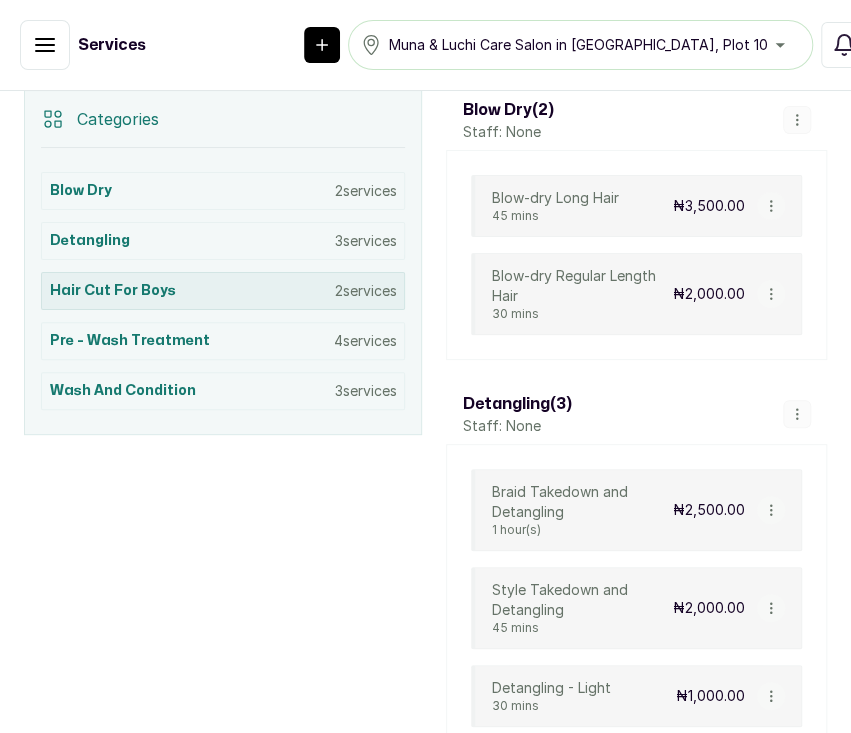 click on "Hair Cut for Boys 2  services" at bounding box center (223, 291) 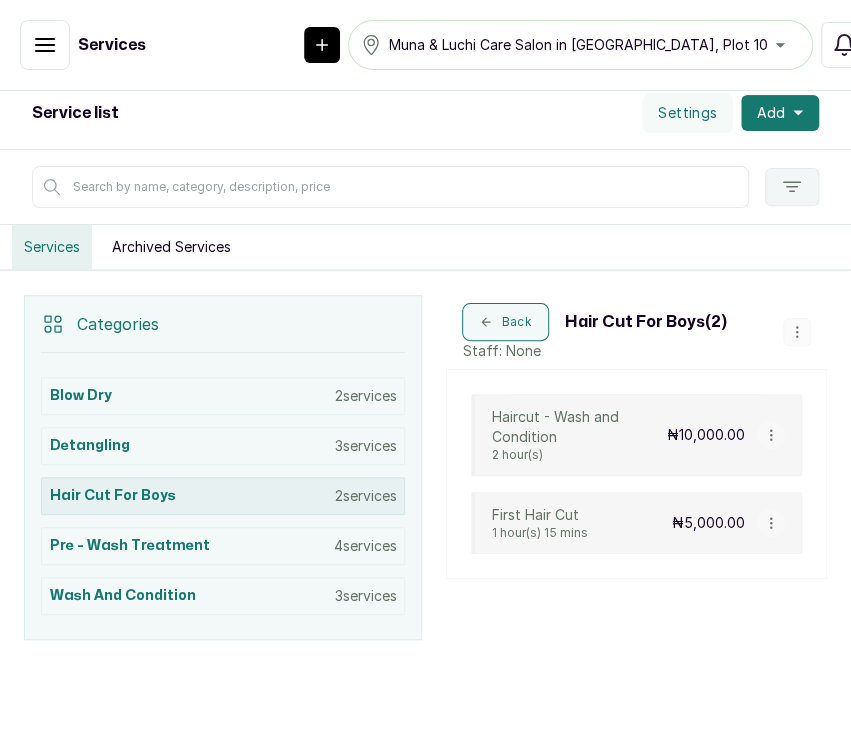 scroll, scrollTop: 10, scrollLeft: 0, axis: vertical 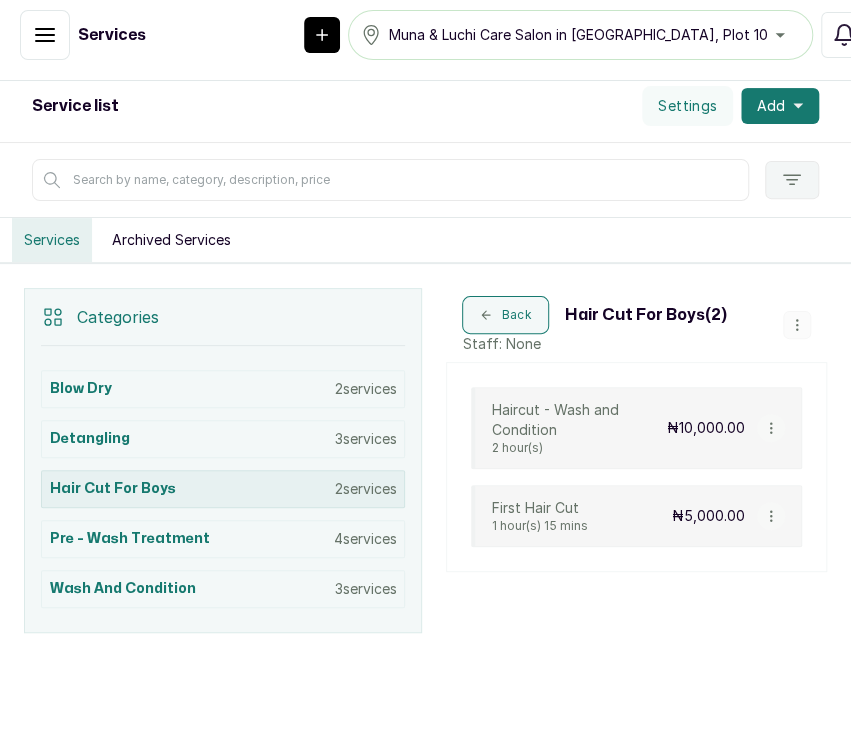 click on "Hair Cut for Boys" at bounding box center [113, 489] 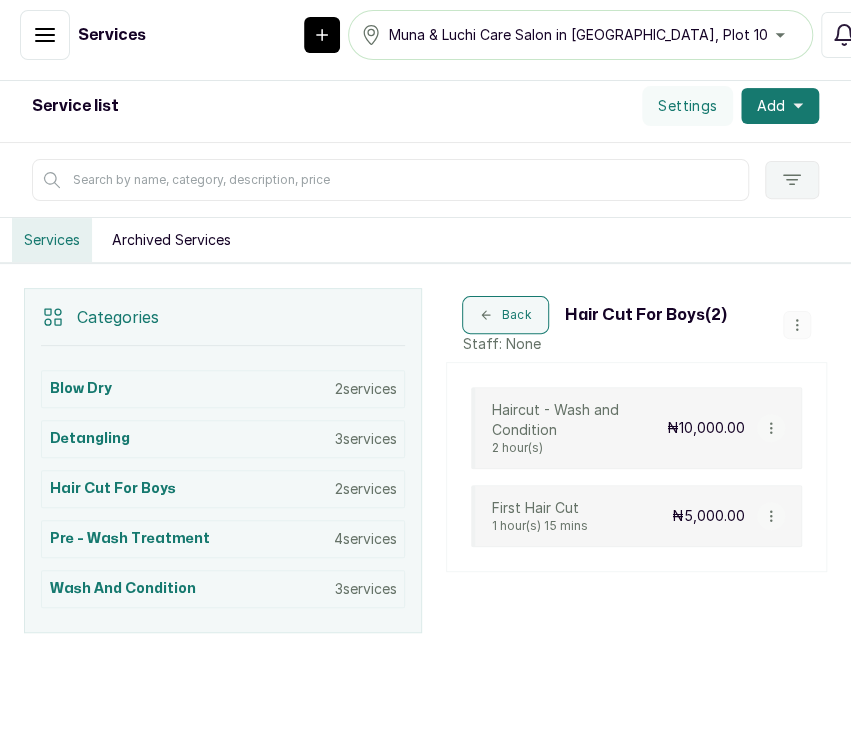 click on "Haircut - Wash and Condition" at bounding box center (579, 420) 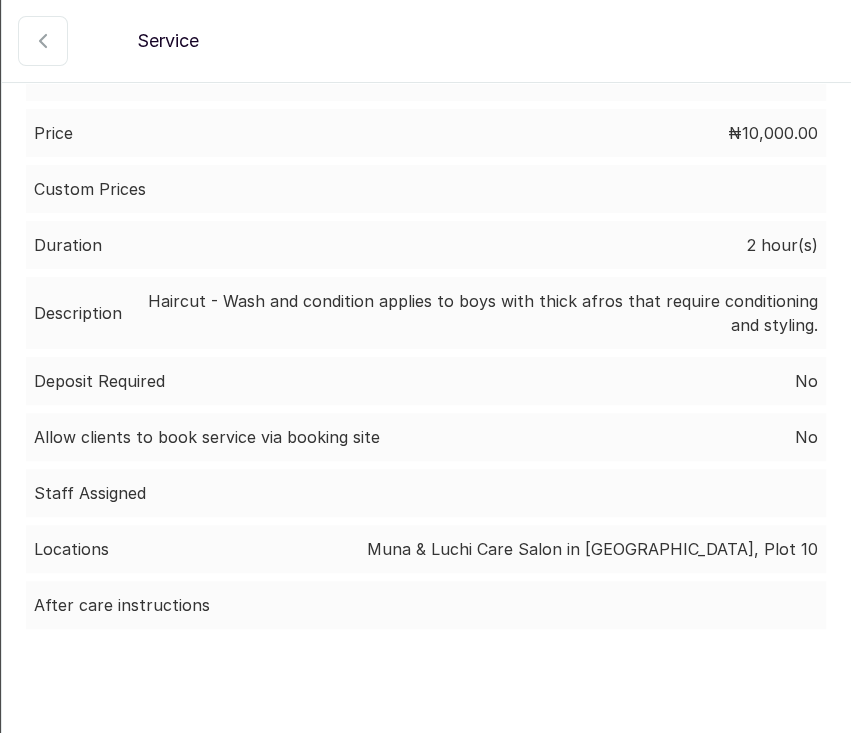 scroll, scrollTop: 94, scrollLeft: 0, axis: vertical 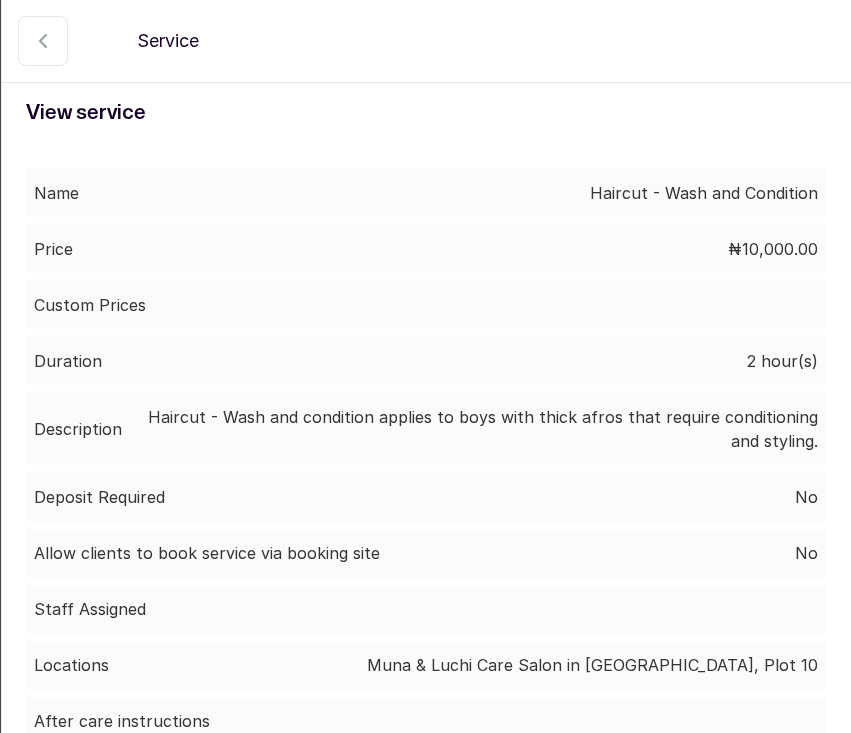 click 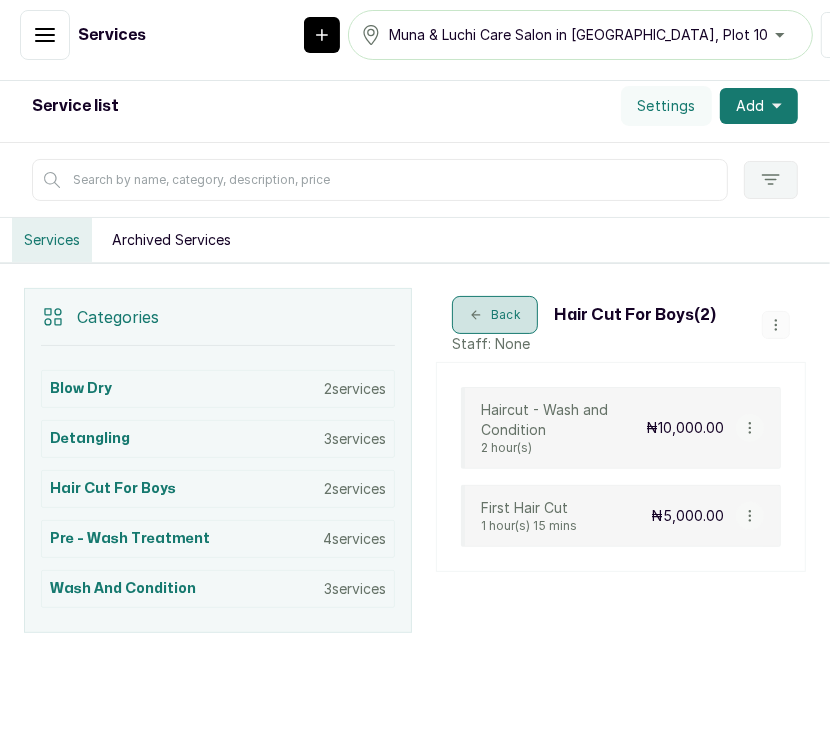 click on "Back" at bounding box center (495, 315) 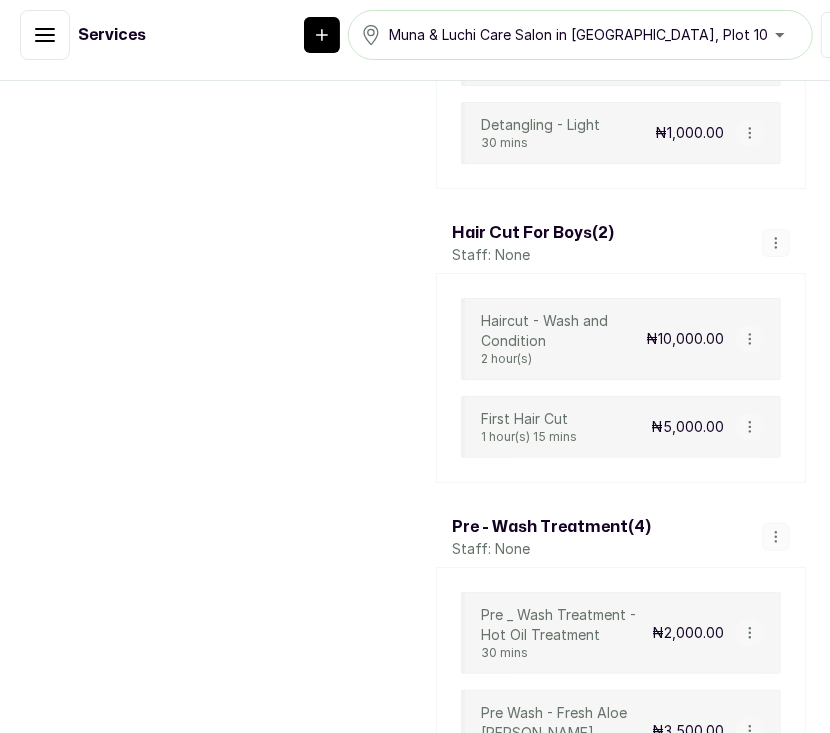 scroll, scrollTop: 969, scrollLeft: 0, axis: vertical 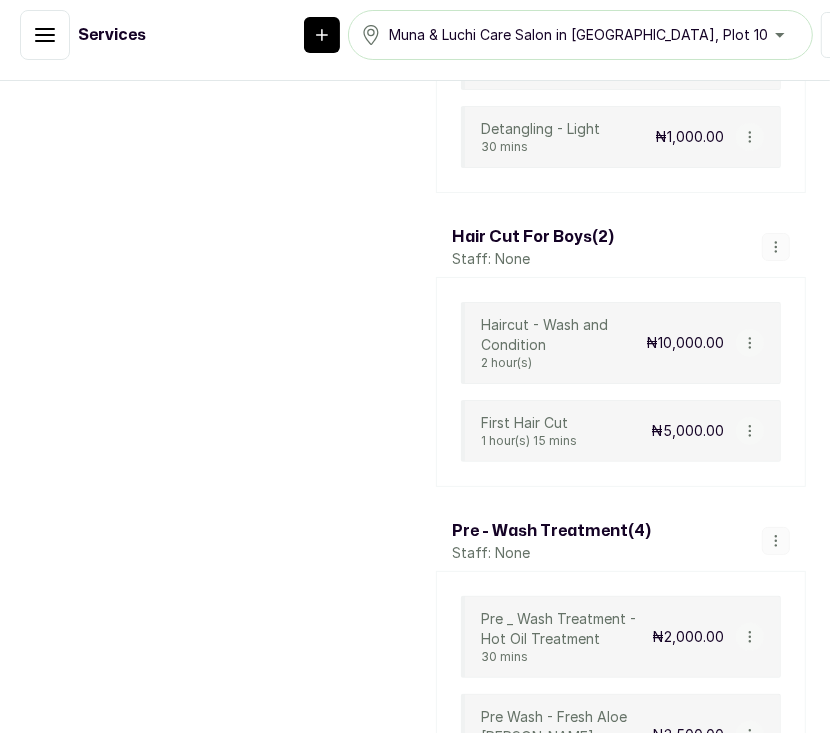 click on "₦10,000.00" at bounding box center (685, 343) 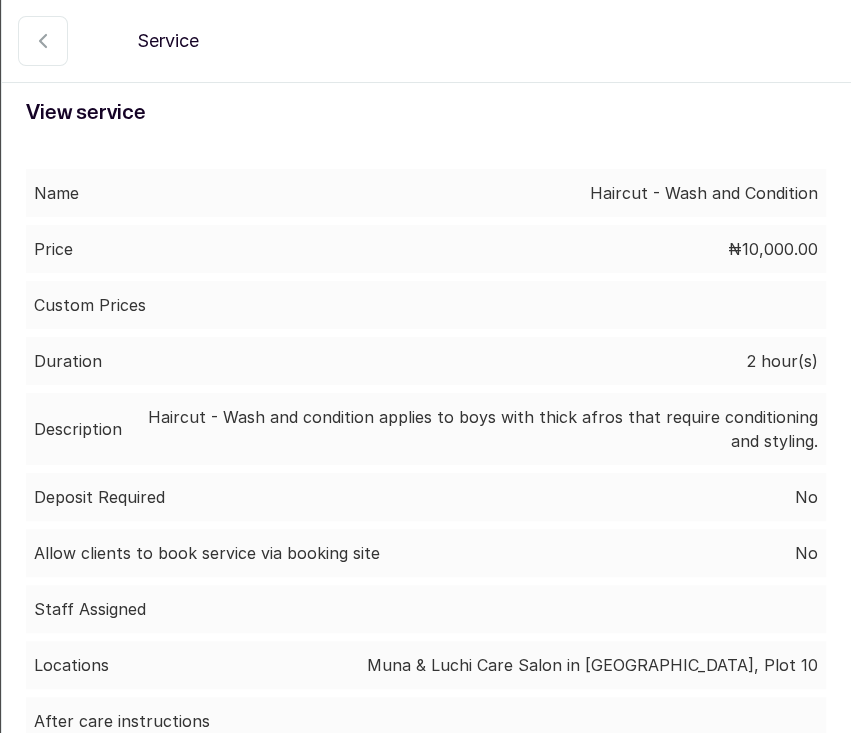 click 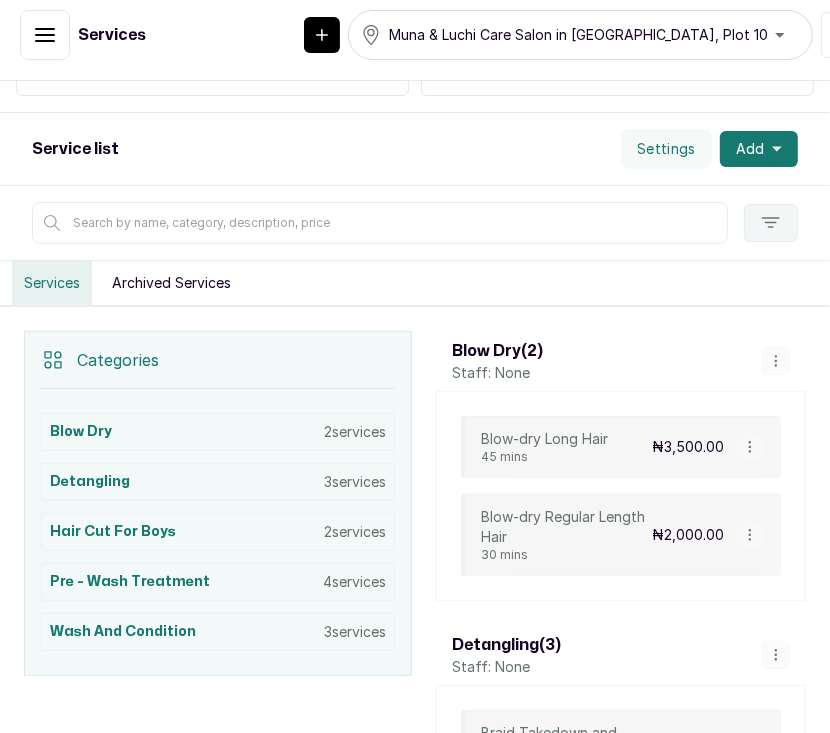 scroll, scrollTop: 19, scrollLeft: 0, axis: vertical 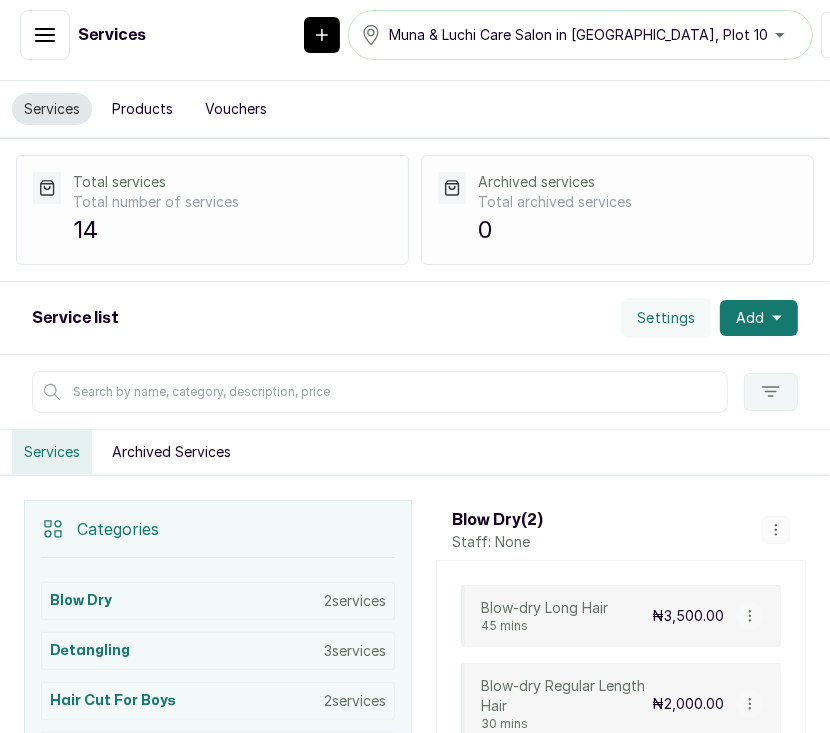 click 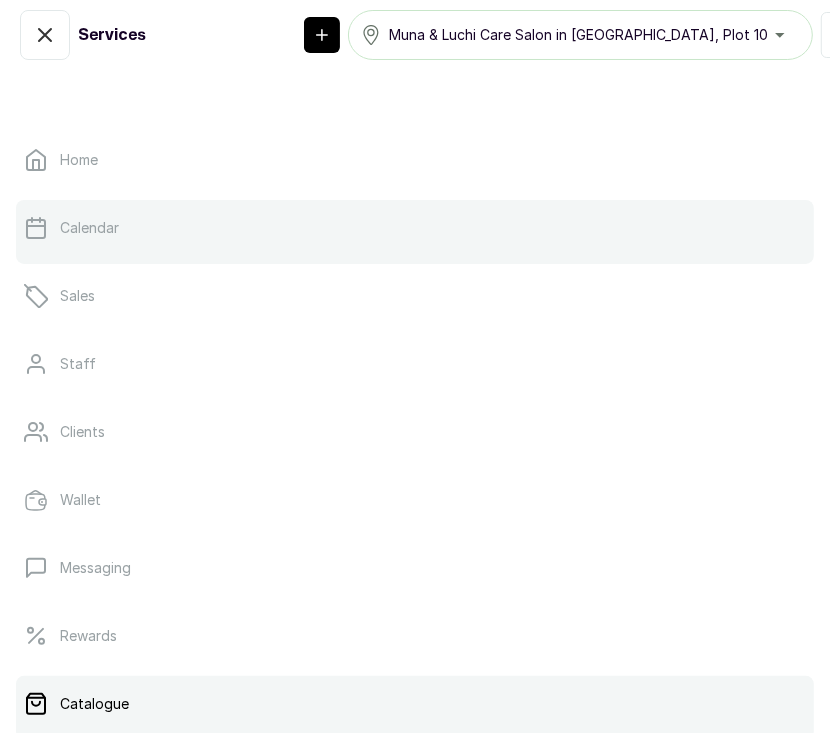 click on "Calendar" at bounding box center (89, 228) 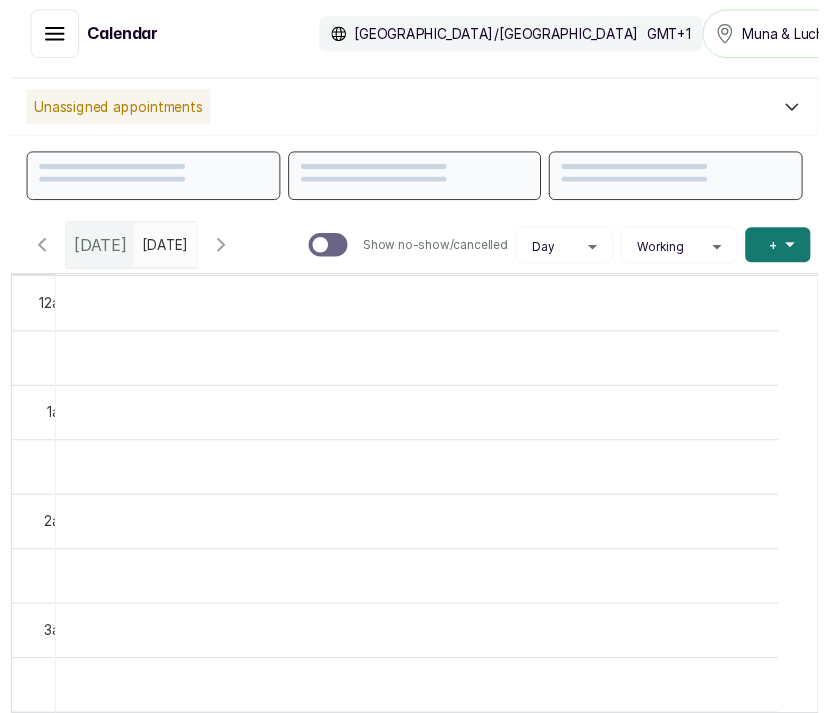 scroll, scrollTop: 0, scrollLeft: 0, axis: both 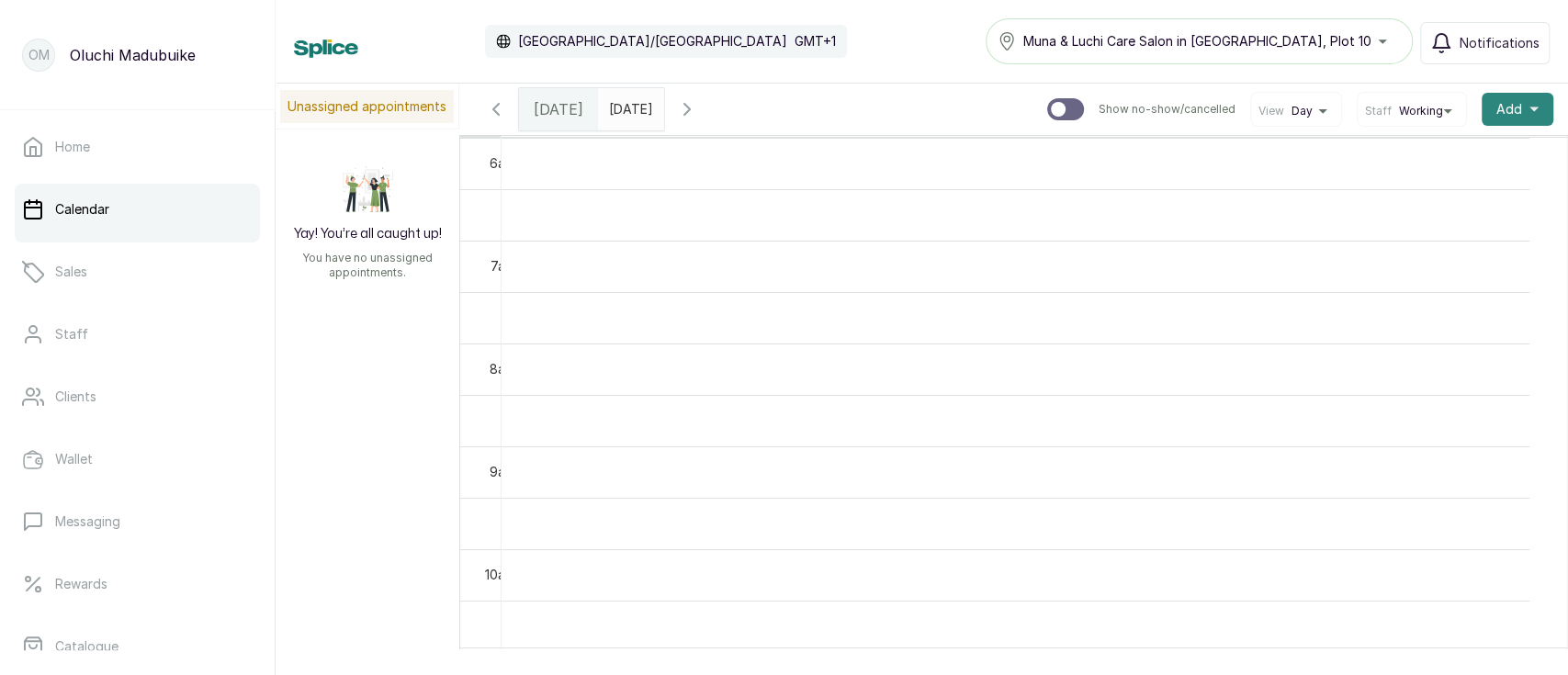 click on "Add +" at bounding box center [1517, 109] 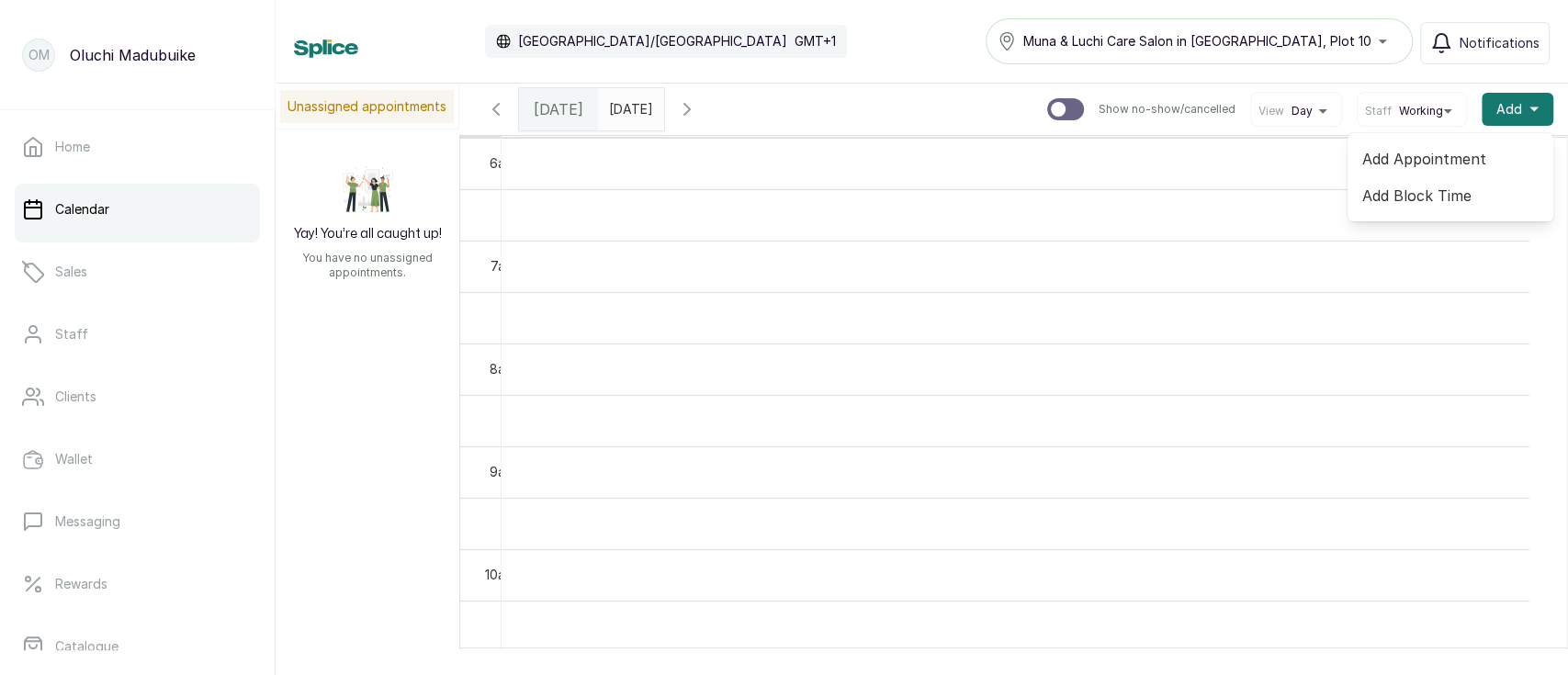 click on "Add Appointment" at bounding box center [1450, 159] 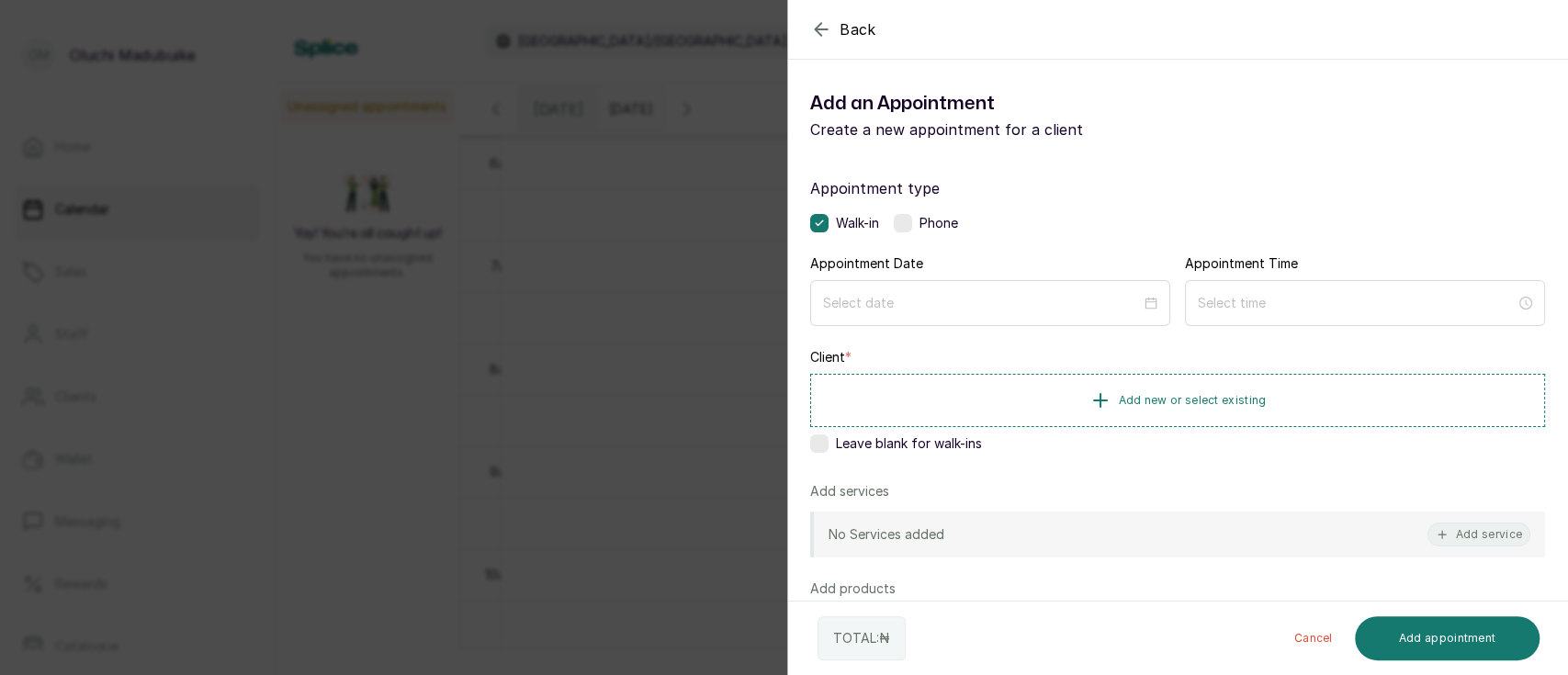 click at bounding box center [903, 223] 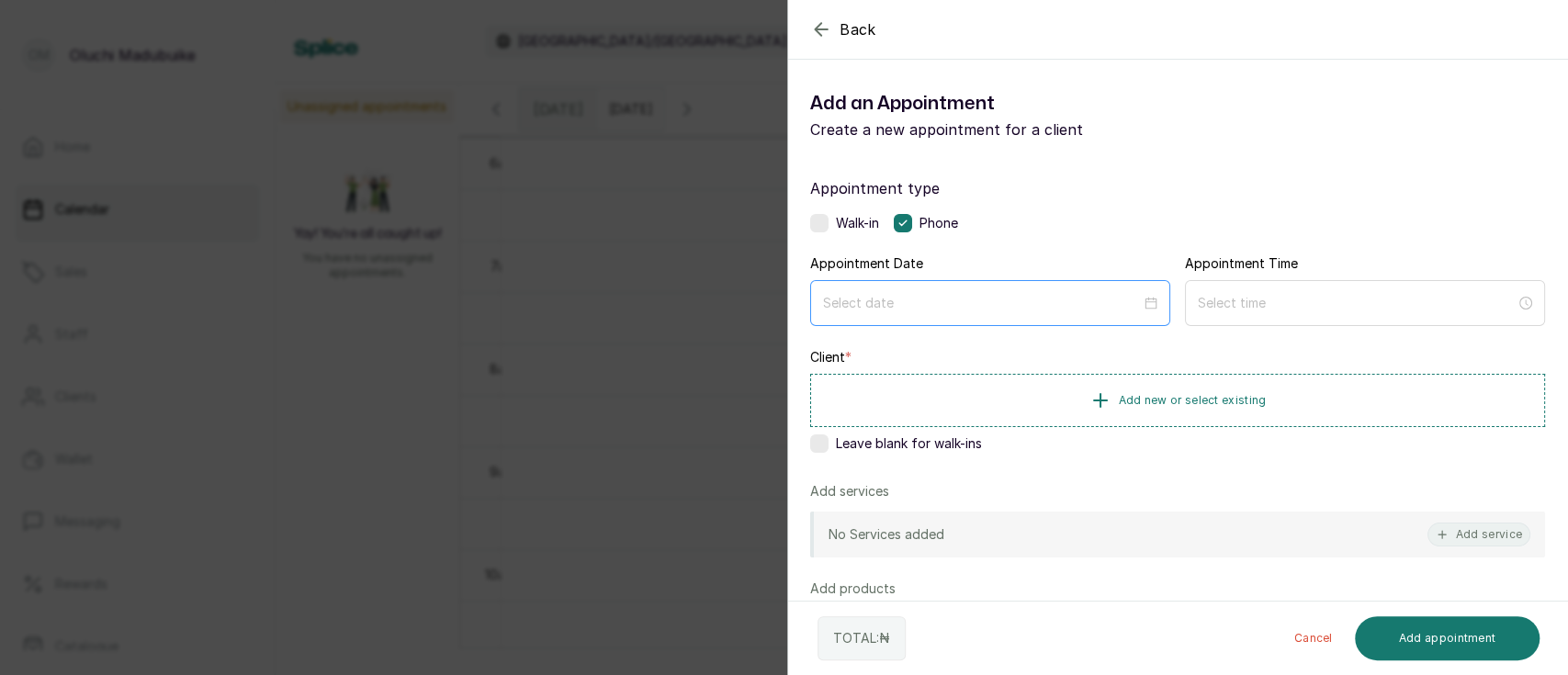 click at bounding box center (990, 303) 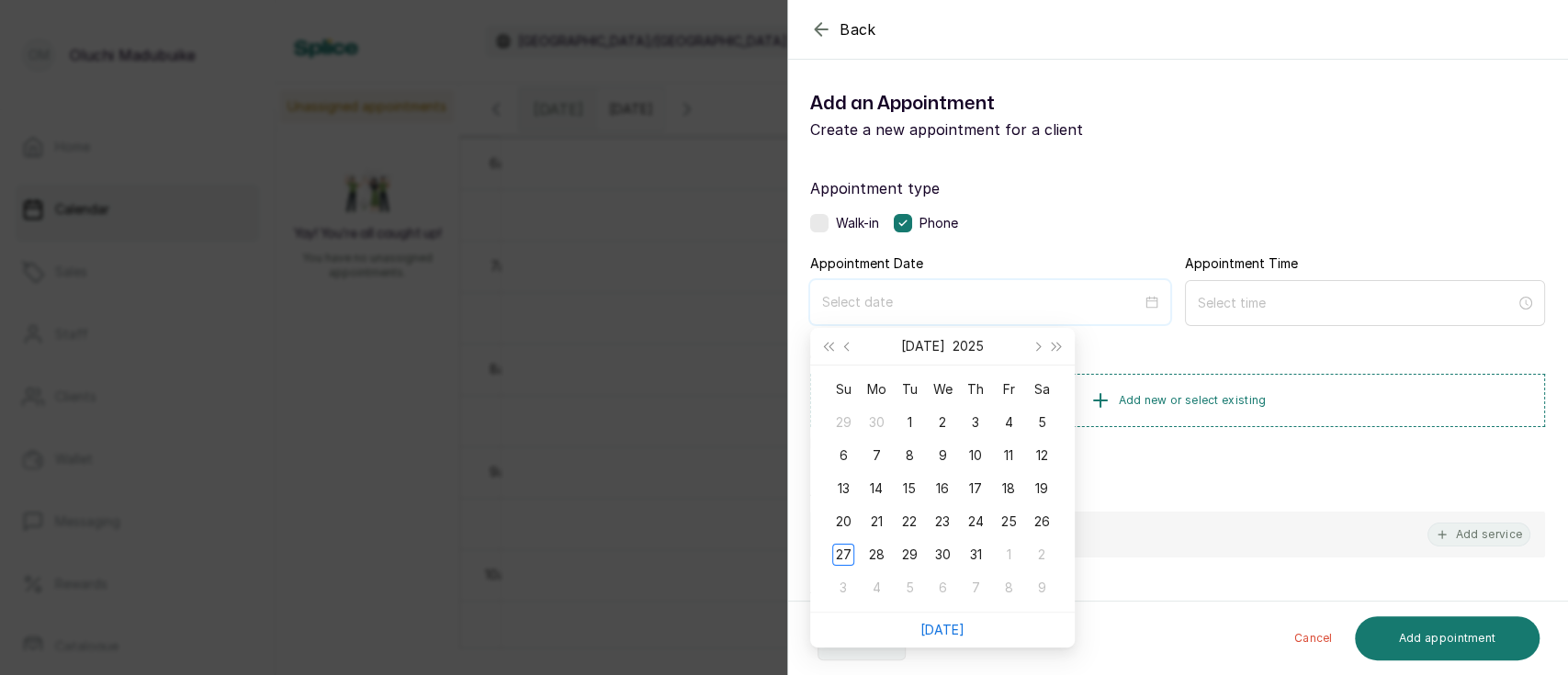 click at bounding box center (990, 302) 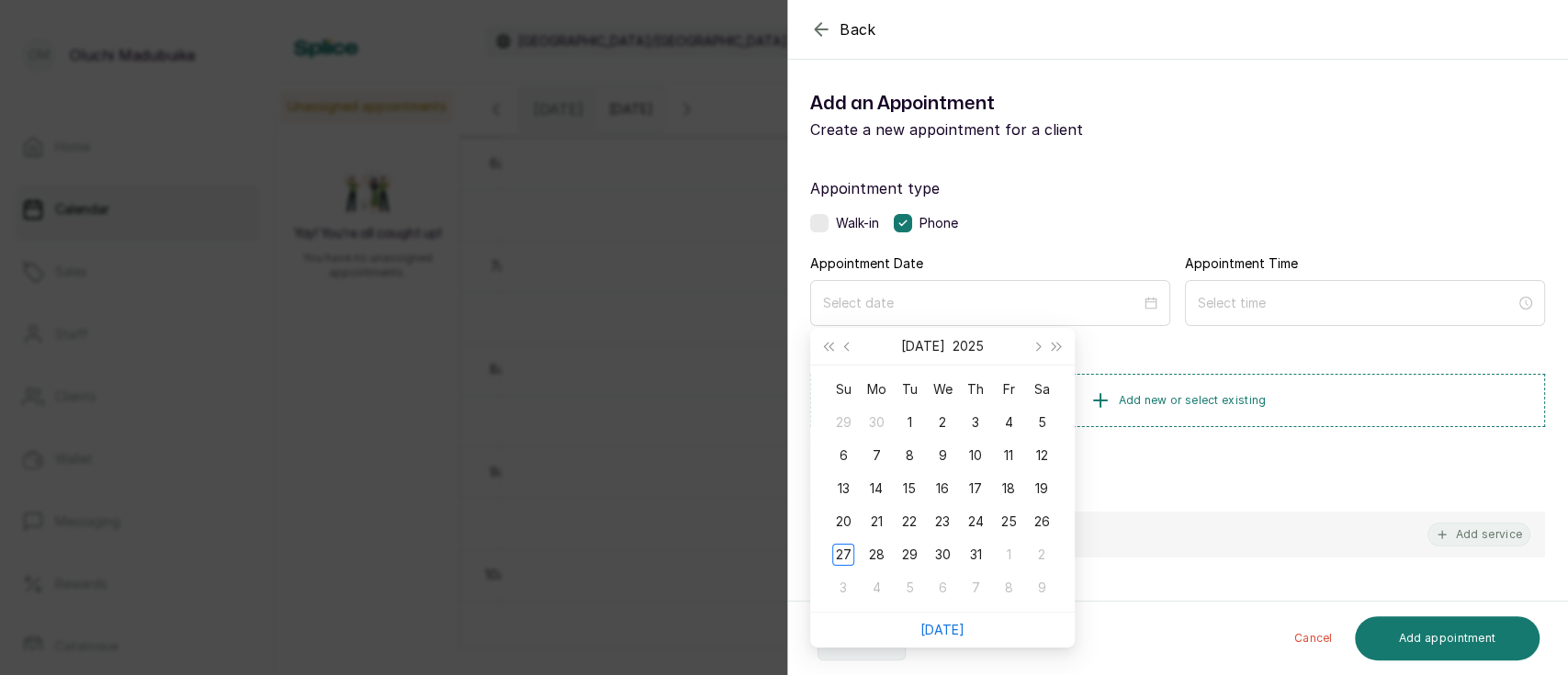 click on "Appointment type" at bounding box center (1178, 188) 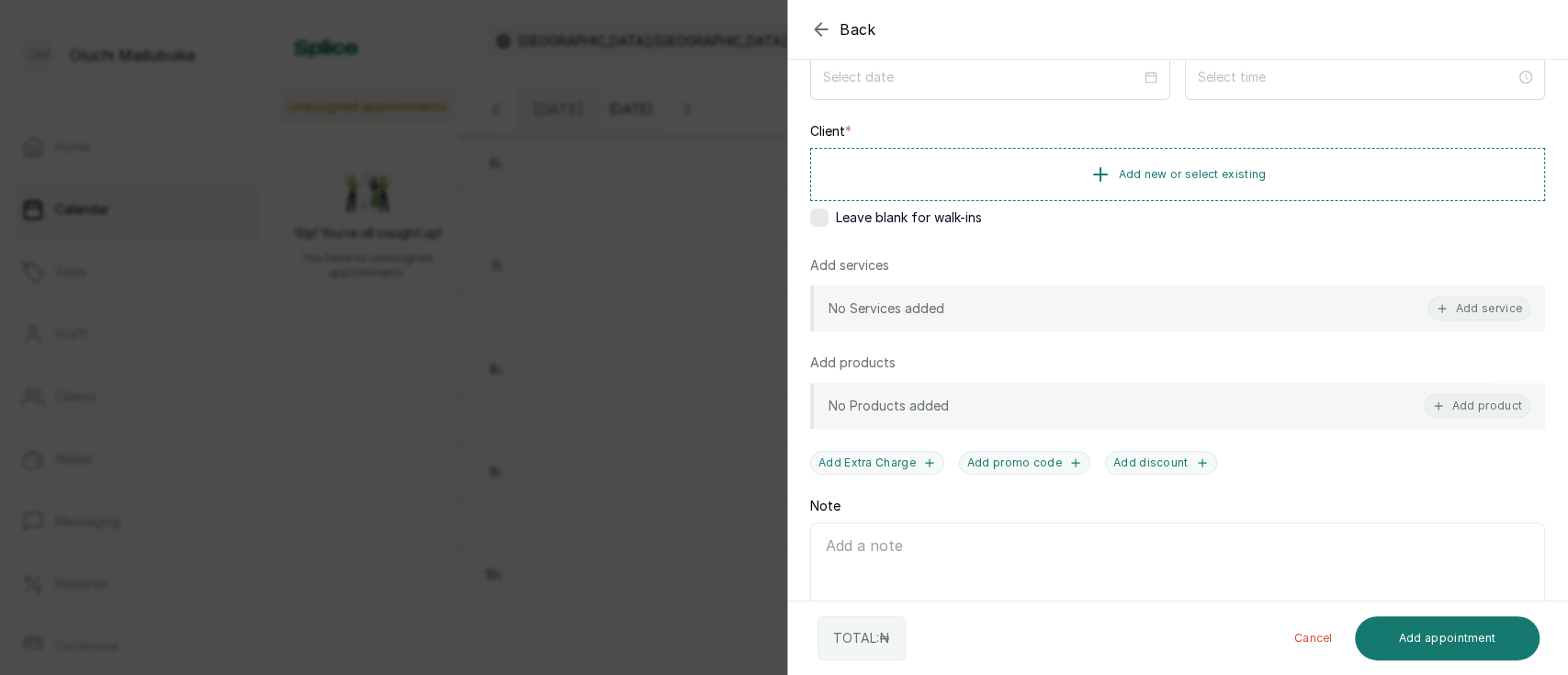 scroll, scrollTop: 297, scrollLeft: 0, axis: vertical 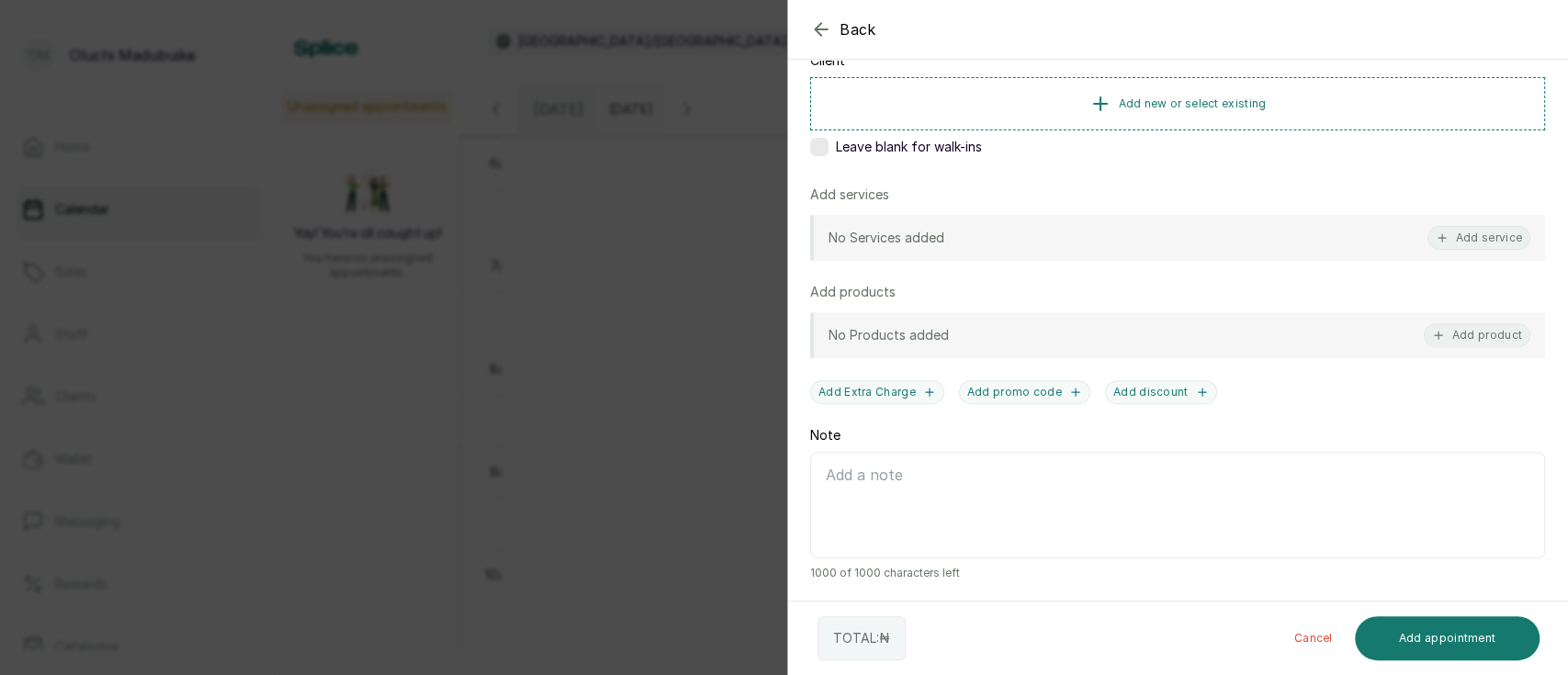 click on "Back Add Appointment Add an Appointment Create a new appointment for a client Appointment type Walk-in Phone Appointment Date Appointment Time Client * Add new or select existing Leave blank for walk-ins  Add services   No Services added Add service  Add products   No Products added Add product Add Extra Charge Add promo code Add discount Note 1000 of 1000 characters left TOTAL:  ₦ Cancel Add appointment" at bounding box center (784, 337) 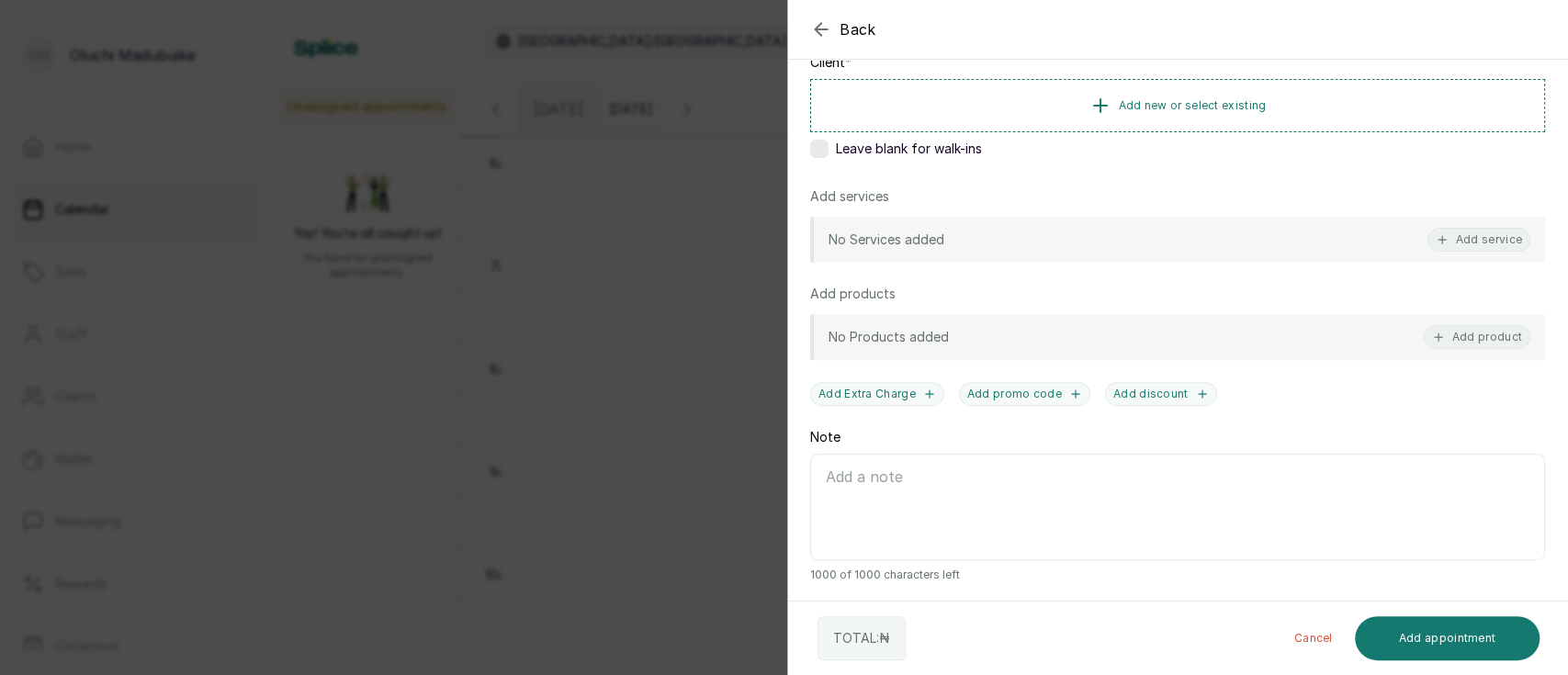 scroll, scrollTop: 297, scrollLeft: 0, axis: vertical 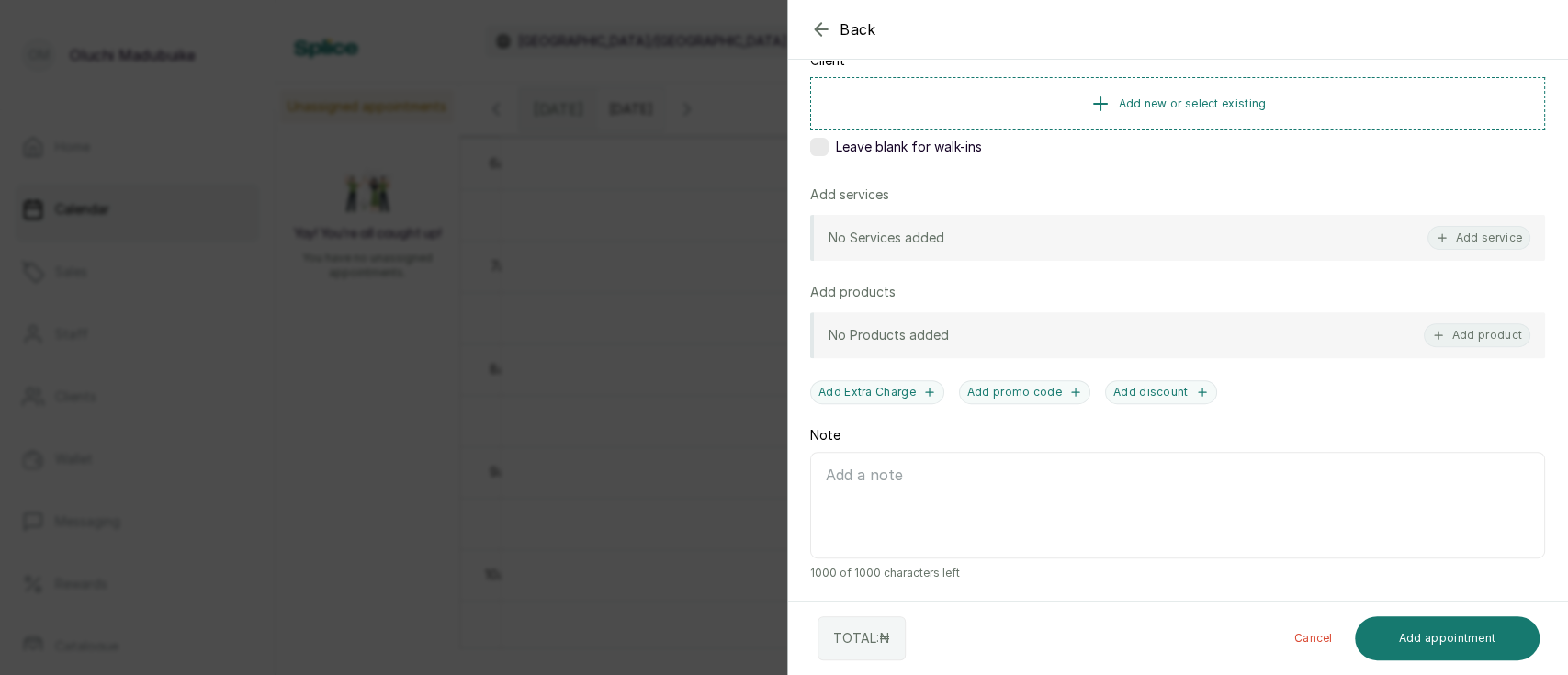 click 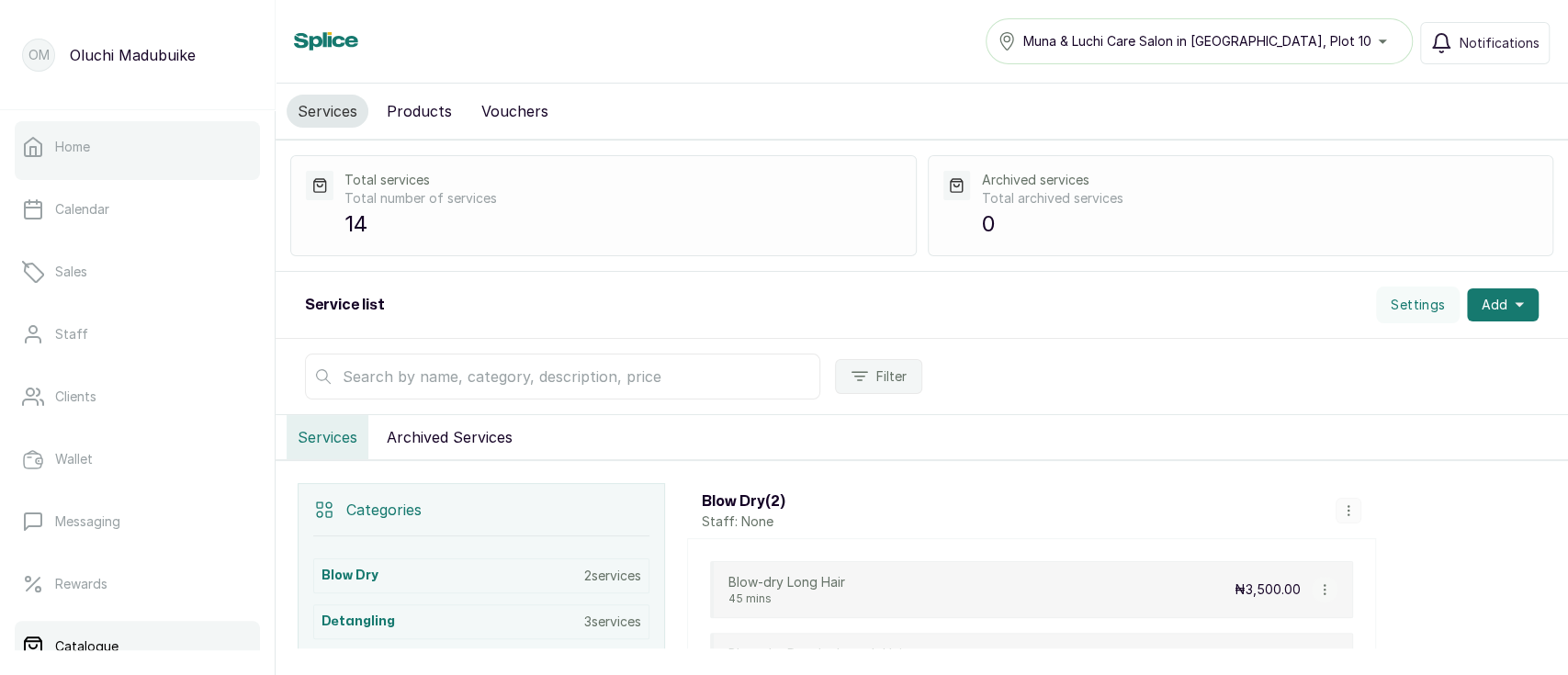 click on "Home" at bounding box center [137, 147] 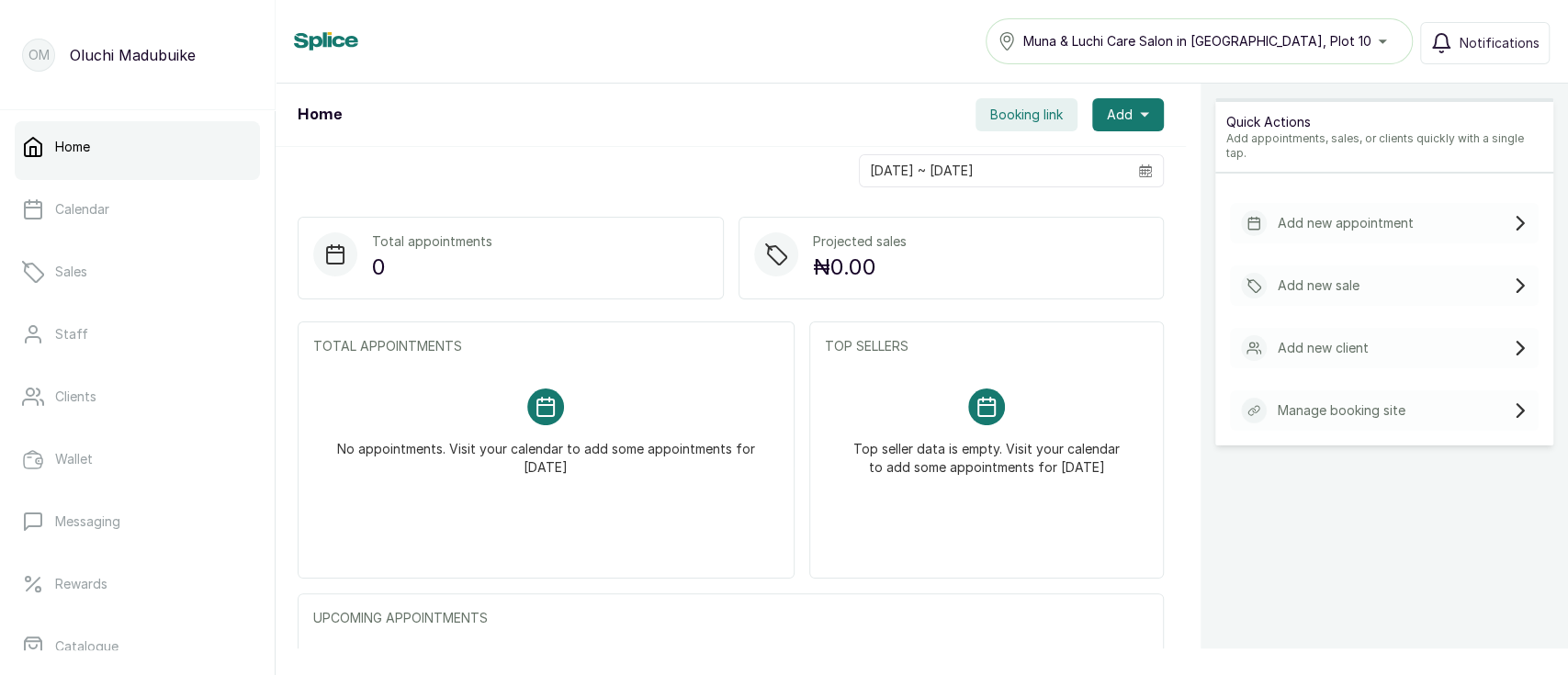 click on "Add new appointment Add new sale Add new client Manage booking site" at bounding box center (1384, 317) 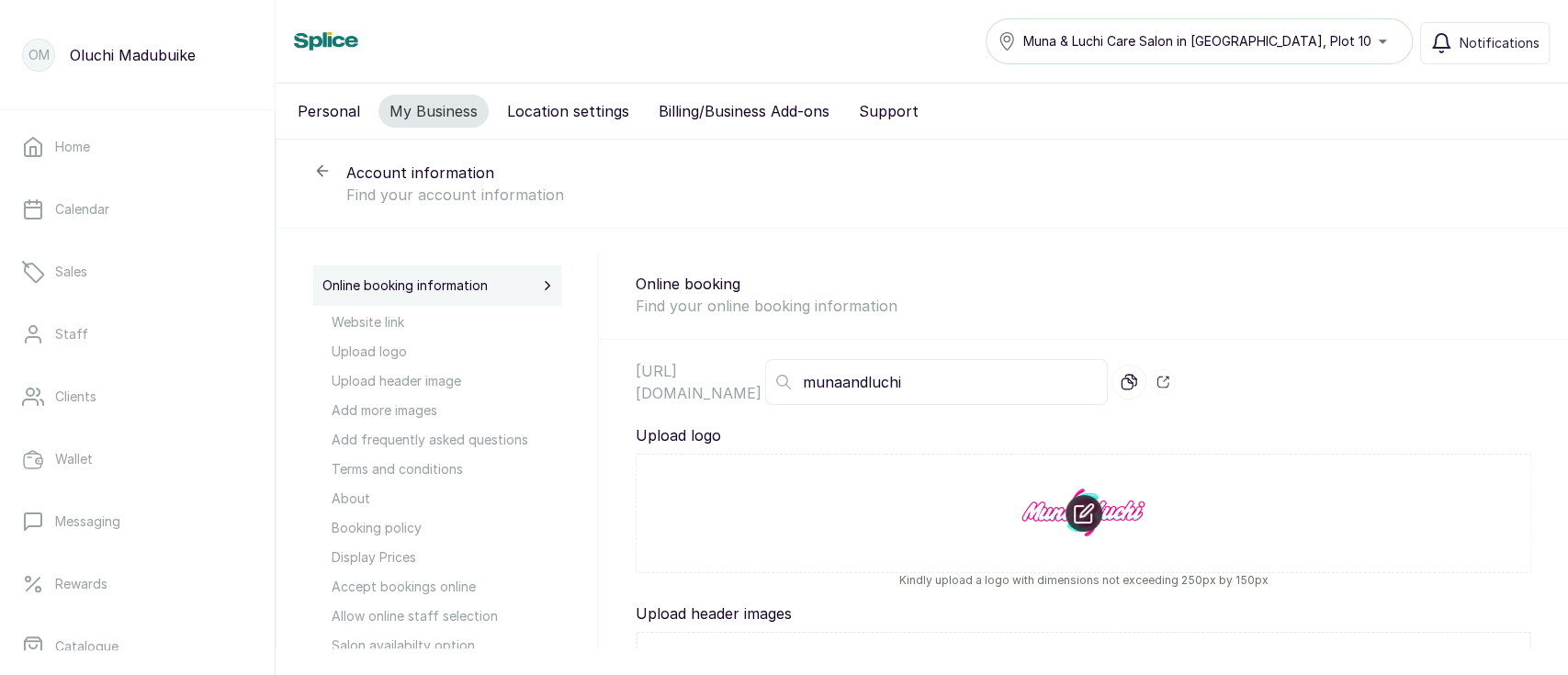 click on "Website link" at bounding box center [446, 322] 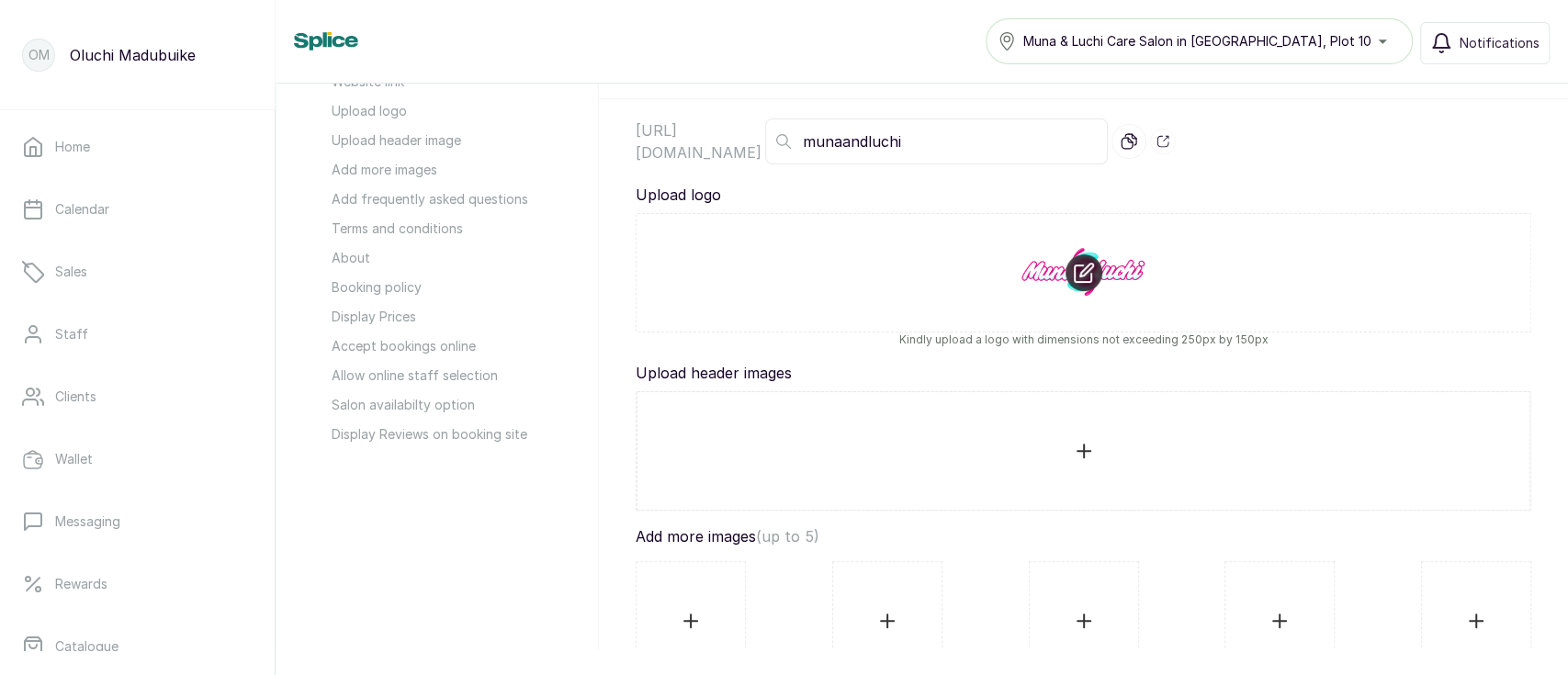 scroll, scrollTop: 271, scrollLeft: 0, axis: vertical 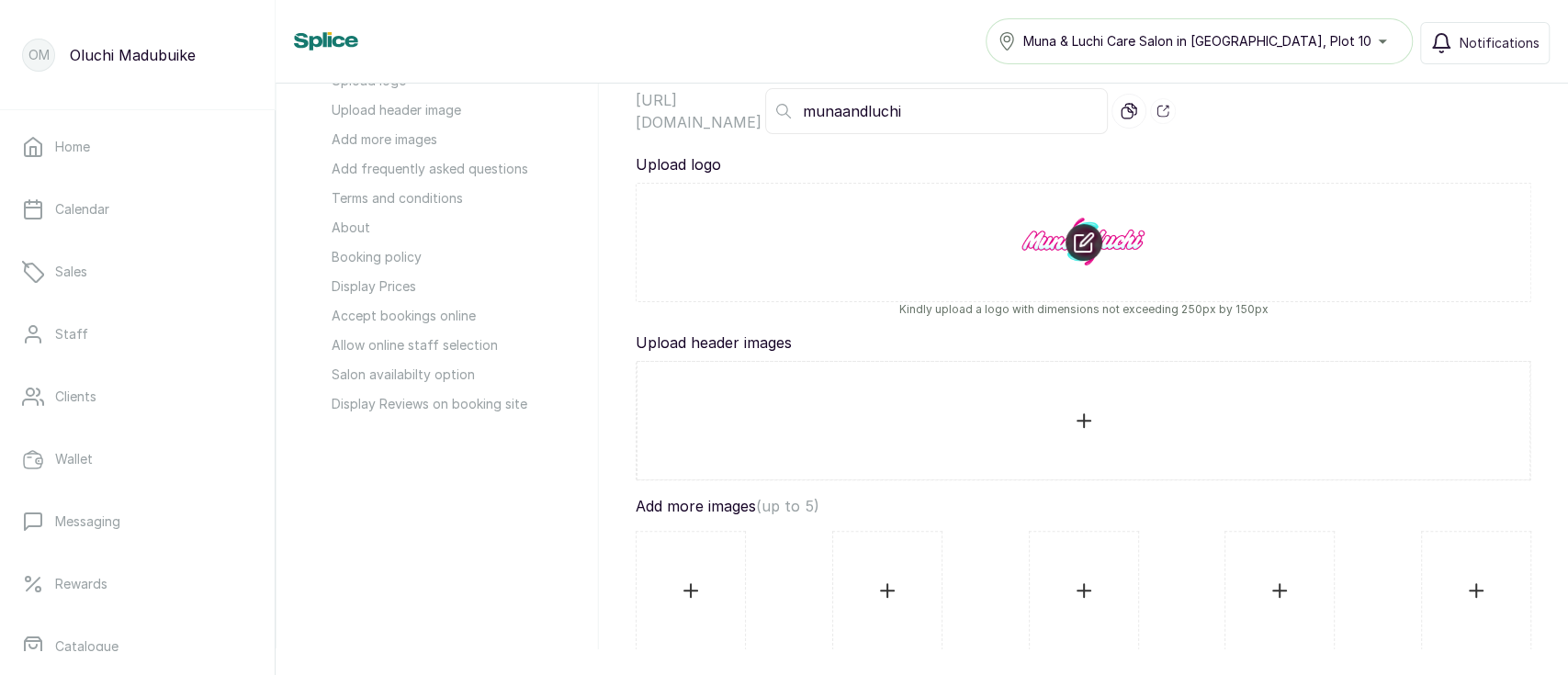 click on "Terms and conditions" at bounding box center [446, 198] 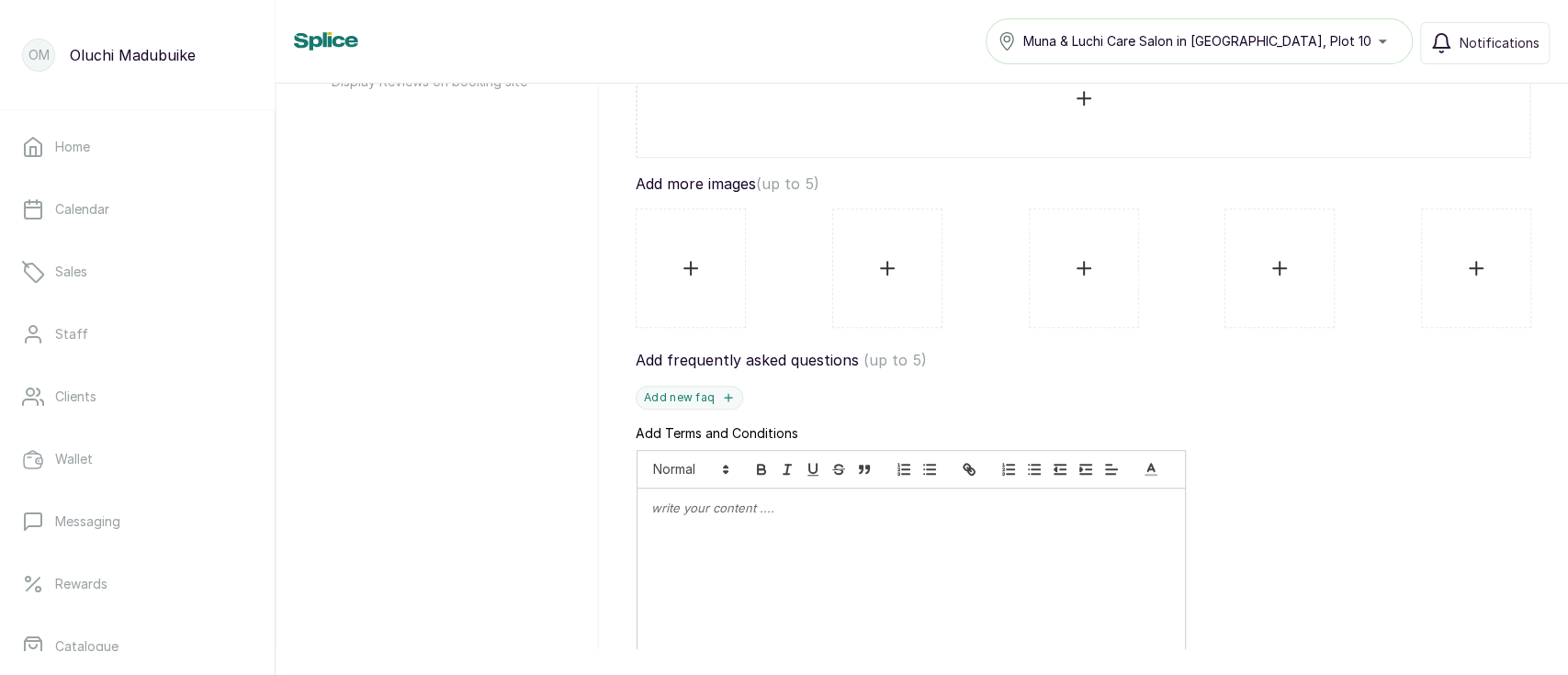 scroll, scrollTop: 933, scrollLeft: 0, axis: vertical 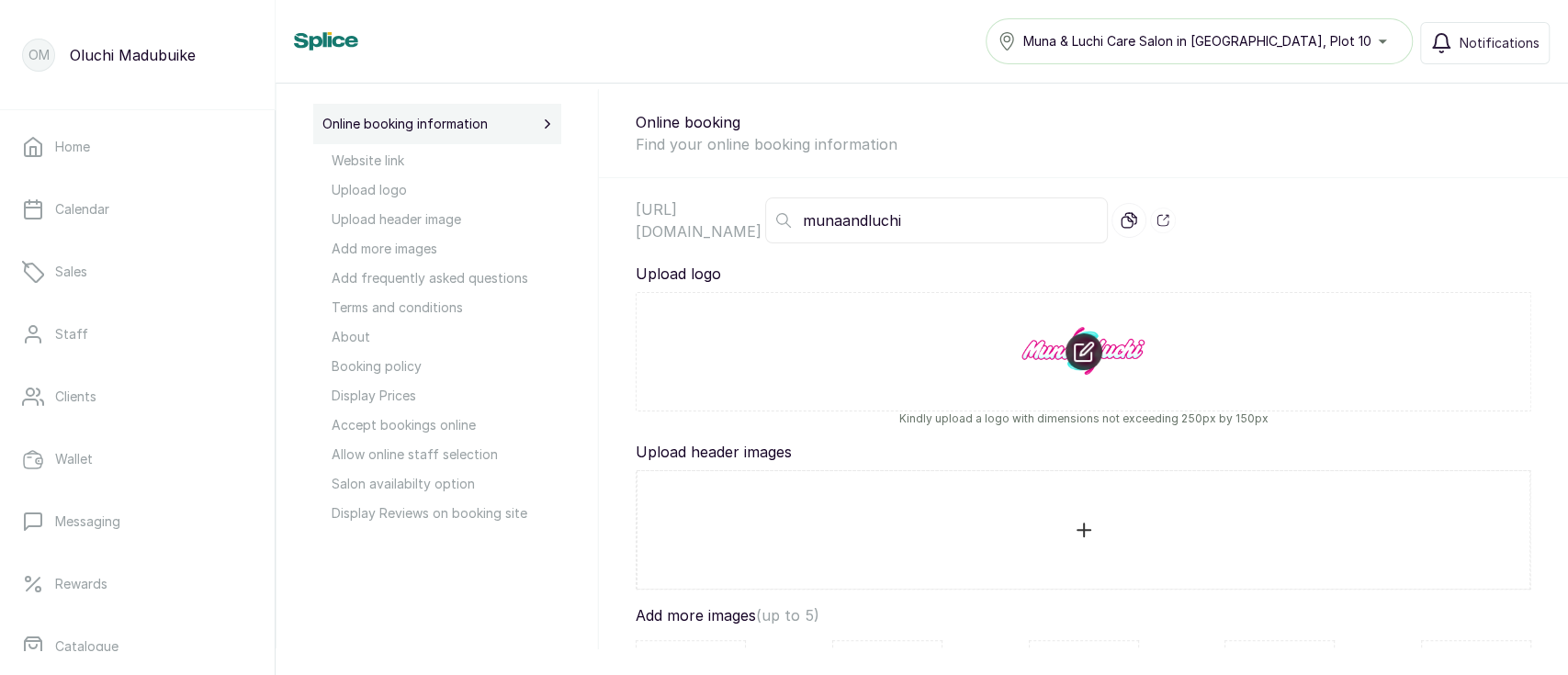 click on "Terms and conditions" at bounding box center [446, 308] 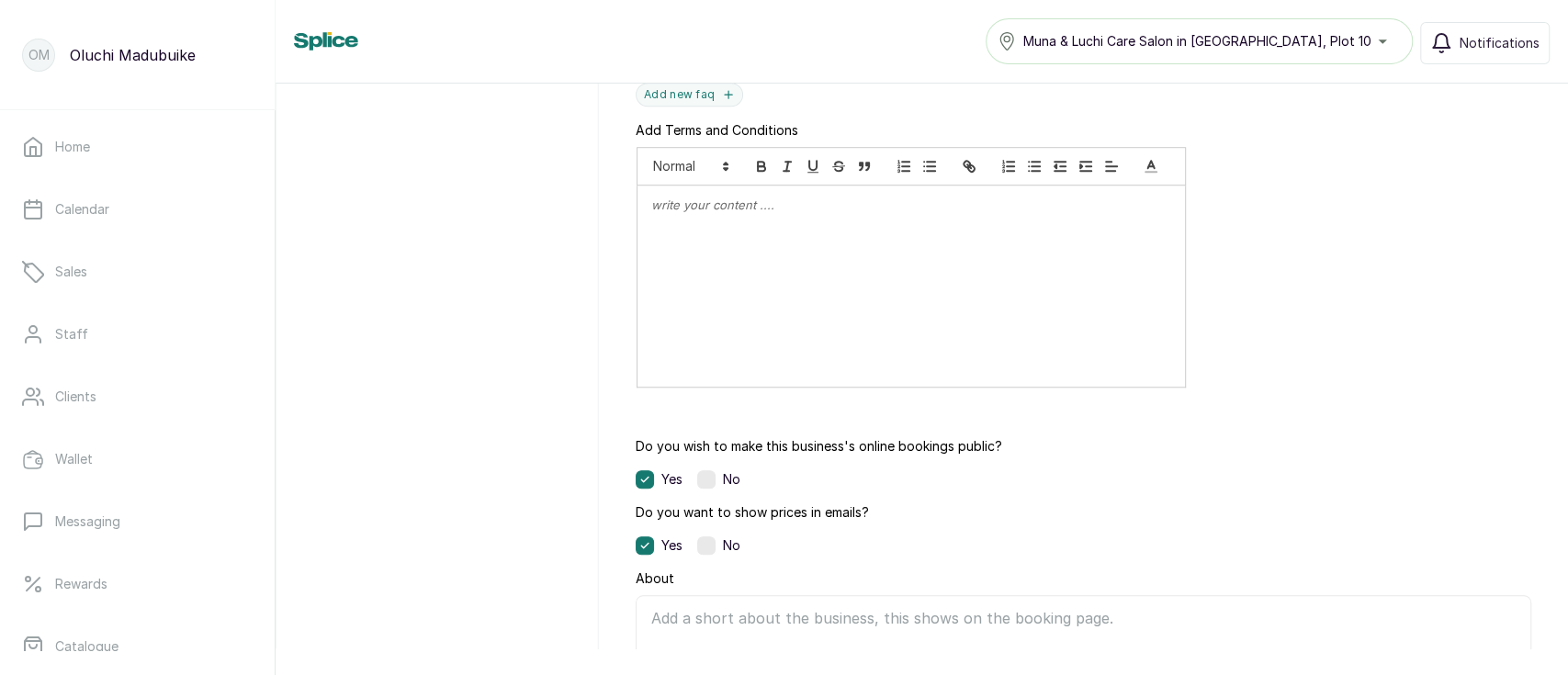 scroll, scrollTop: 933, scrollLeft: 0, axis: vertical 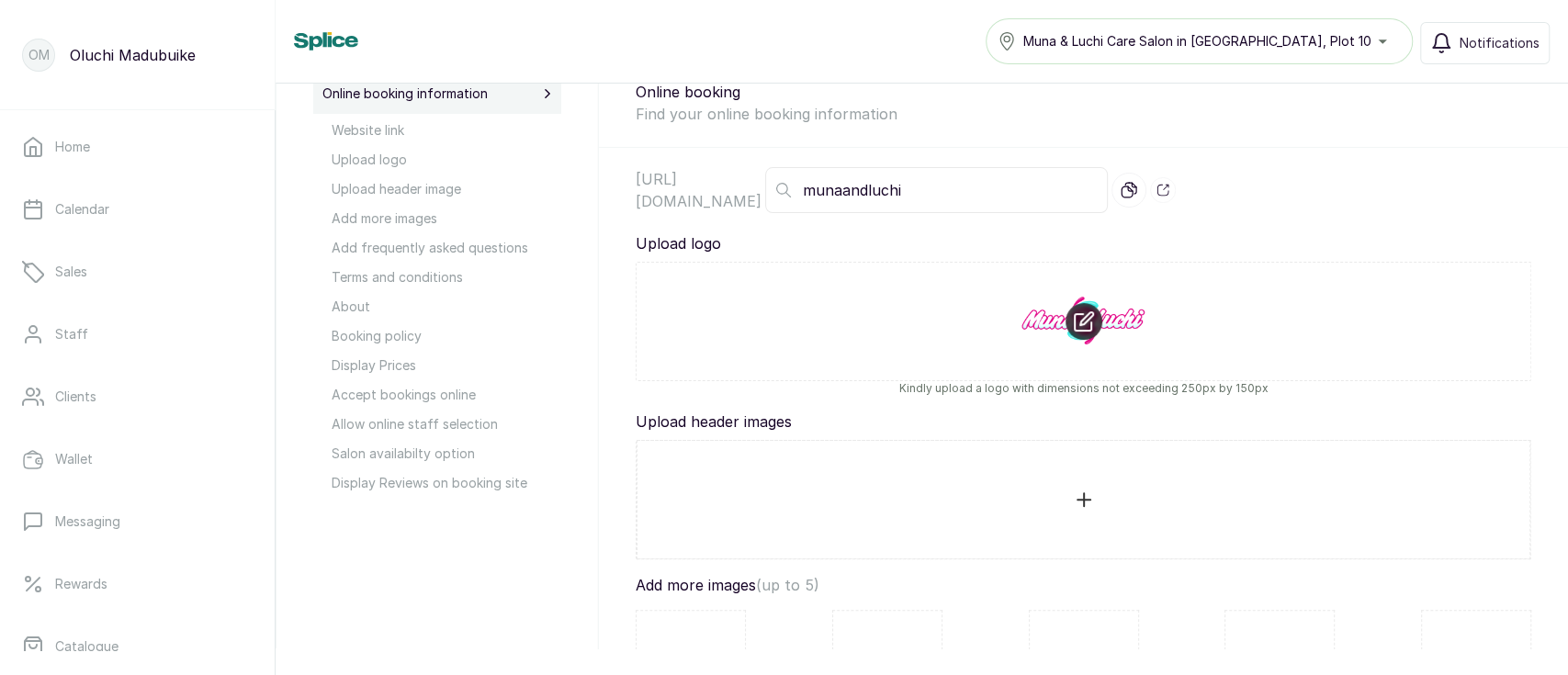 click on "Accept bookings online" at bounding box center [446, 395] 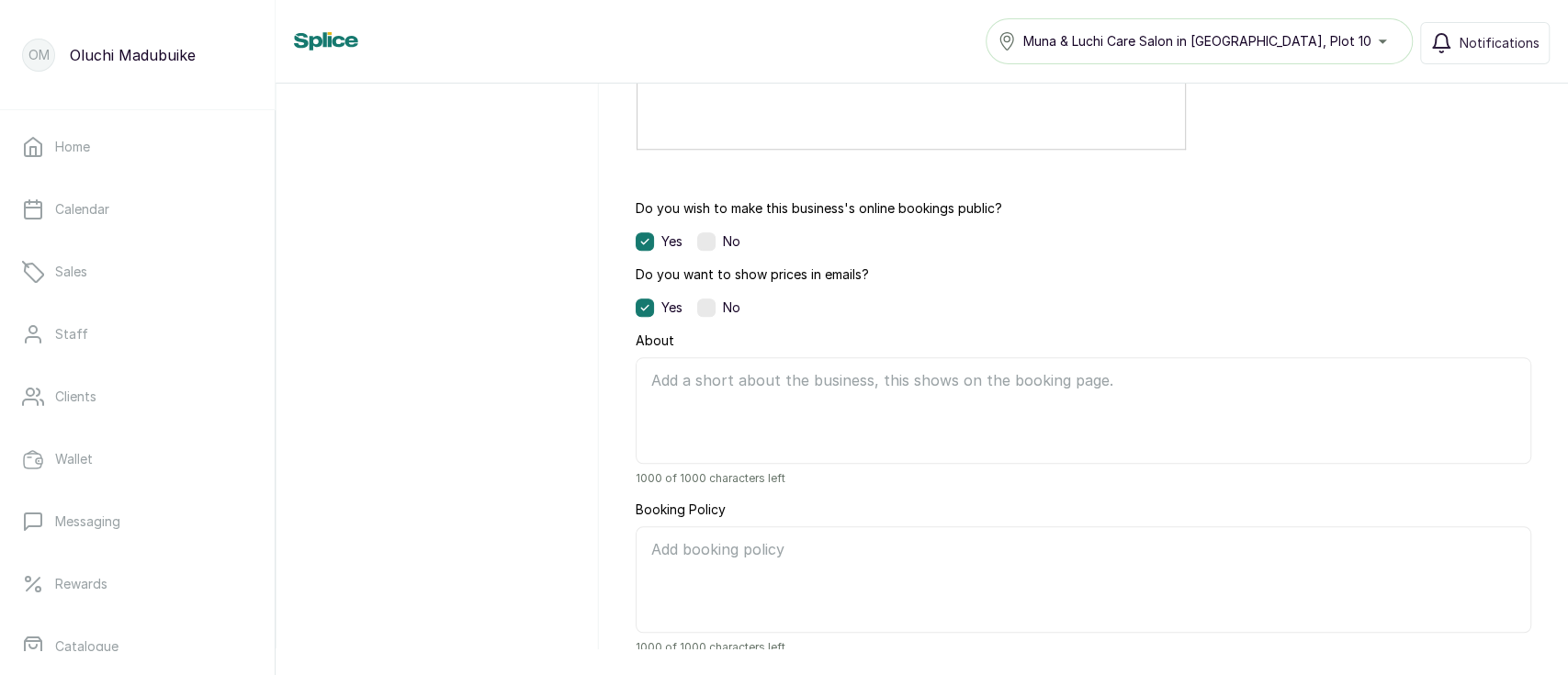 scroll, scrollTop: 1235, scrollLeft: 0, axis: vertical 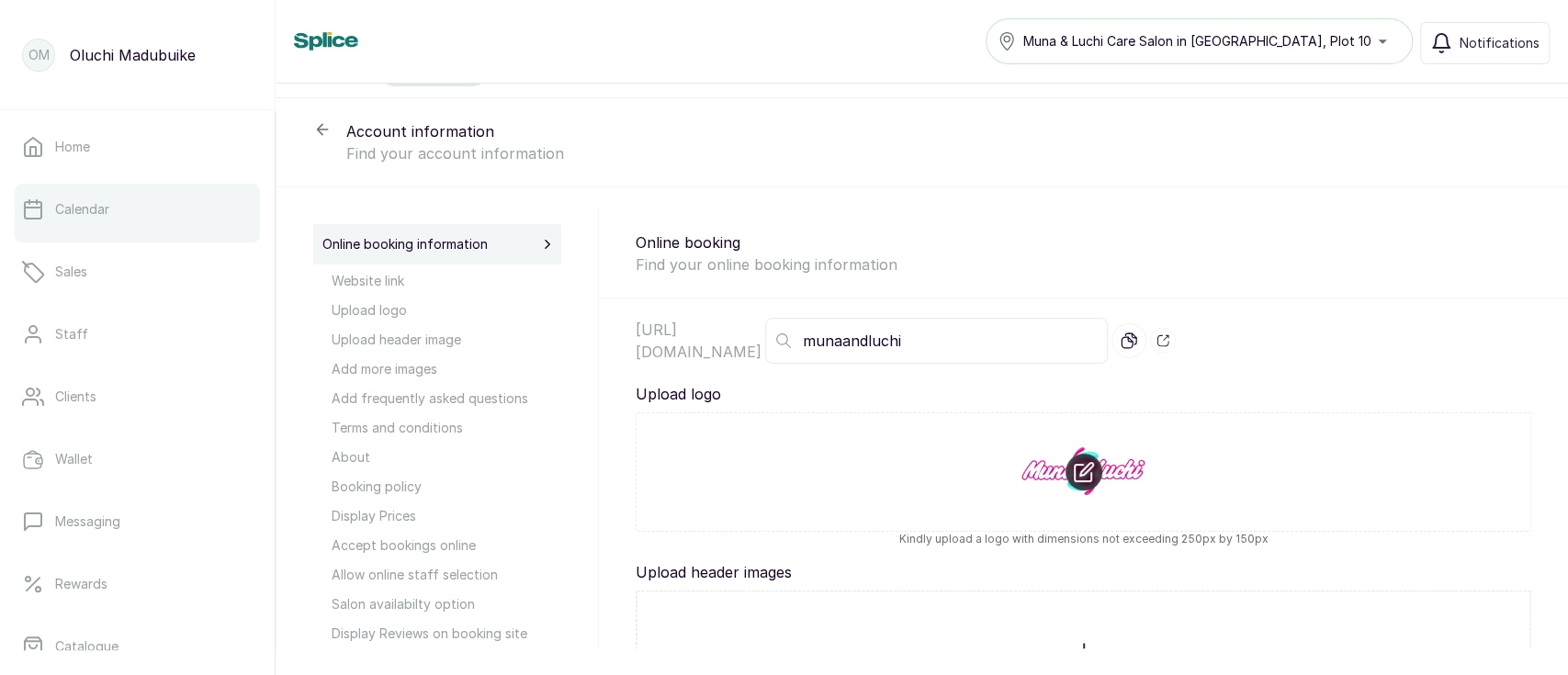 click on "Calendar" at bounding box center [137, 209] 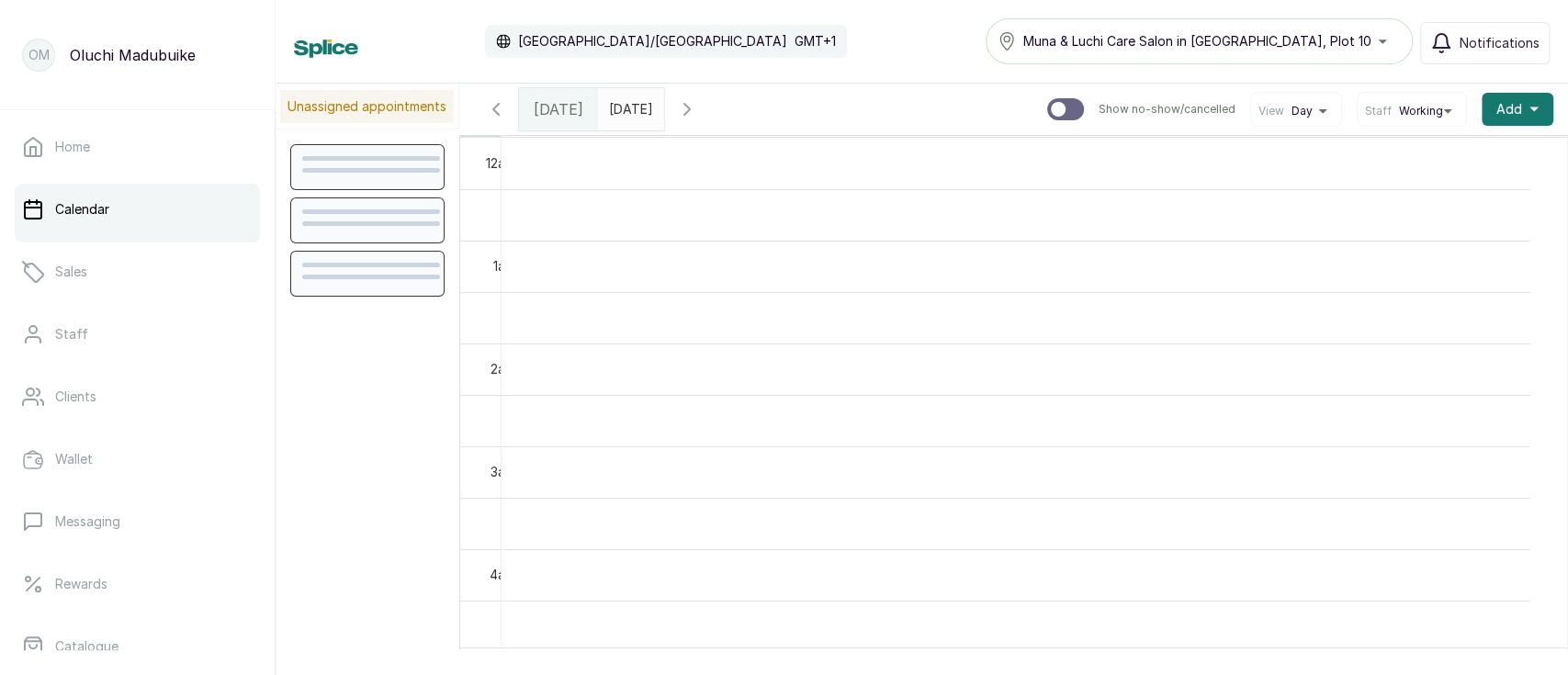scroll, scrollTop: 617, scrollLeft: 0, axis: vertical 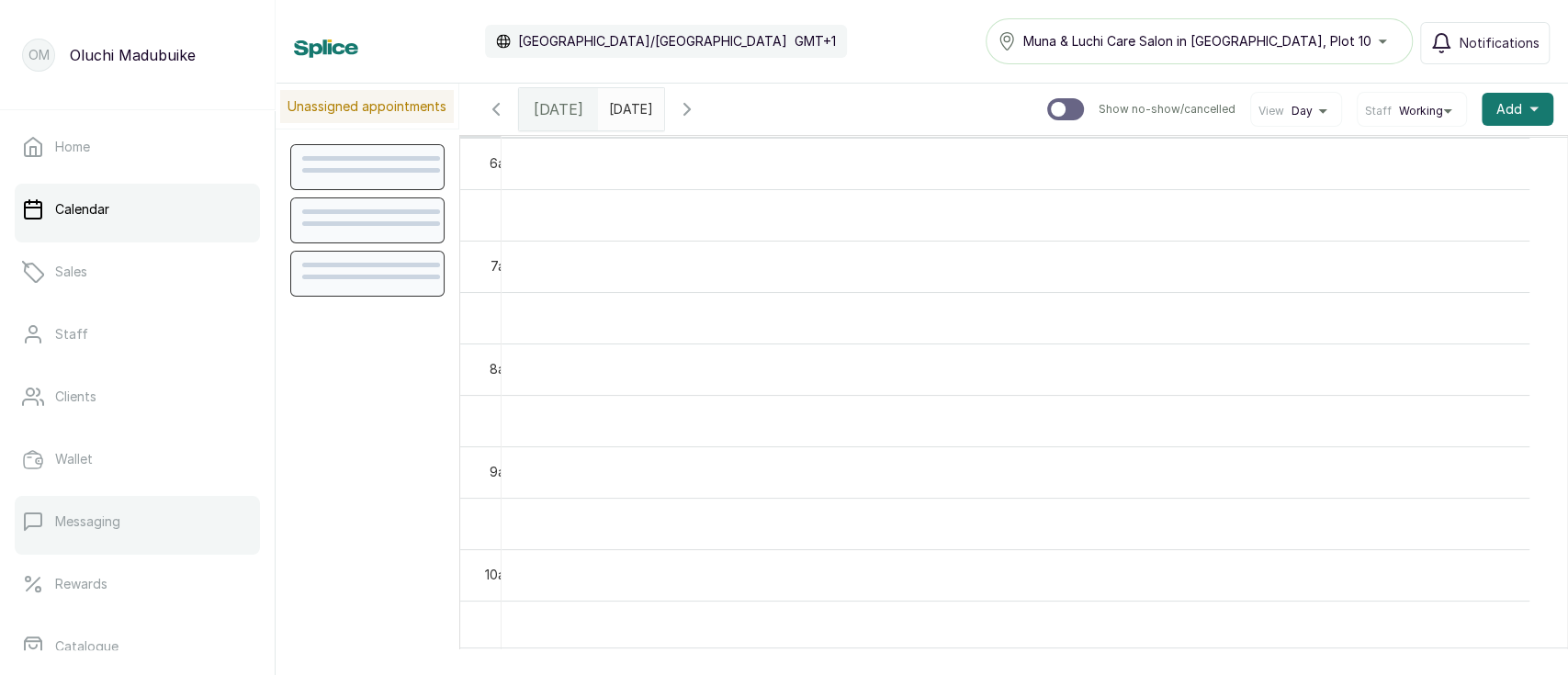 click on "Messaging" at bounding box center [137, 522] 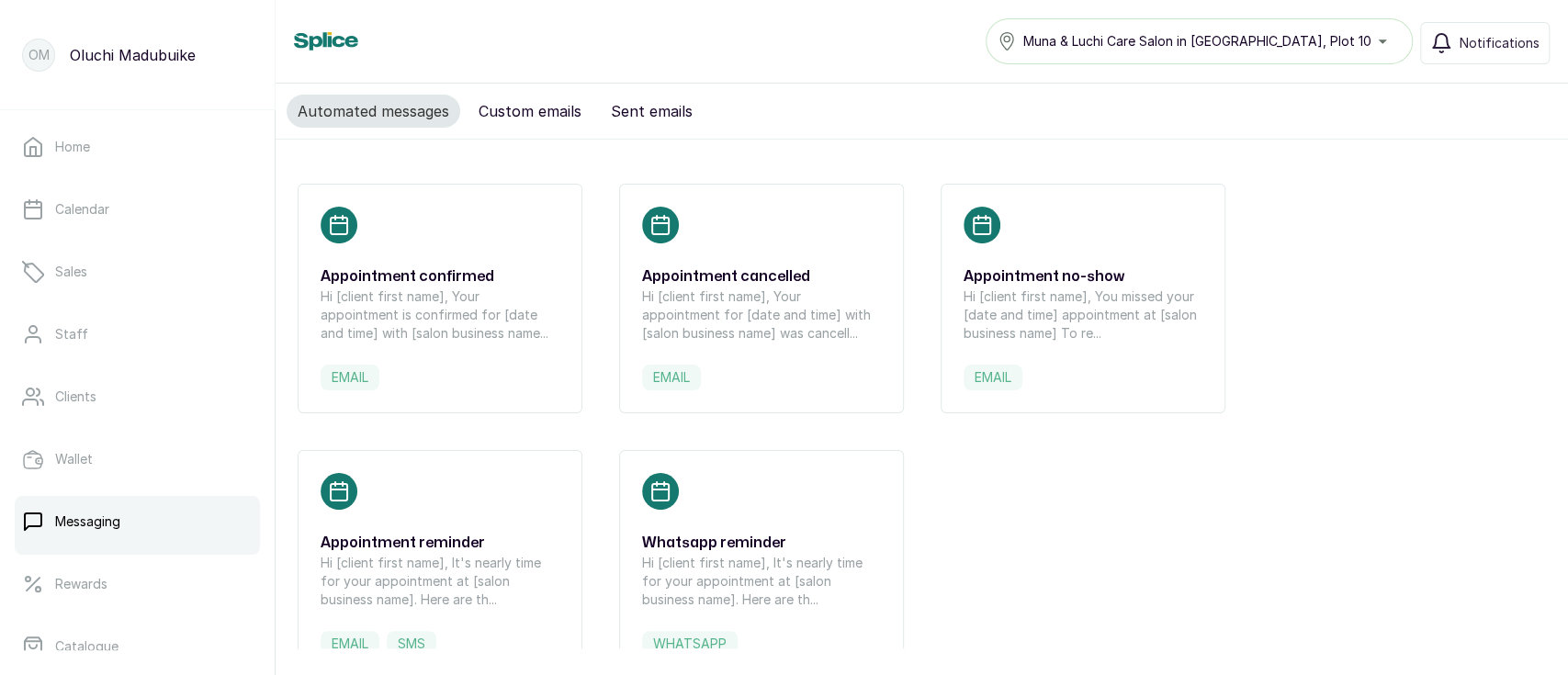 click on "[PERSON_NAME]" at bounding box center (132, 55) 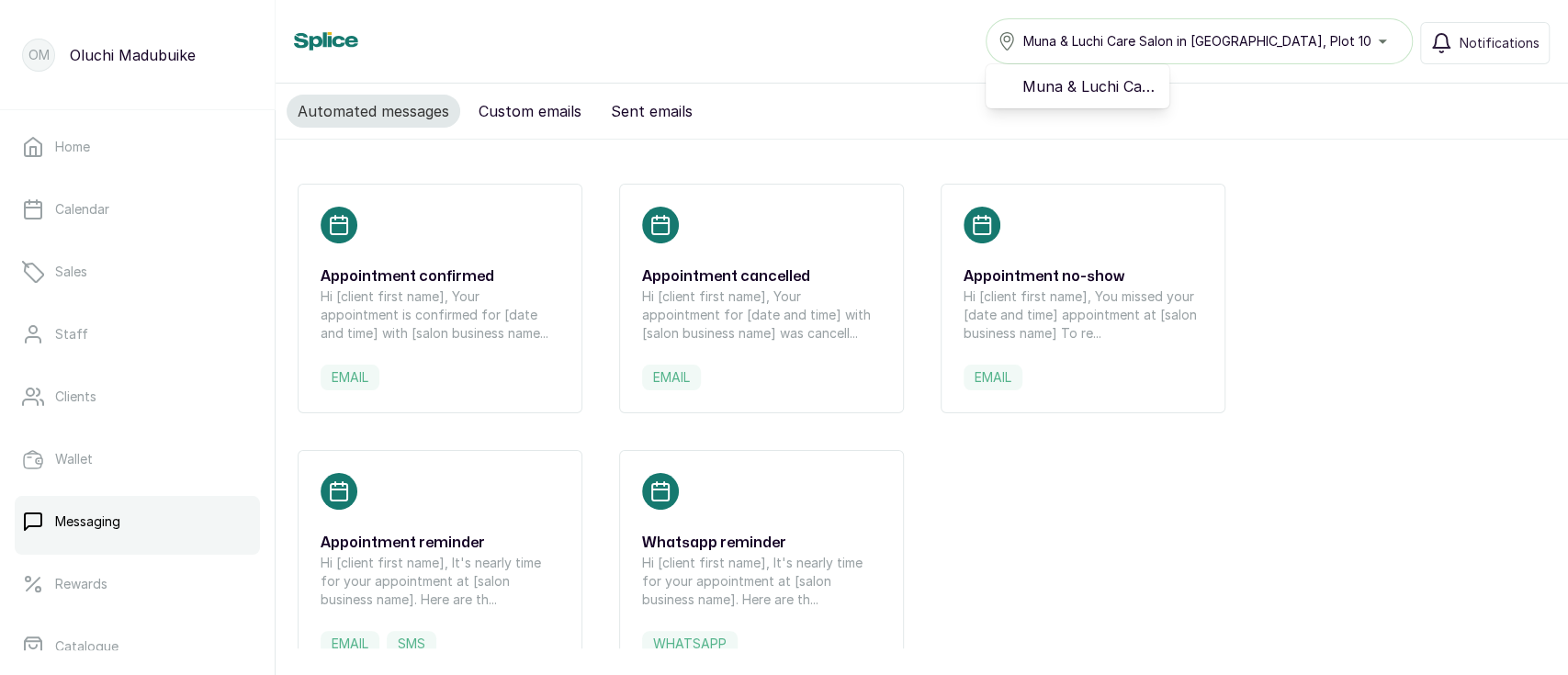 click on "[PERSON_NAME]" at bounding box center (132, 55) 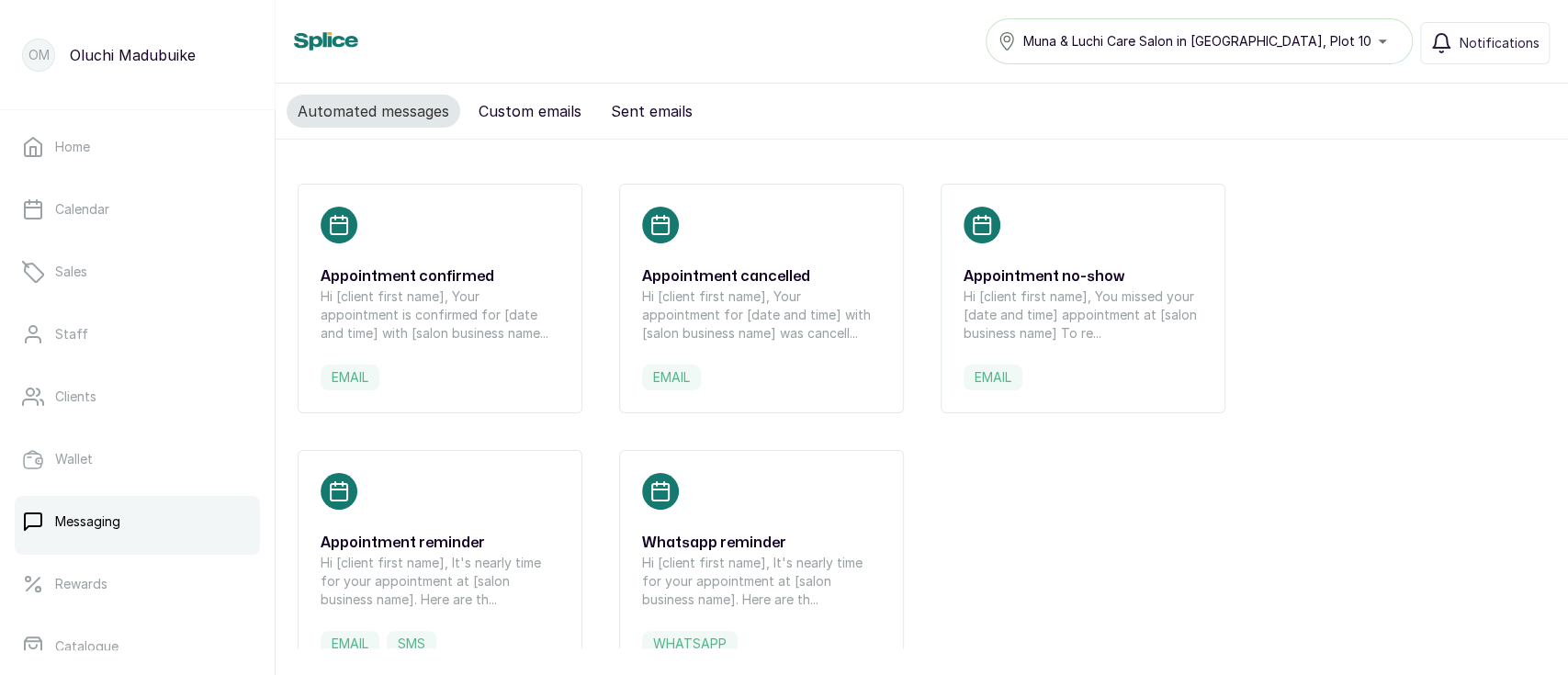 click on "OM" at bounding box center (39, 55) 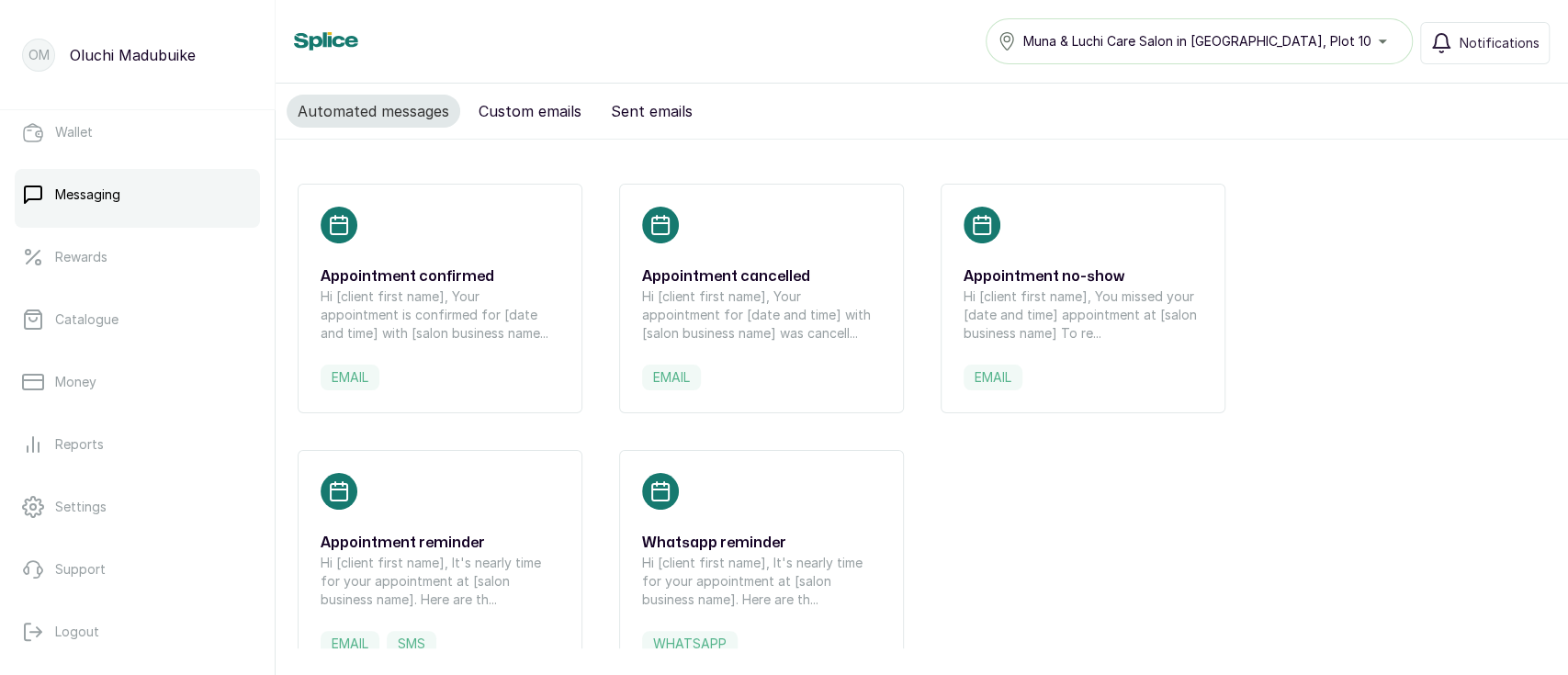 scroll, scrollTop: 354, scrollLeft: 0, axis: vertical 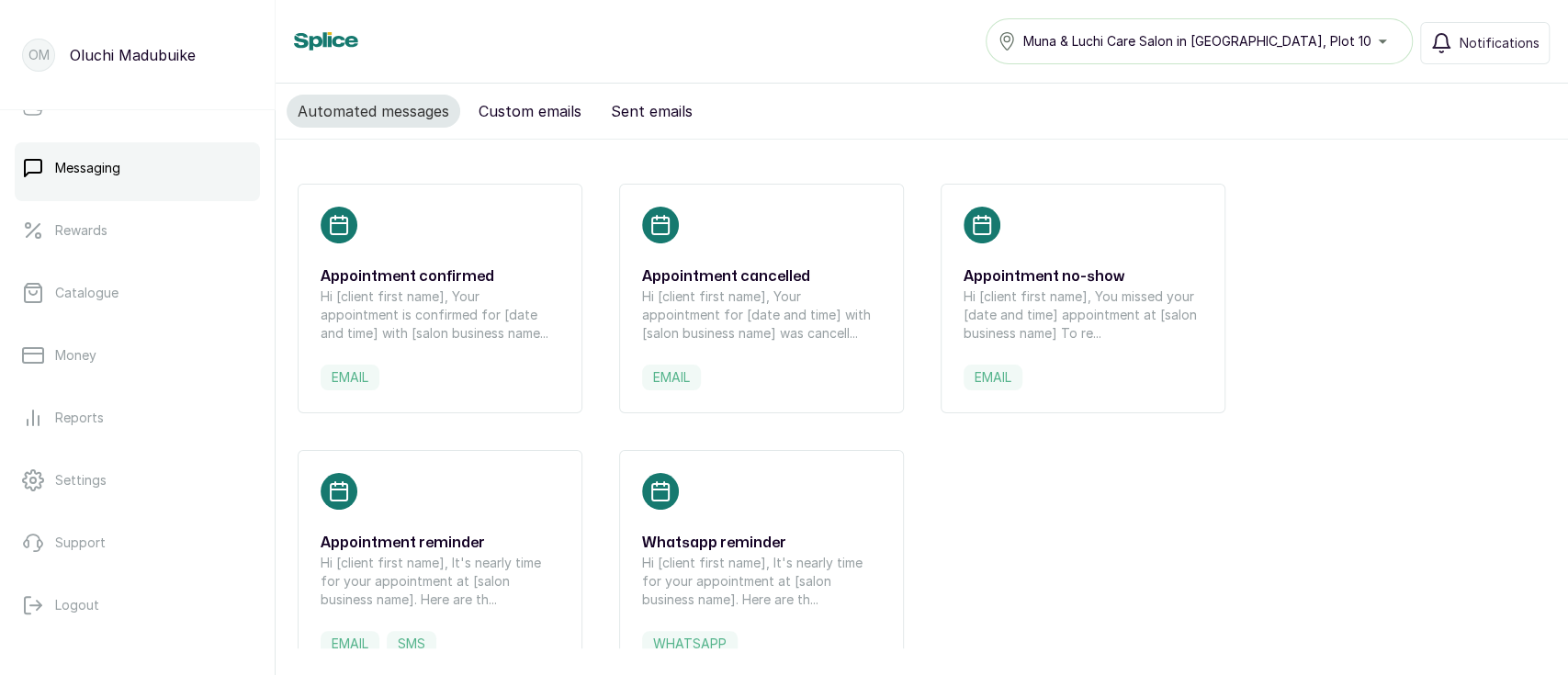 click on "Home   Calendar   Sales   Staff   Clients   Wallet   Messaging   Rewards   Catalogue   Money   Reports   Settings   Support   Logout" at bounding box center (137, 204) 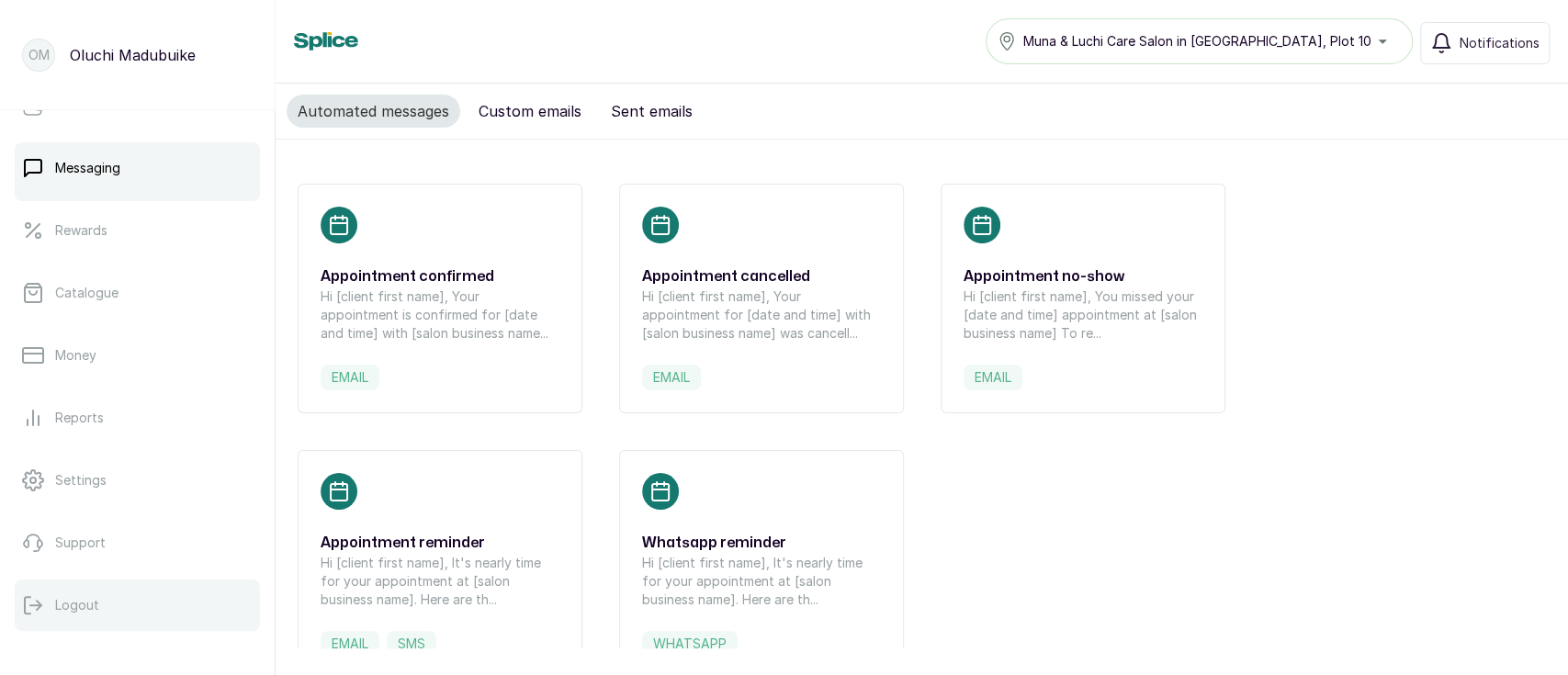click on "Logout" at bounding box center [77, 605] 